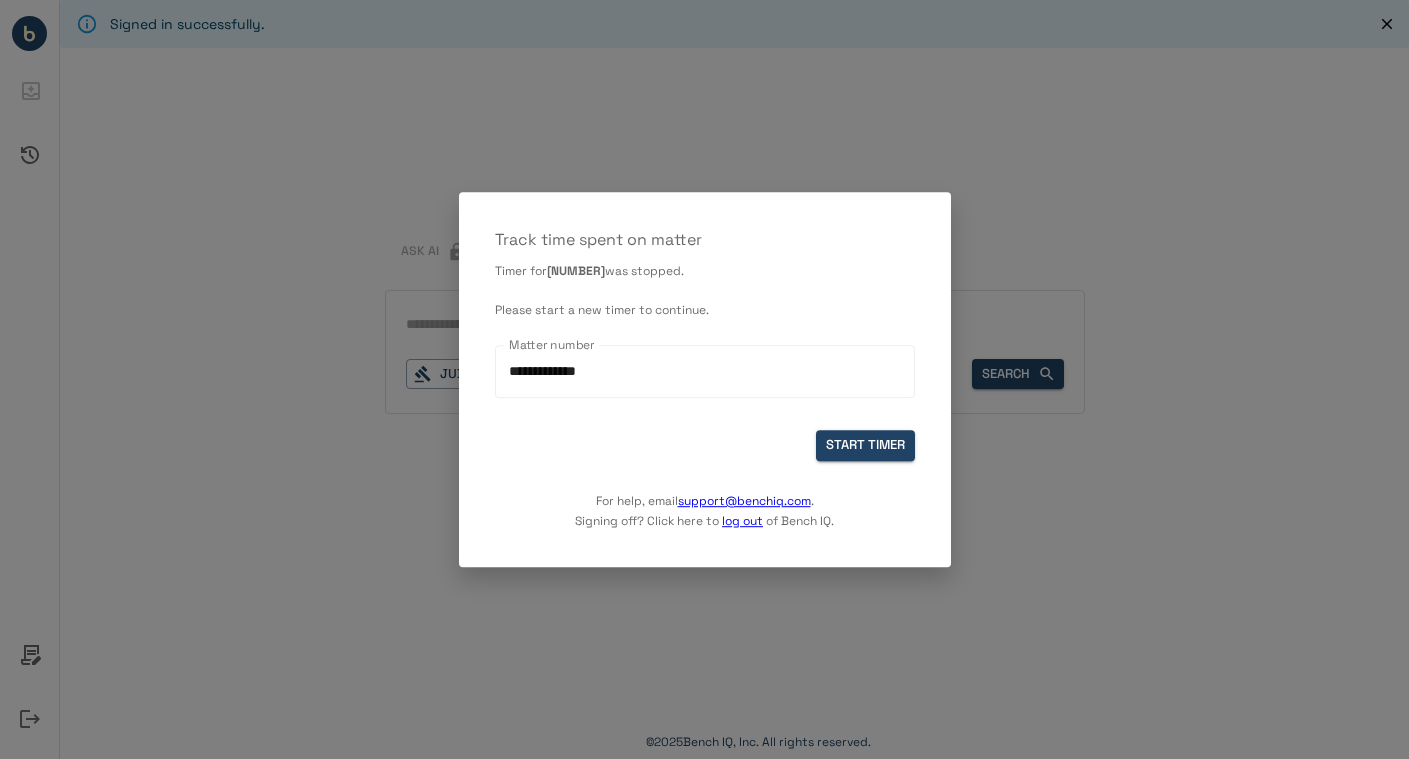 scroll, scrollTop: 0, scrollLeft: 0, axis: both 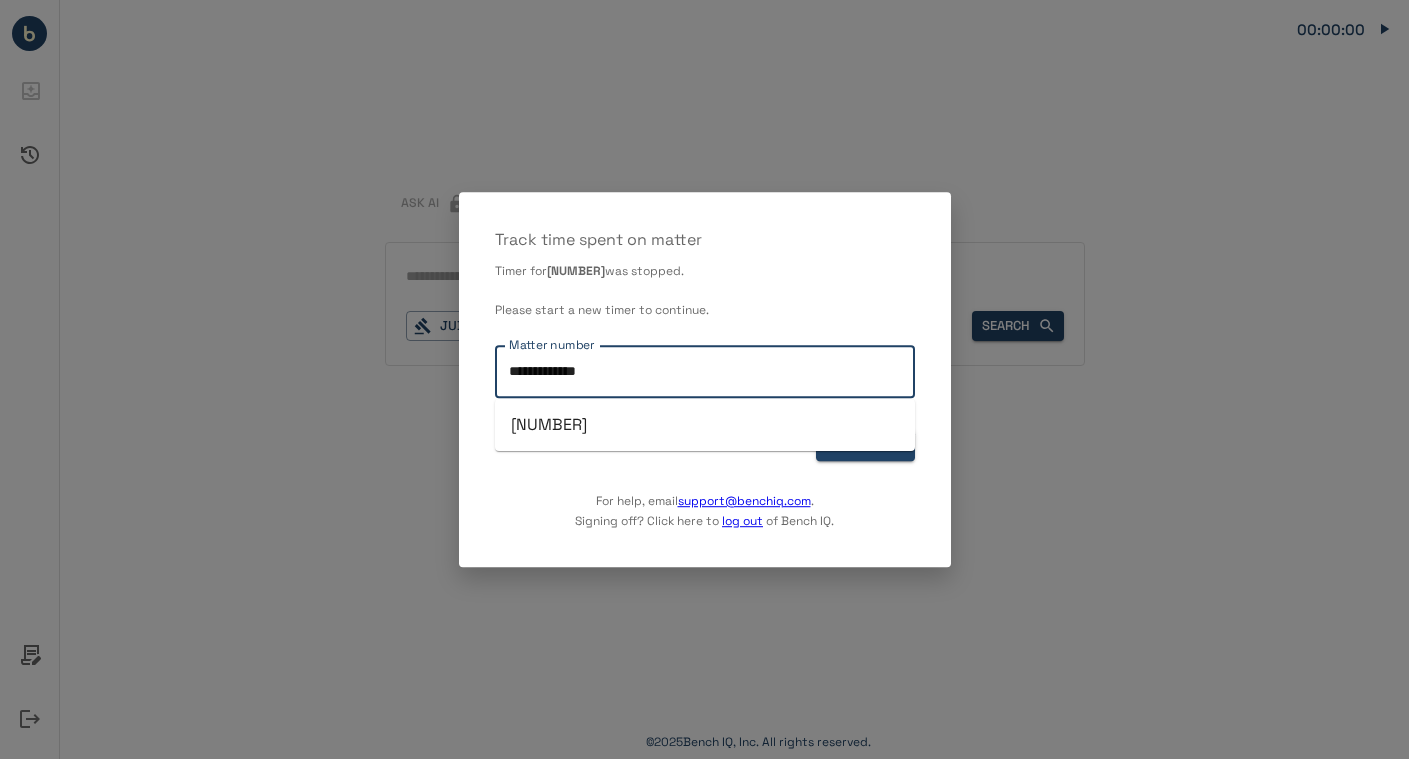 drag, startPoint x: 589, startPoint y: 384, endPoint x: 271, endPoint y: 358, distance: 319.06113 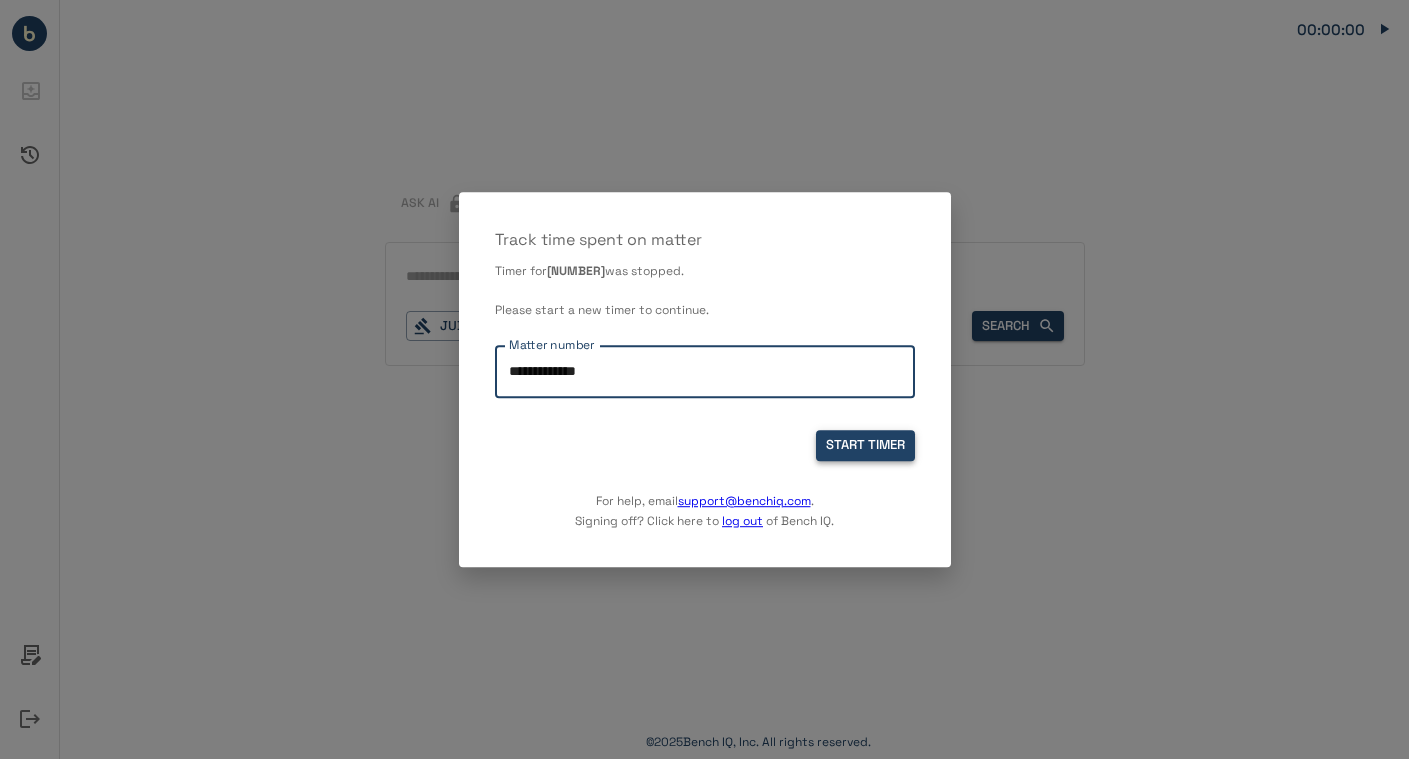 type on "**********" 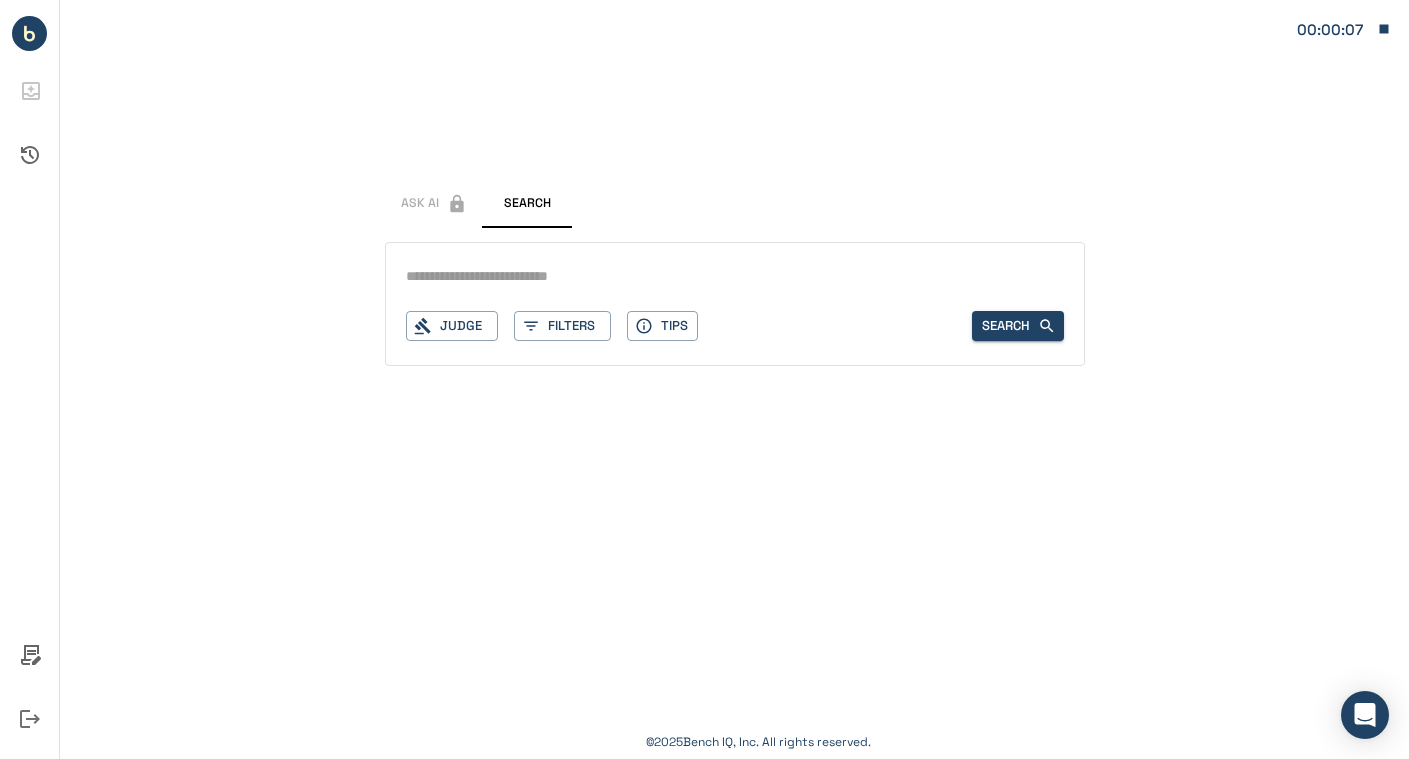 click on "Judge Filters Tips Search" at bounding box center (735, 304) 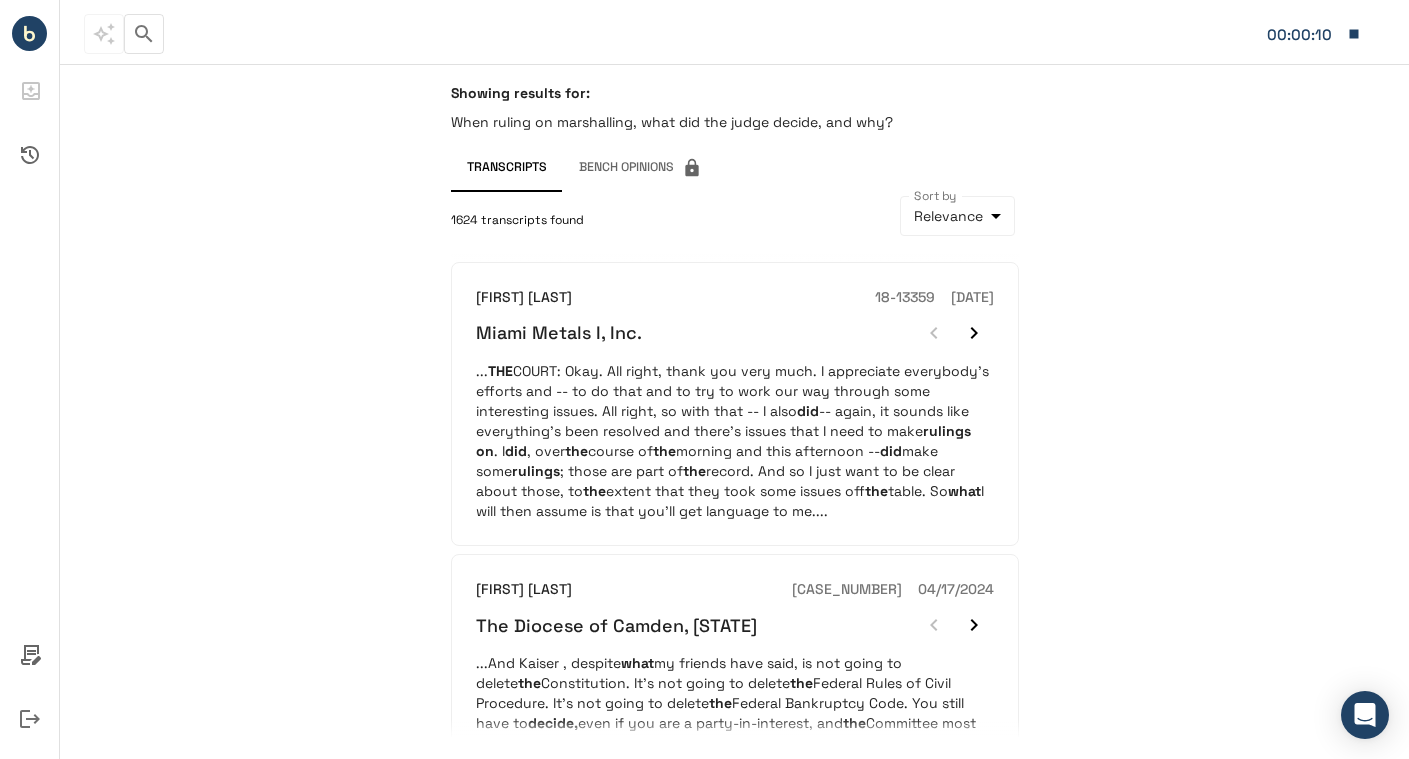 click on "[NUMBER] transcripts found Sort by Relevance ********* Sort by" at bounding box center [735, 221] 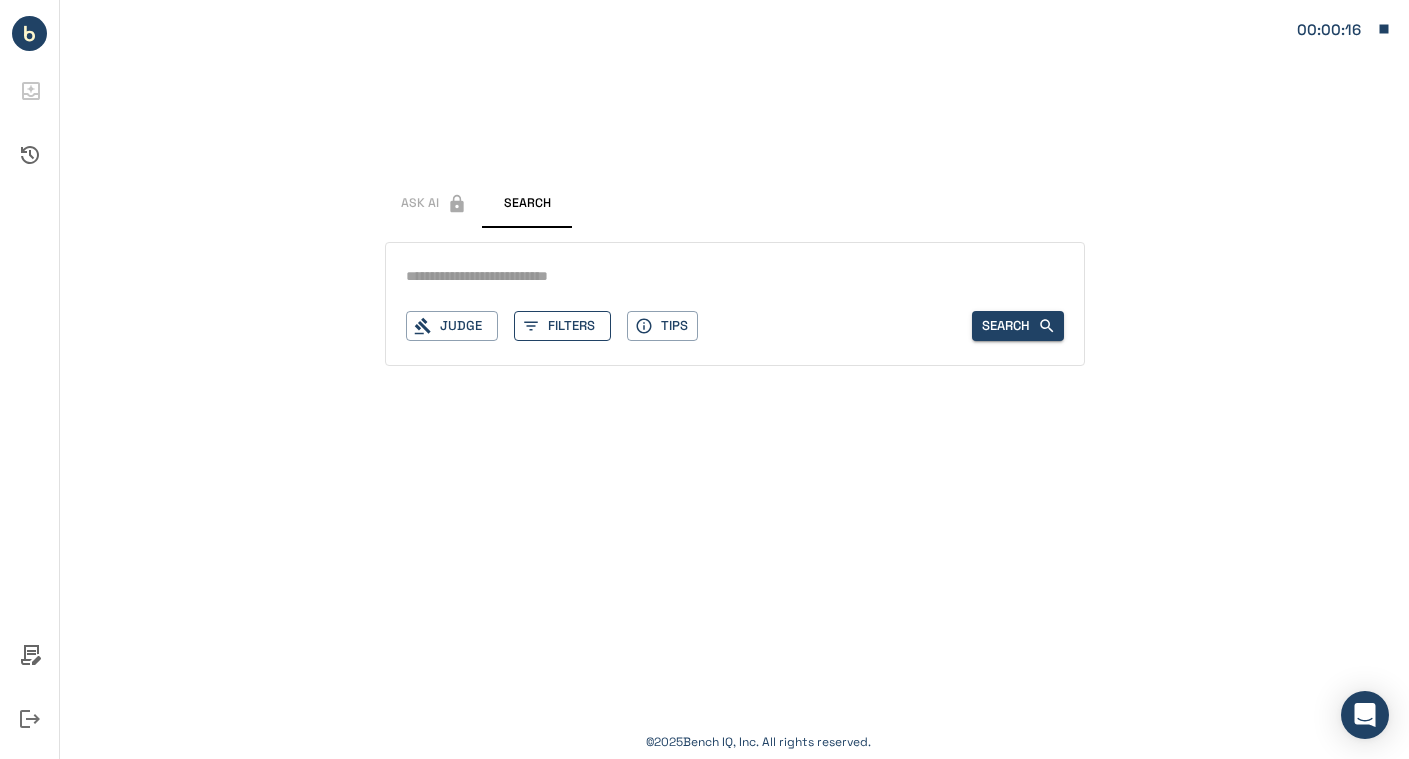 click on "Filters" at bounding box center (562, 326) 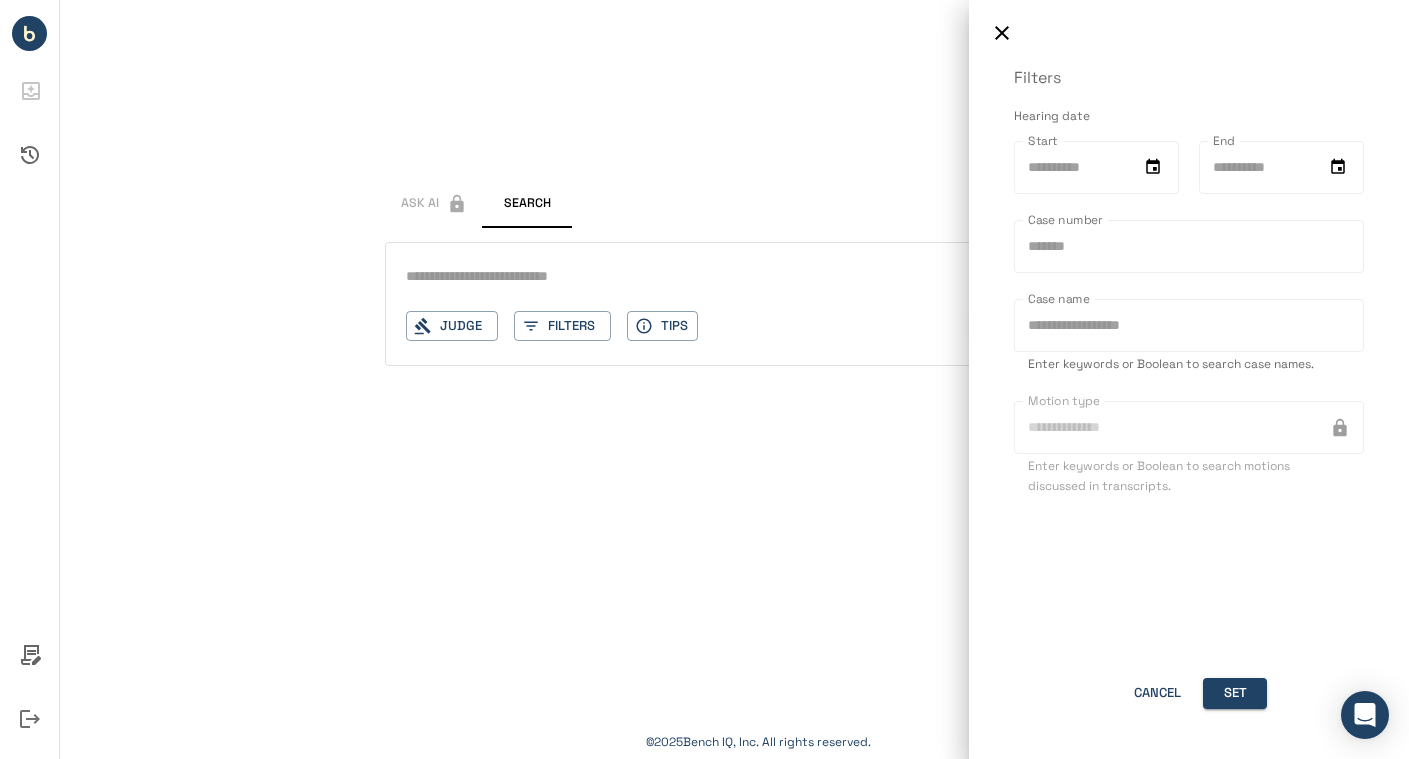 click at bounding box center [704, 379] 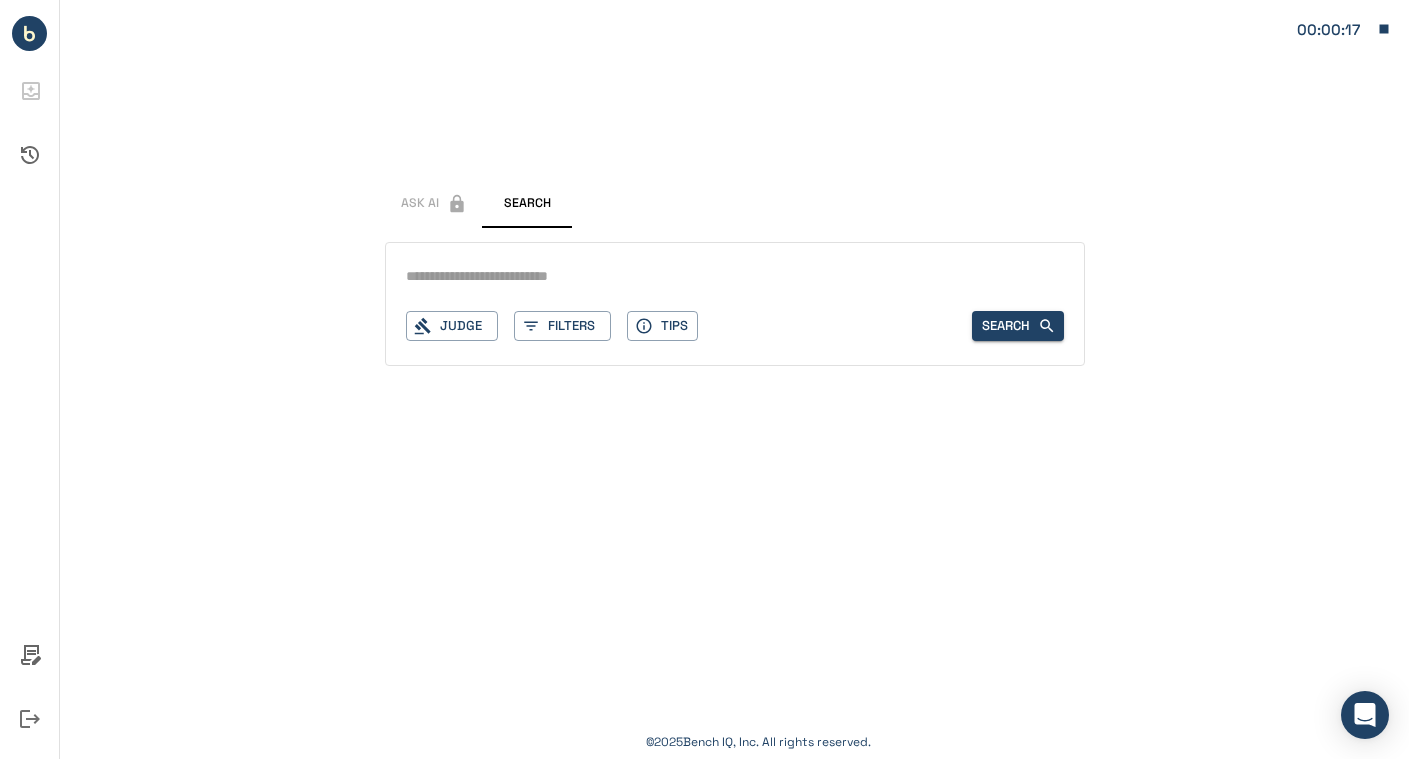 click on "Judge" at bounding box center (452, 326) 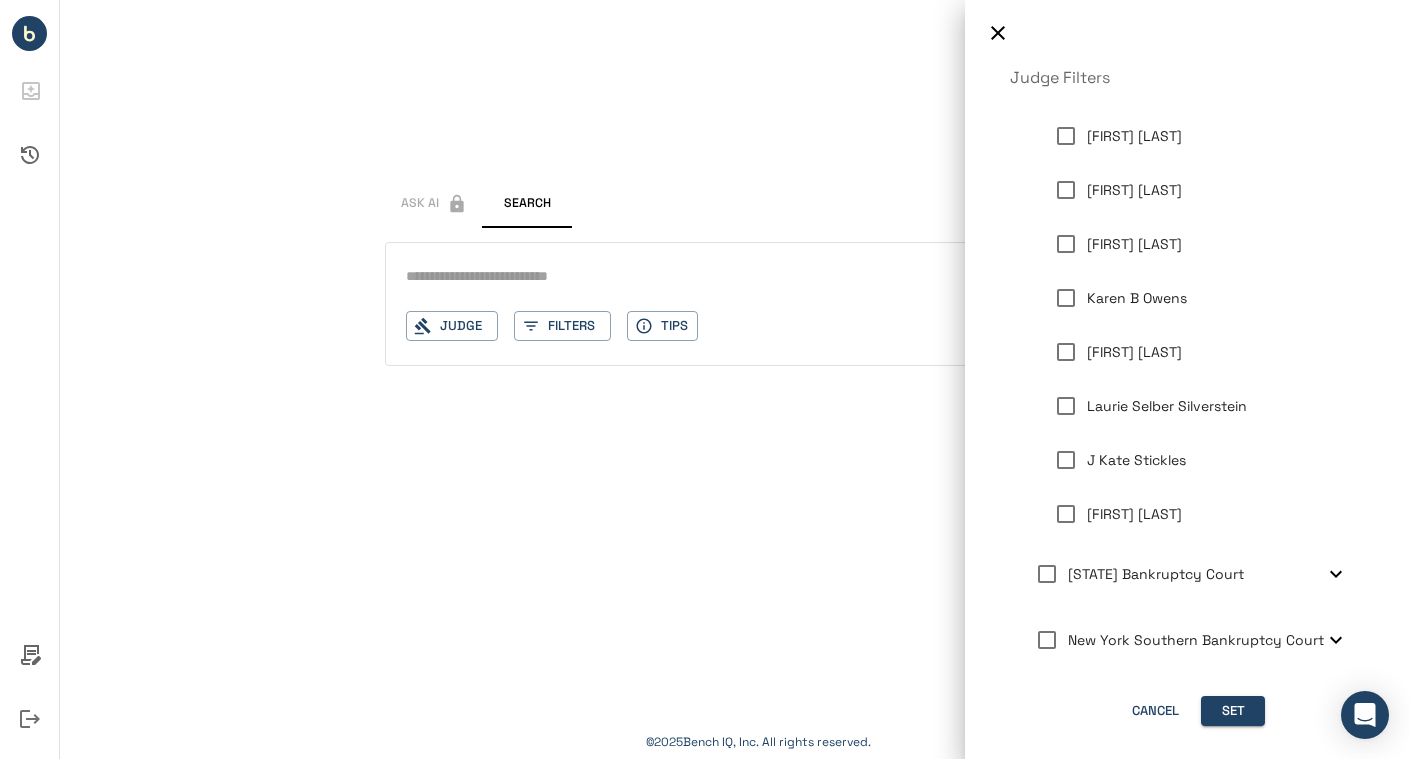 scroll, scrollTop: 170, scrollLeft: 0, axis: vertical 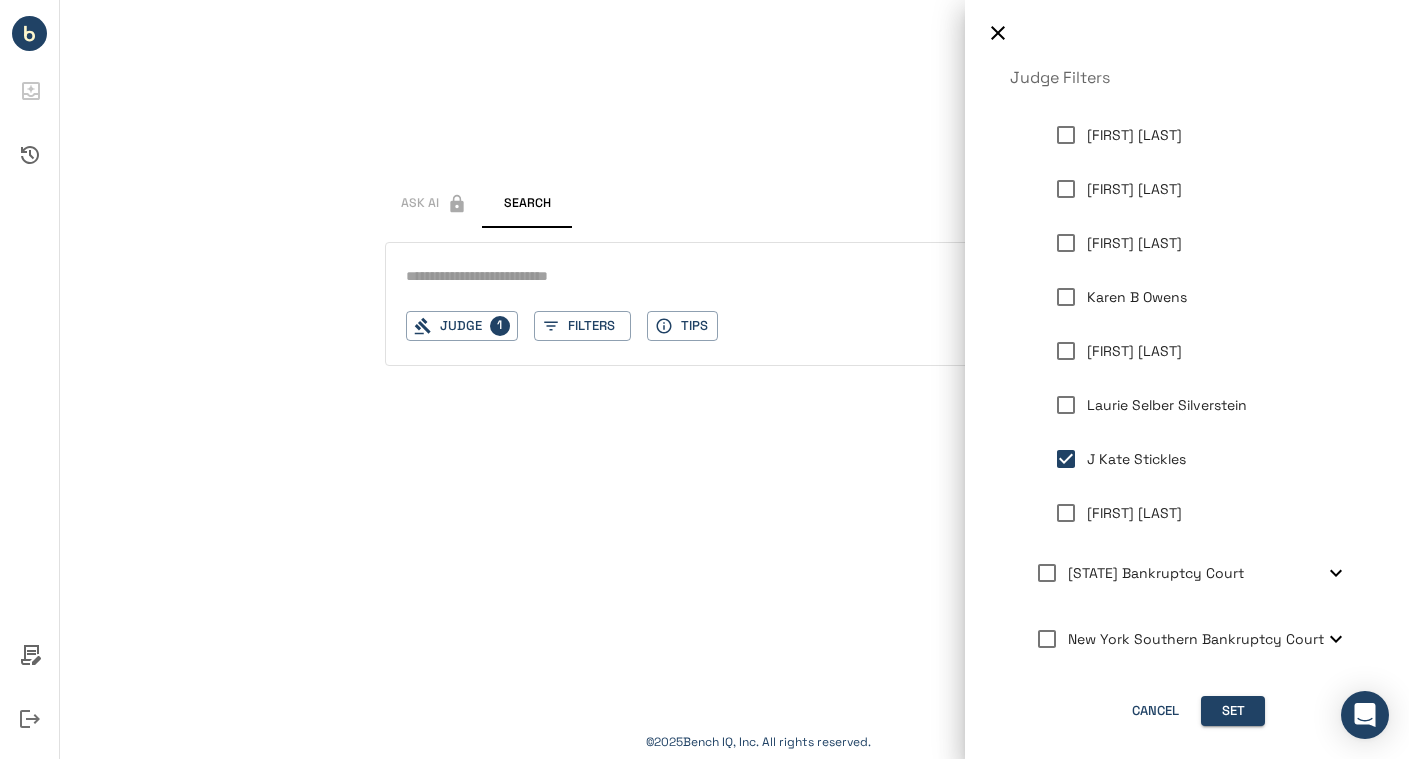click at bounding box center (704, 379) 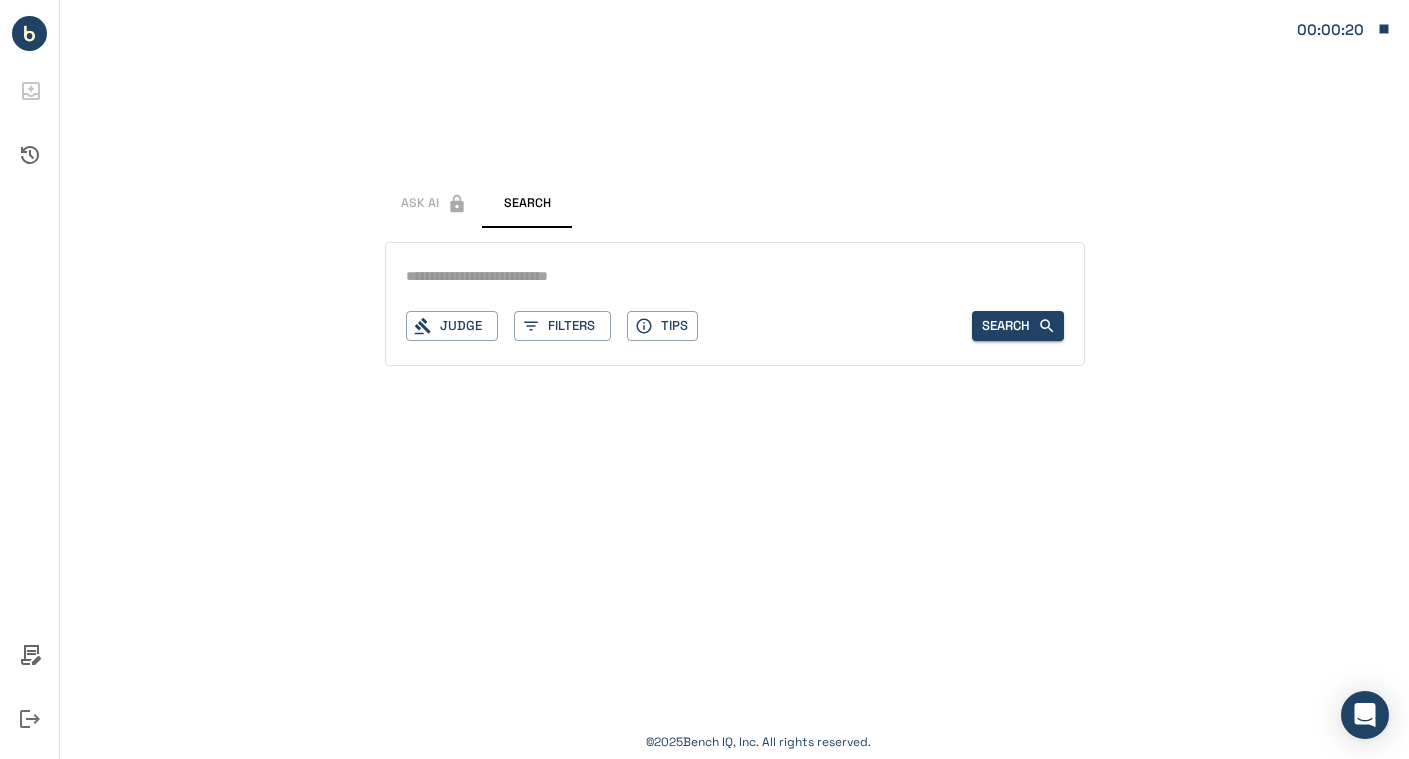 click at bounding box center (735, 277) 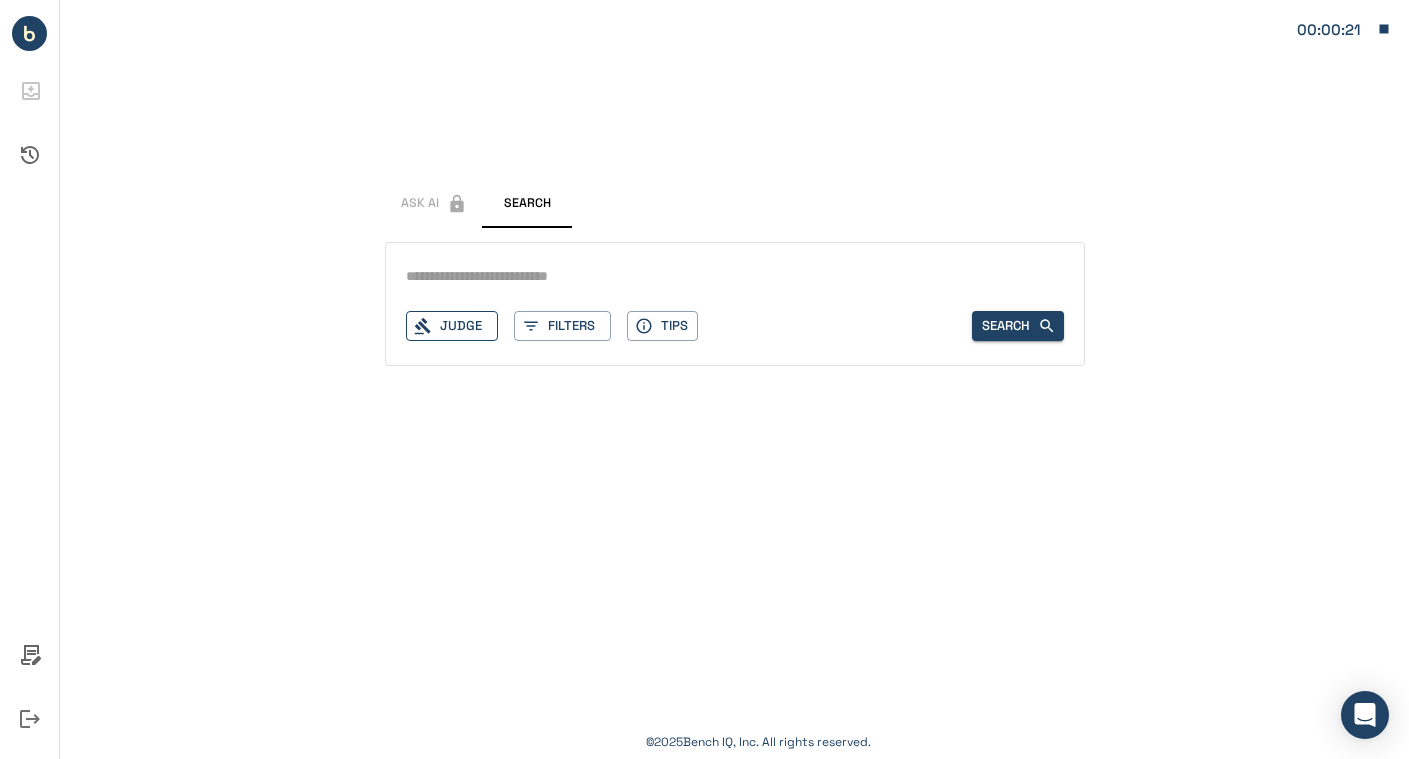 click 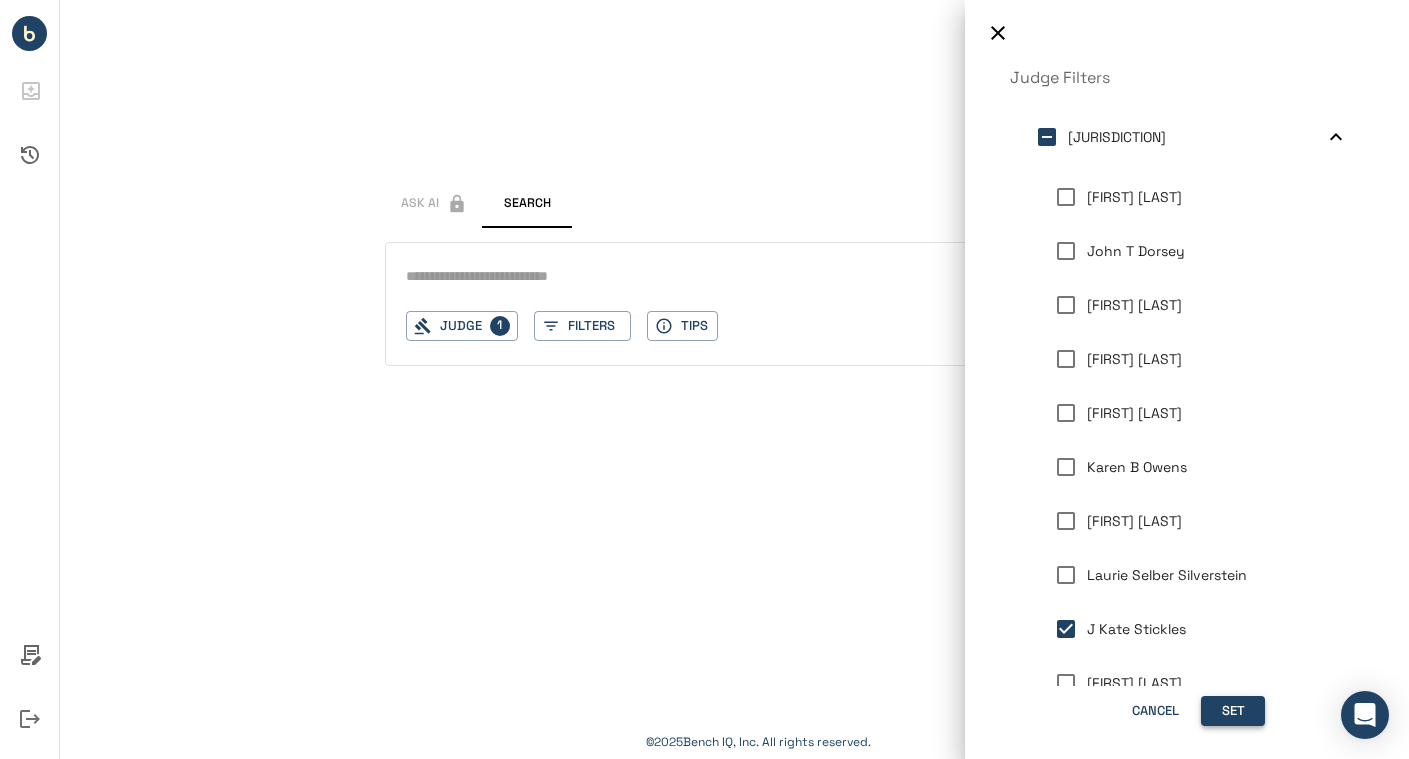click on "Set" at bounding box center (1233, 711) 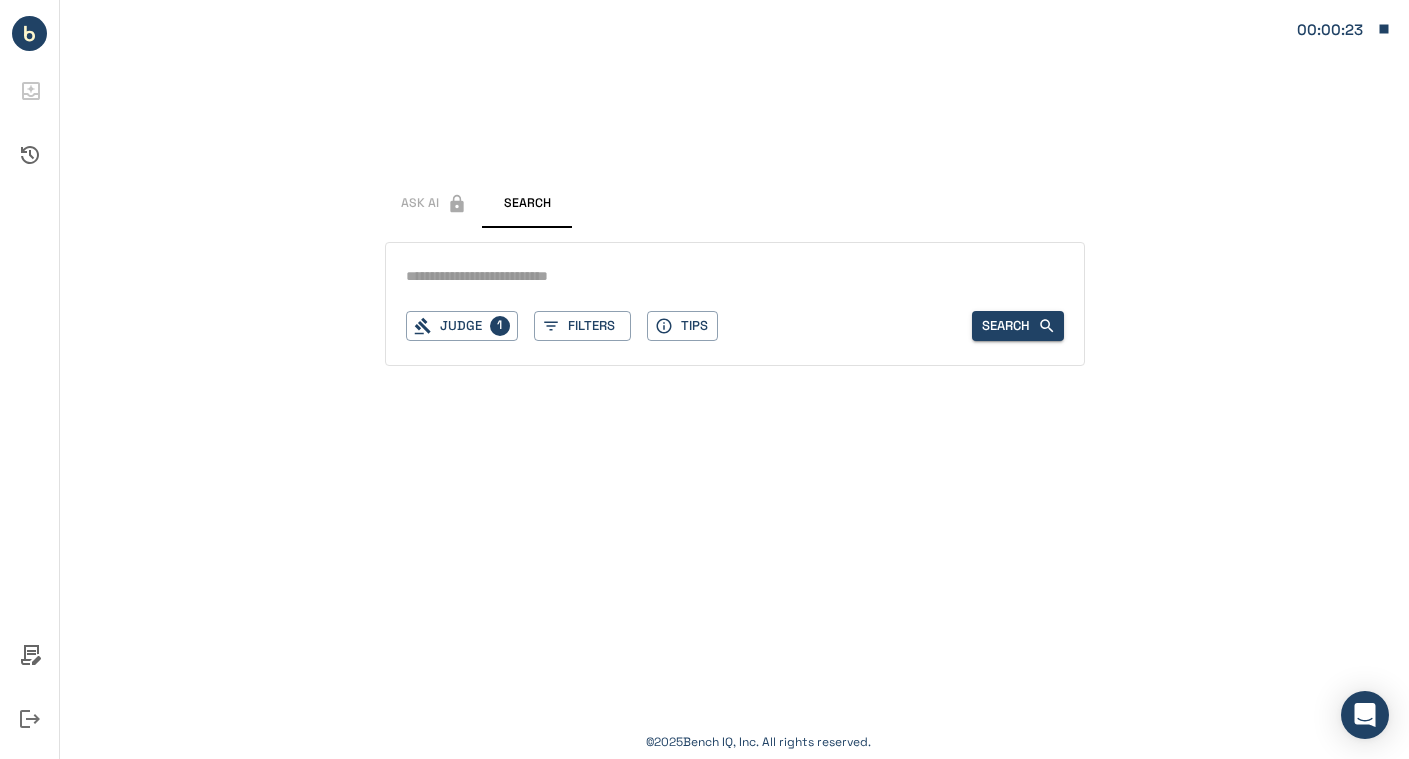 click on "Judge 1 Filters Tips Search" at bounding box center (735, 304) 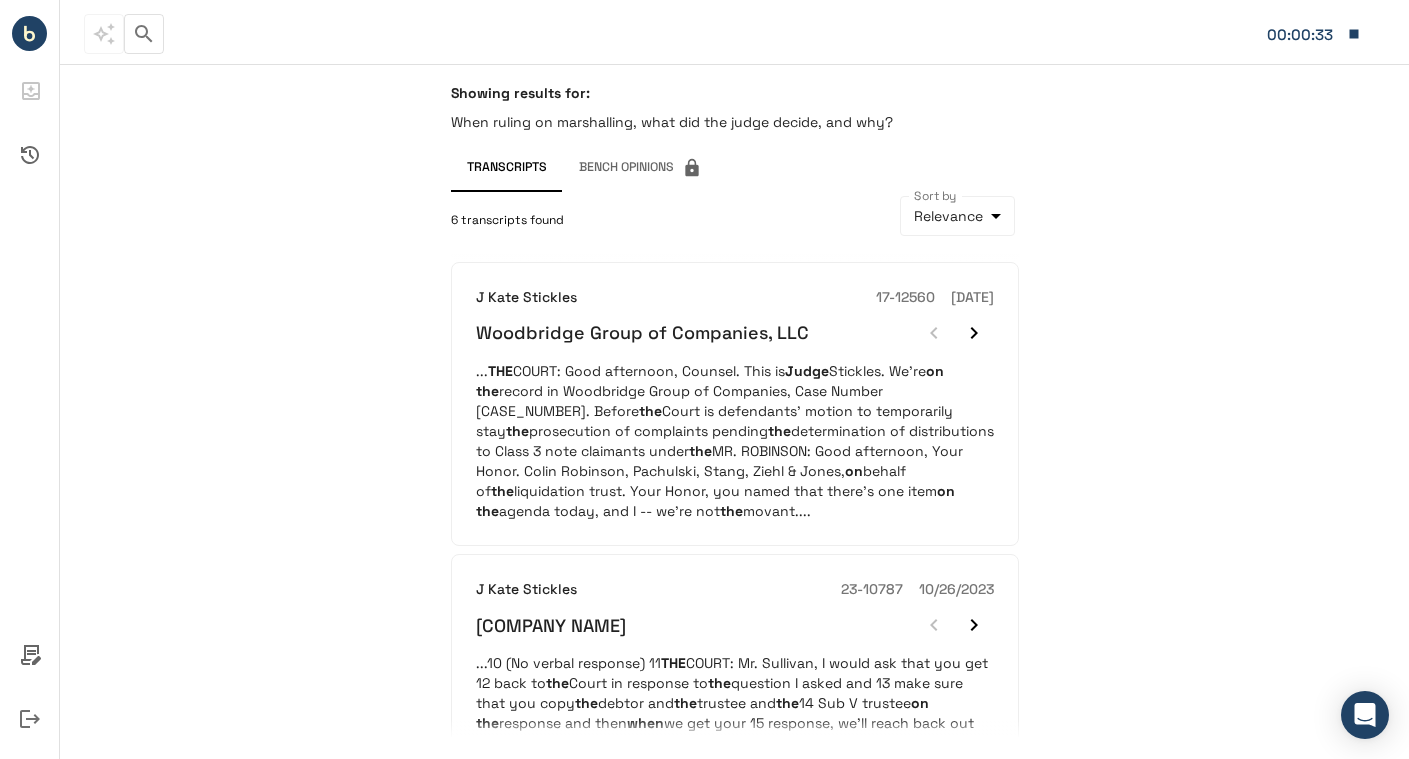 drag, startPoint x: 582, startPoint y: 323, endPoint x: 436, endPoint y: 397, distance: 163.68262 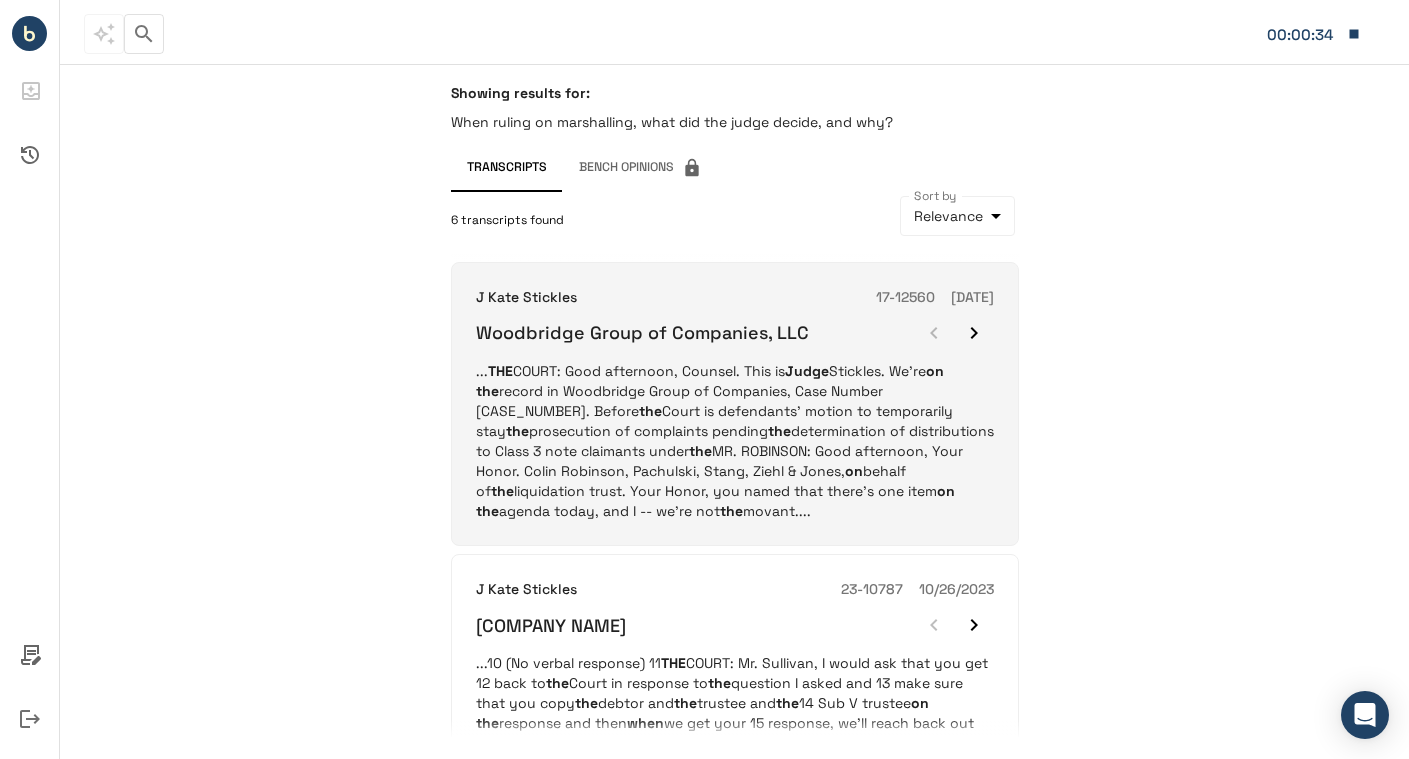 click 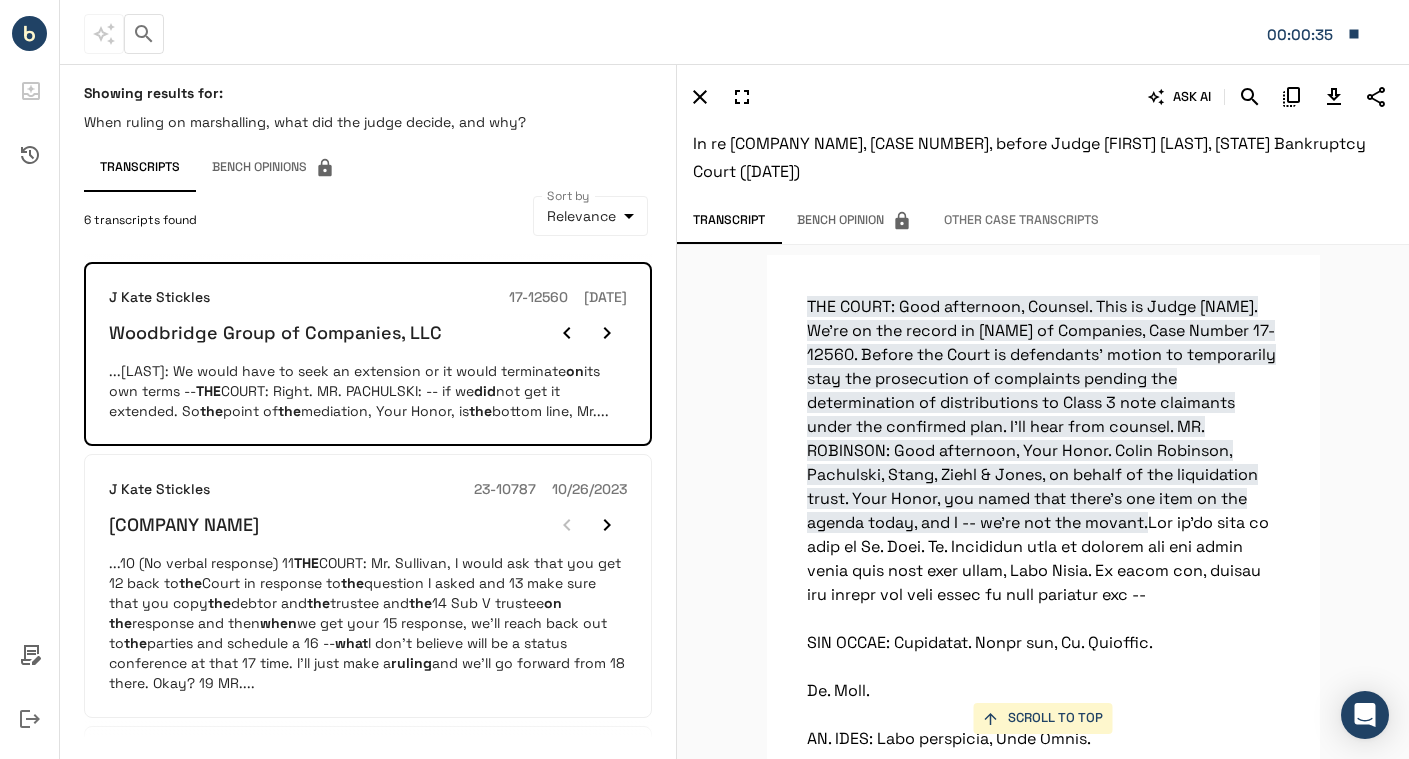 scroll, scrollTop: 21933, scrollLeft: 0, axis: vertical 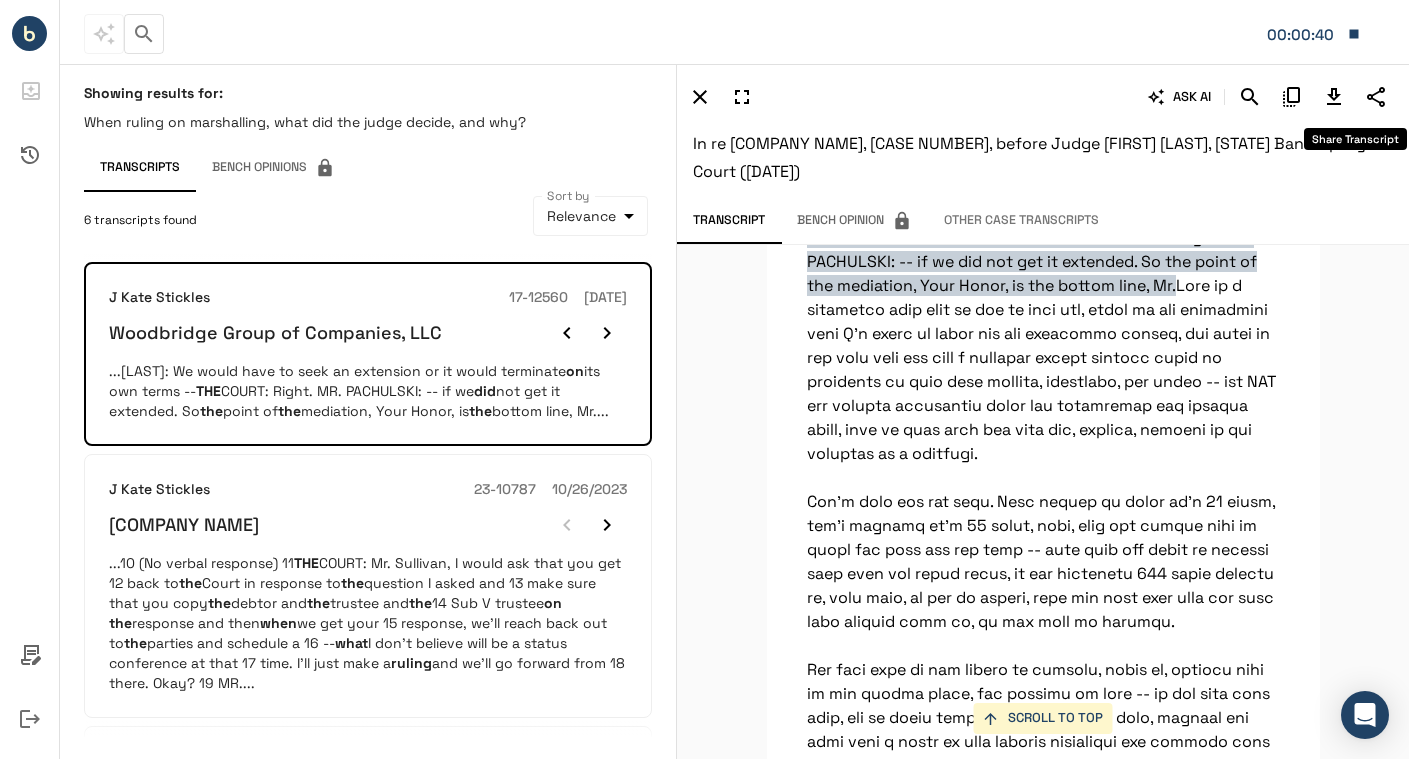 click 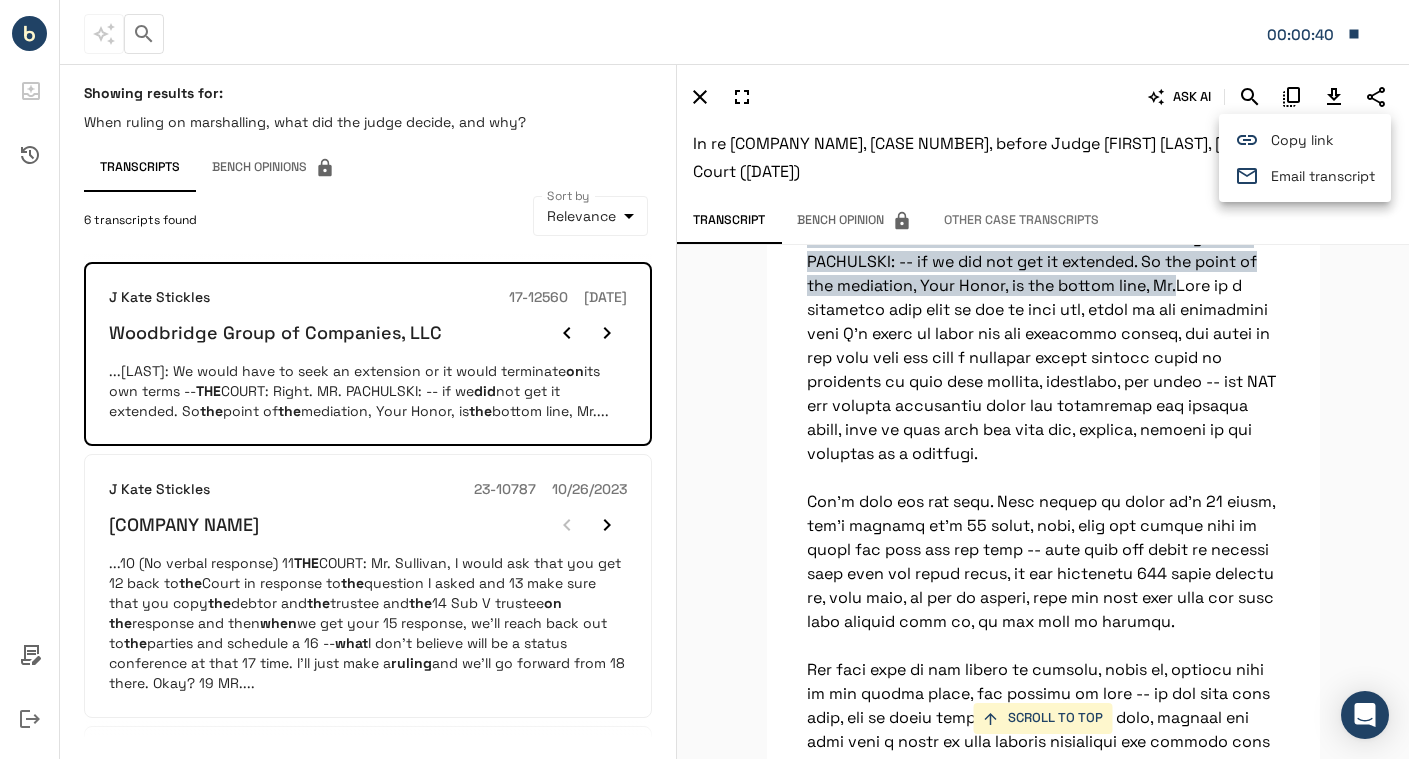 click on "Email transcript" at bounding box center (1323, 176) 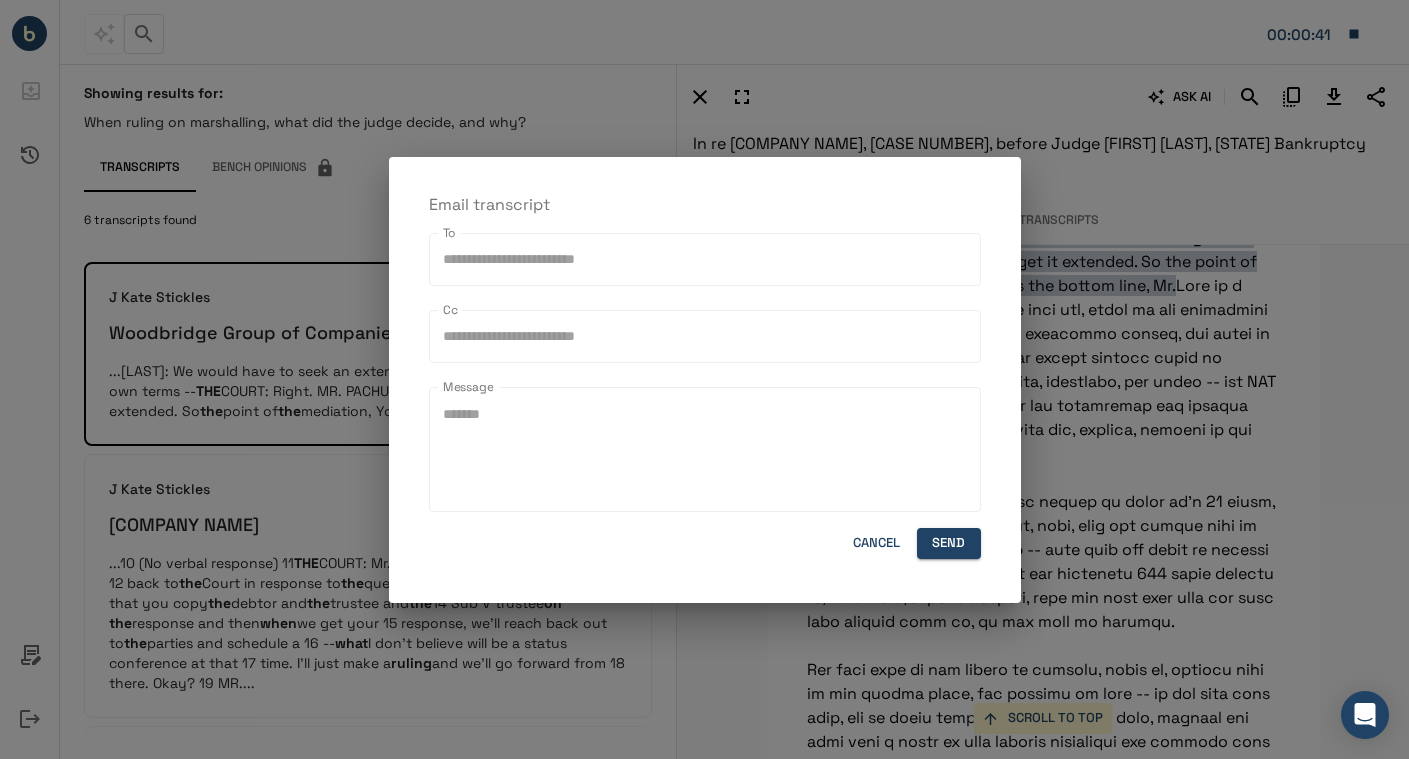 click on "To" at bounding box center [705, 259] 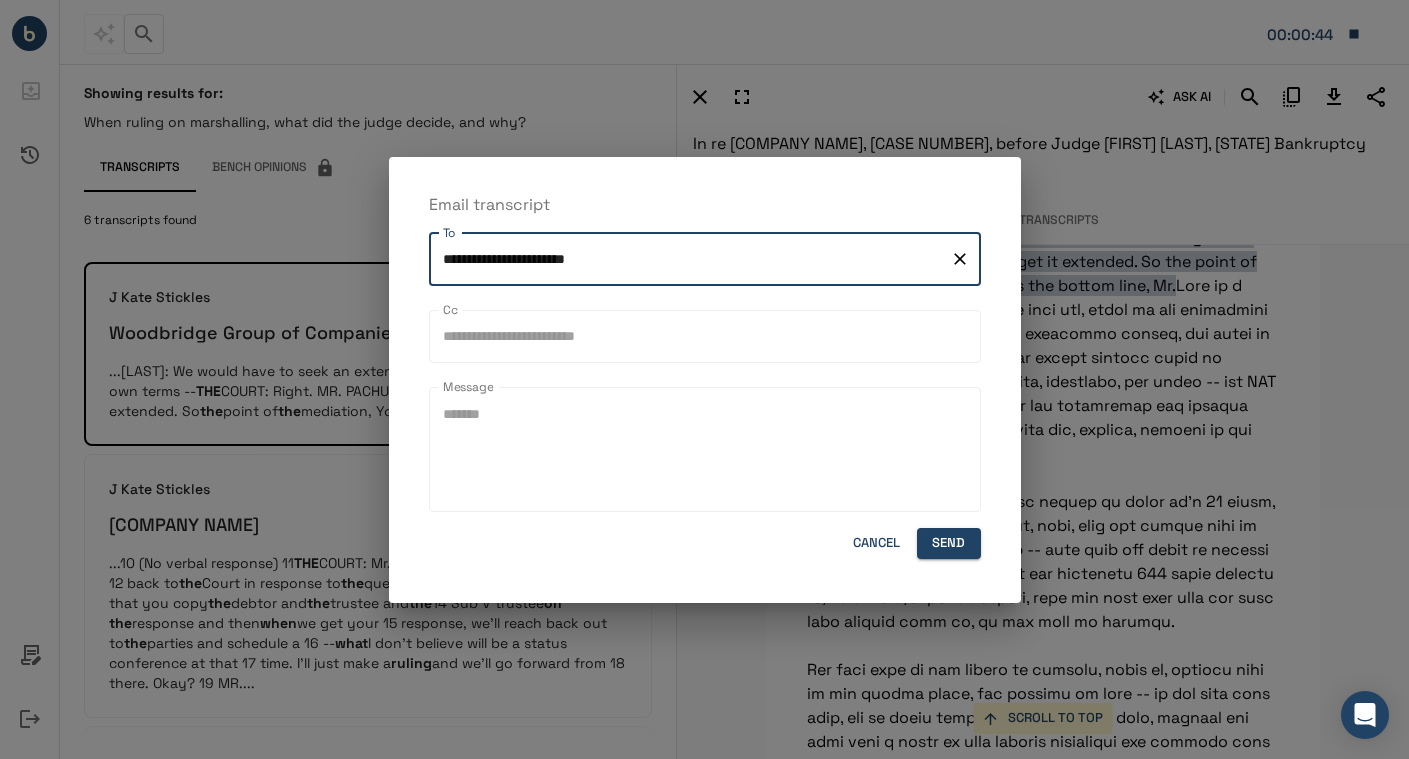 drag, startPoint x: 674, startPoint y: 273, endPoint x: 397, endPoint y: 265, distance: 277.1155 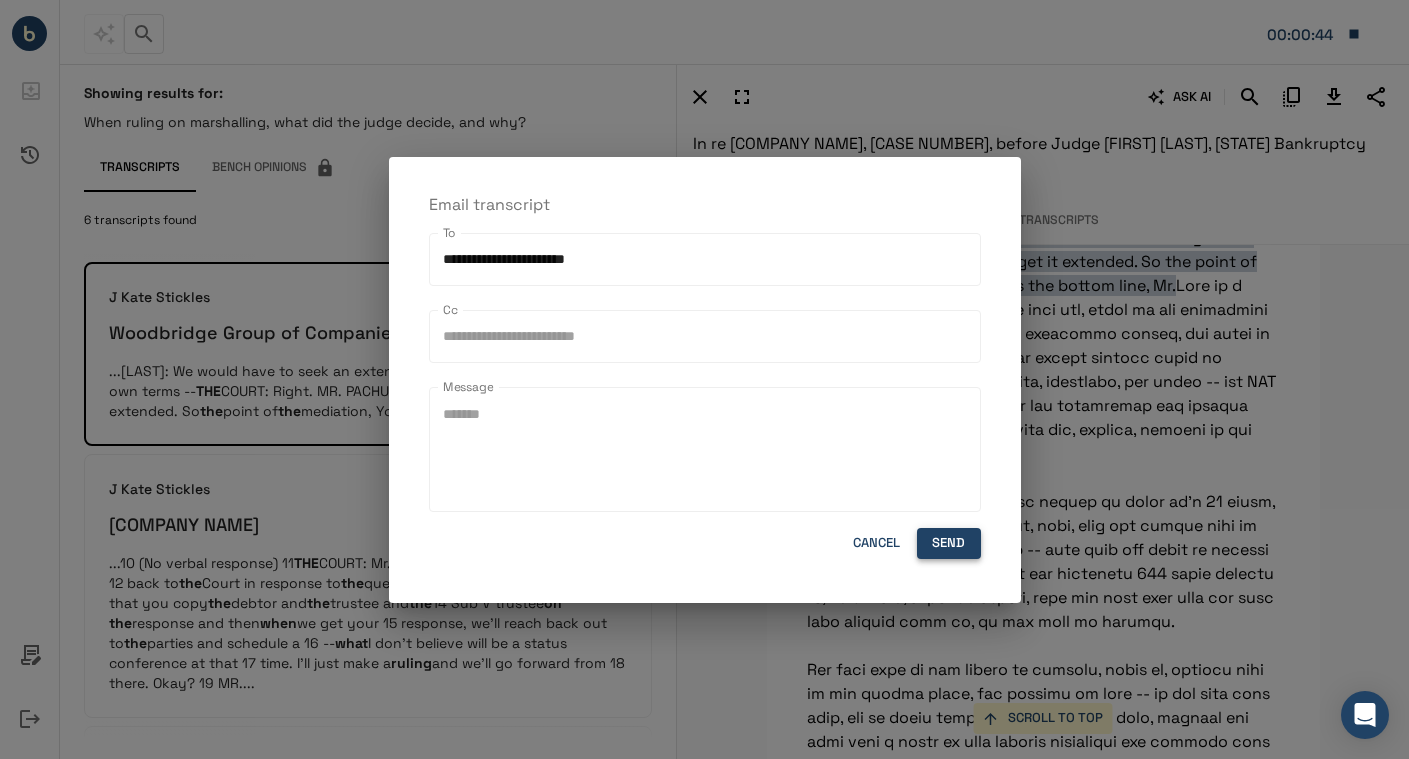 click on "Send" at bounding box center [949, 543] 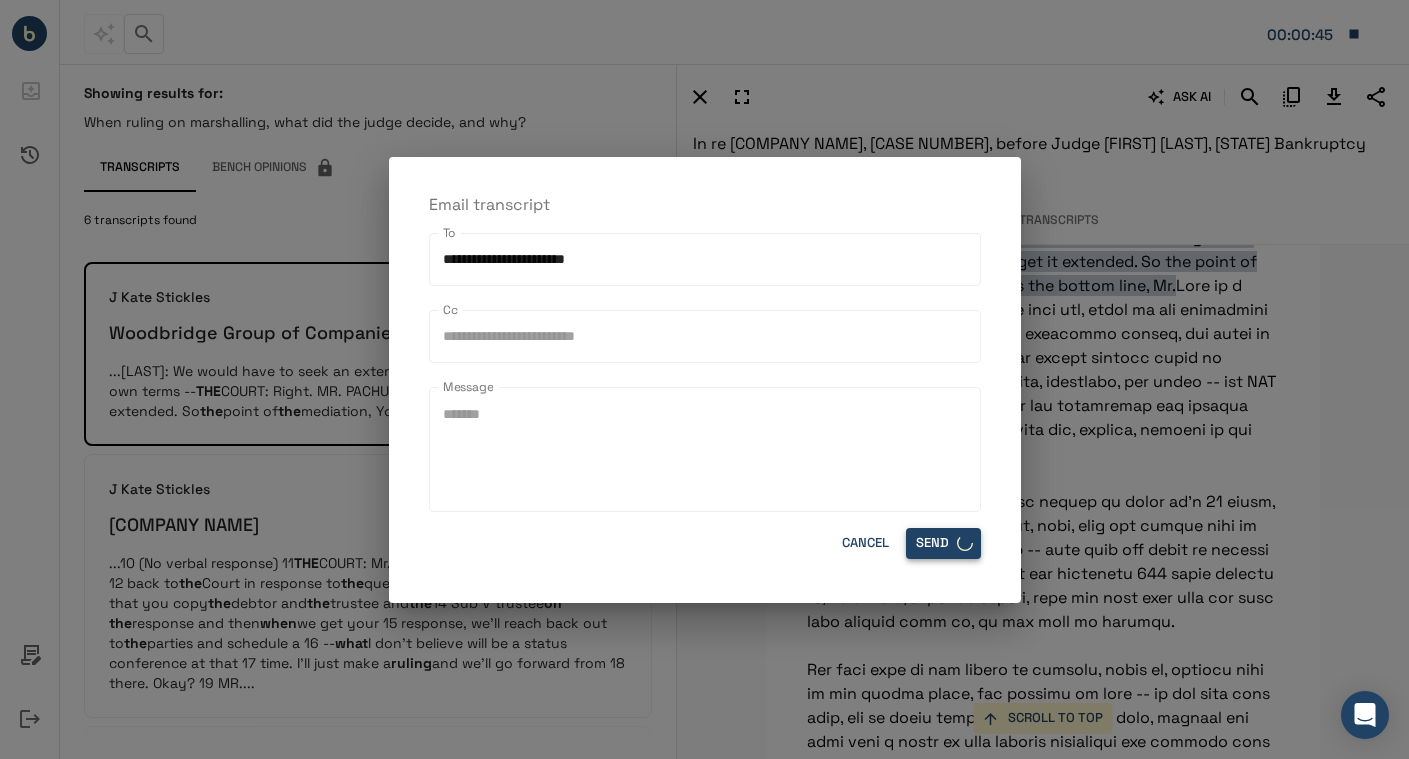 type 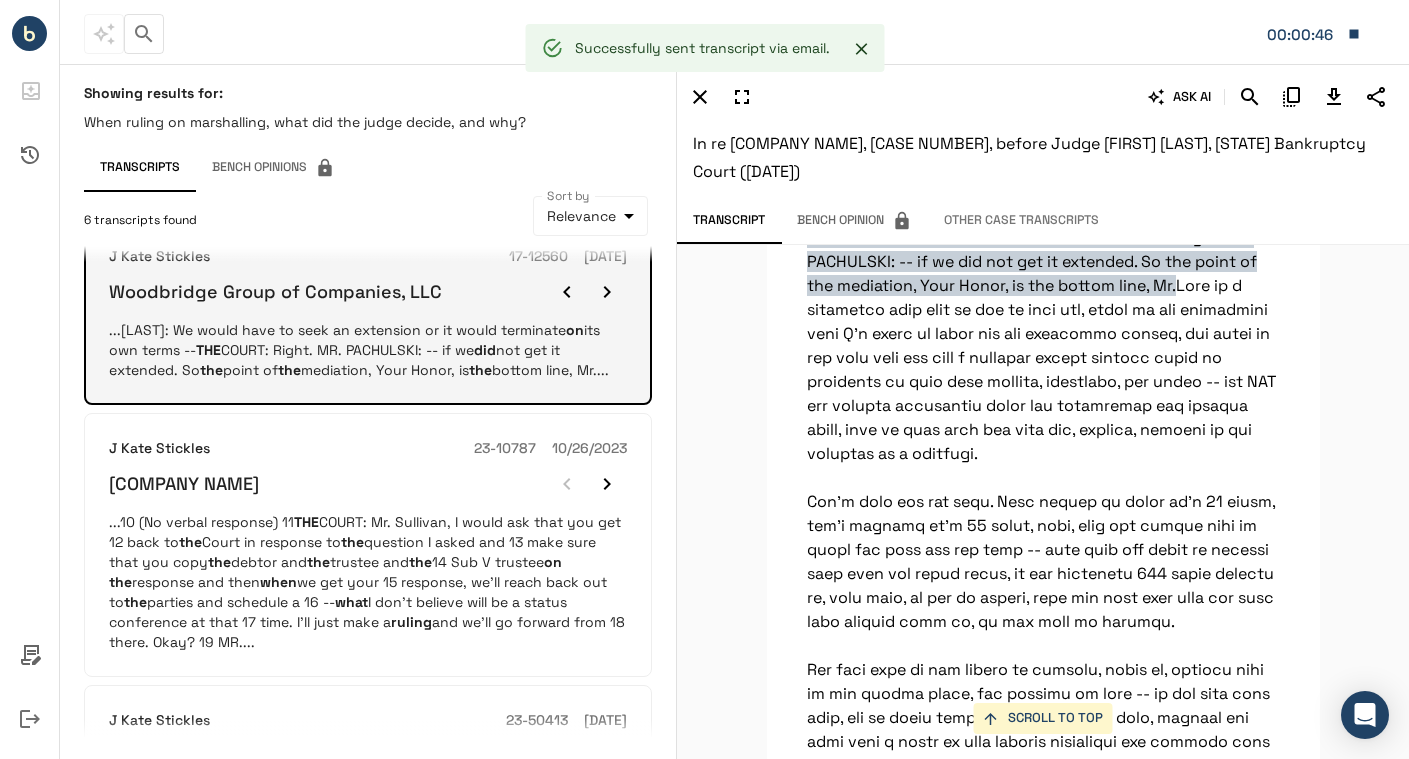 scroll, scrollTop: 42, scrollLeft: 0, axis: vertical 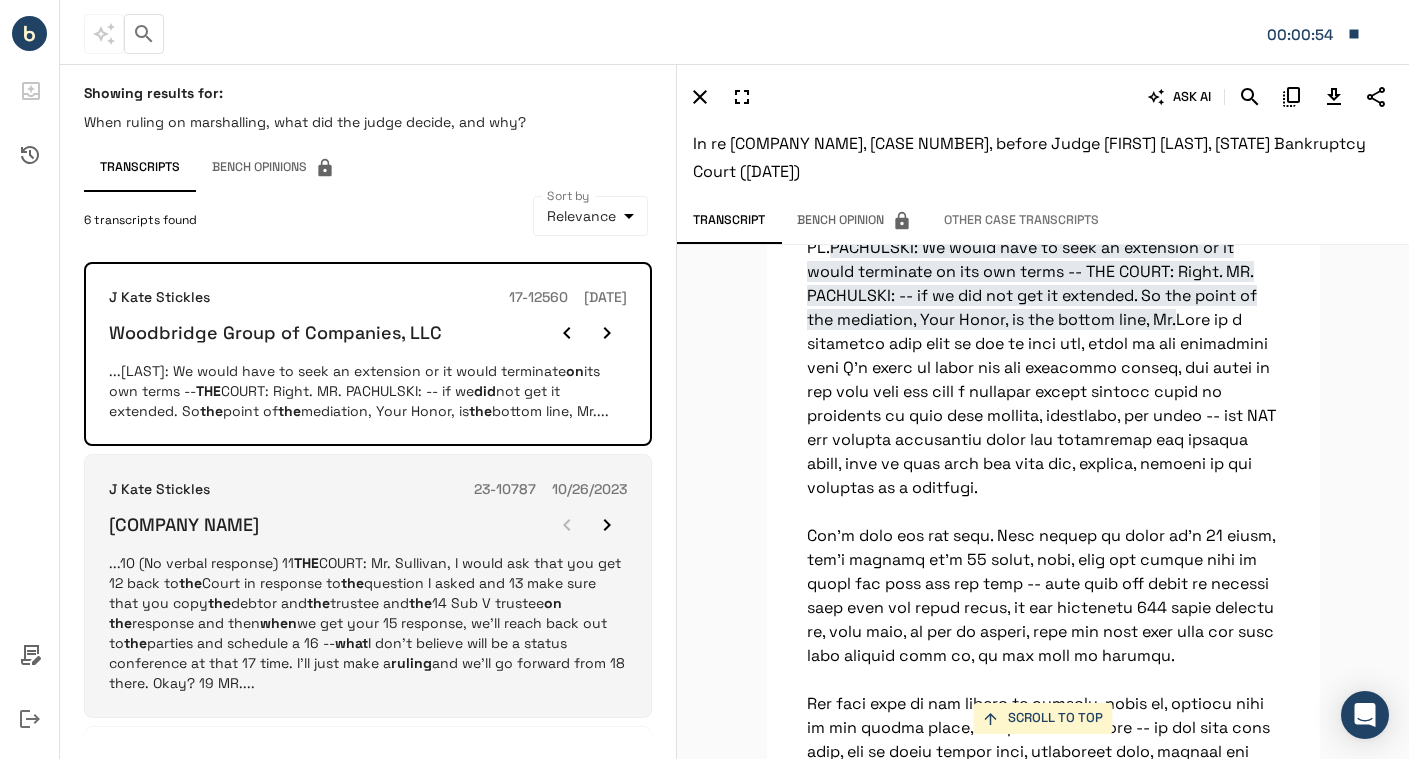 click on "THE COURT:  Mr. Sullivan, I would ask that you get
back to  the  Court in response to  the  question I asked and
make sure that you copy  the  debtor and  the  trustee and  the
Sub V trustee  on   the  response and then  when  we get your
response, we’ll reach back out to  the  parties and schedule a
--  what  I don’t believe will be a status conference at that
time.   I’ll just make a  ruling  and we’ll go forward from
there.   Okay?
MR...." at bounding box center [368, 623] 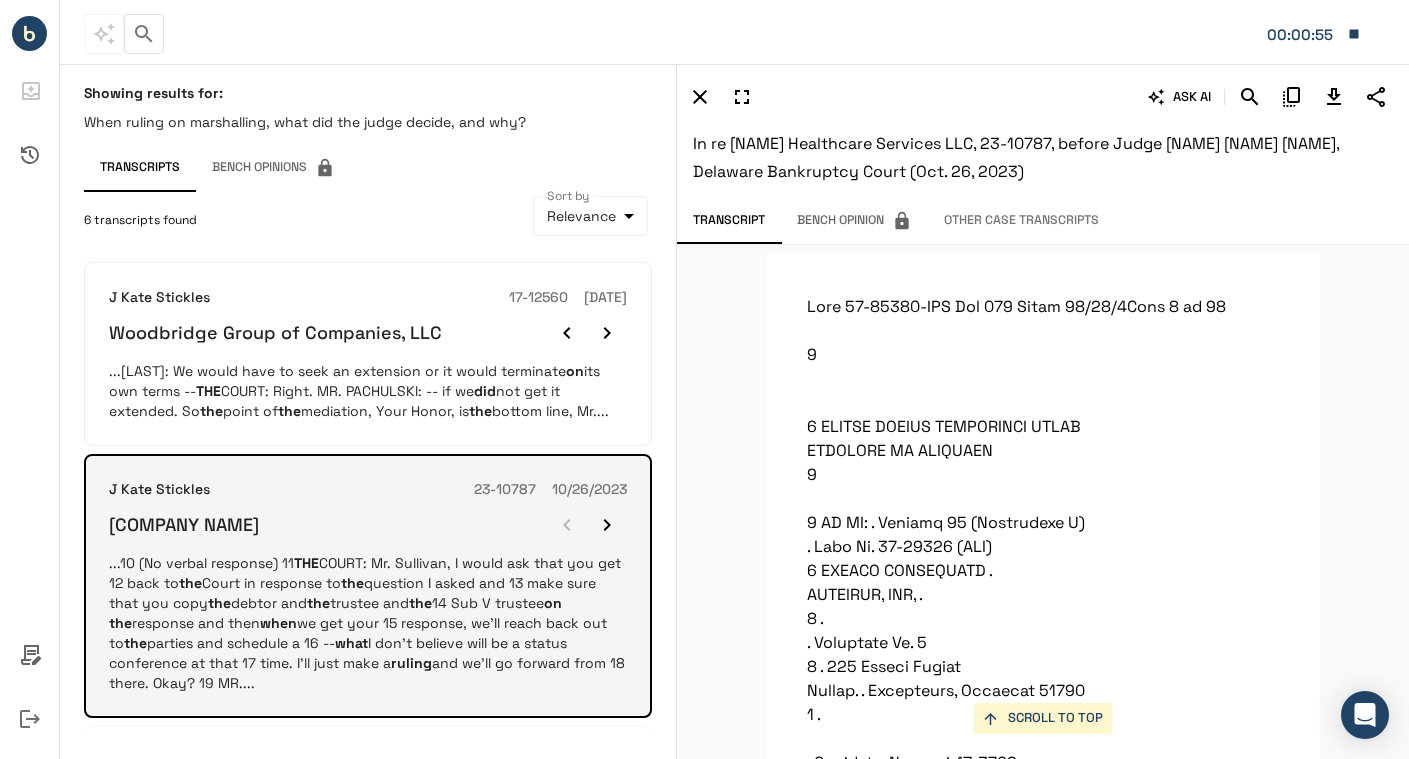 scroll, scrollTop: 44817, scrollLeft: 0, axis: vertical 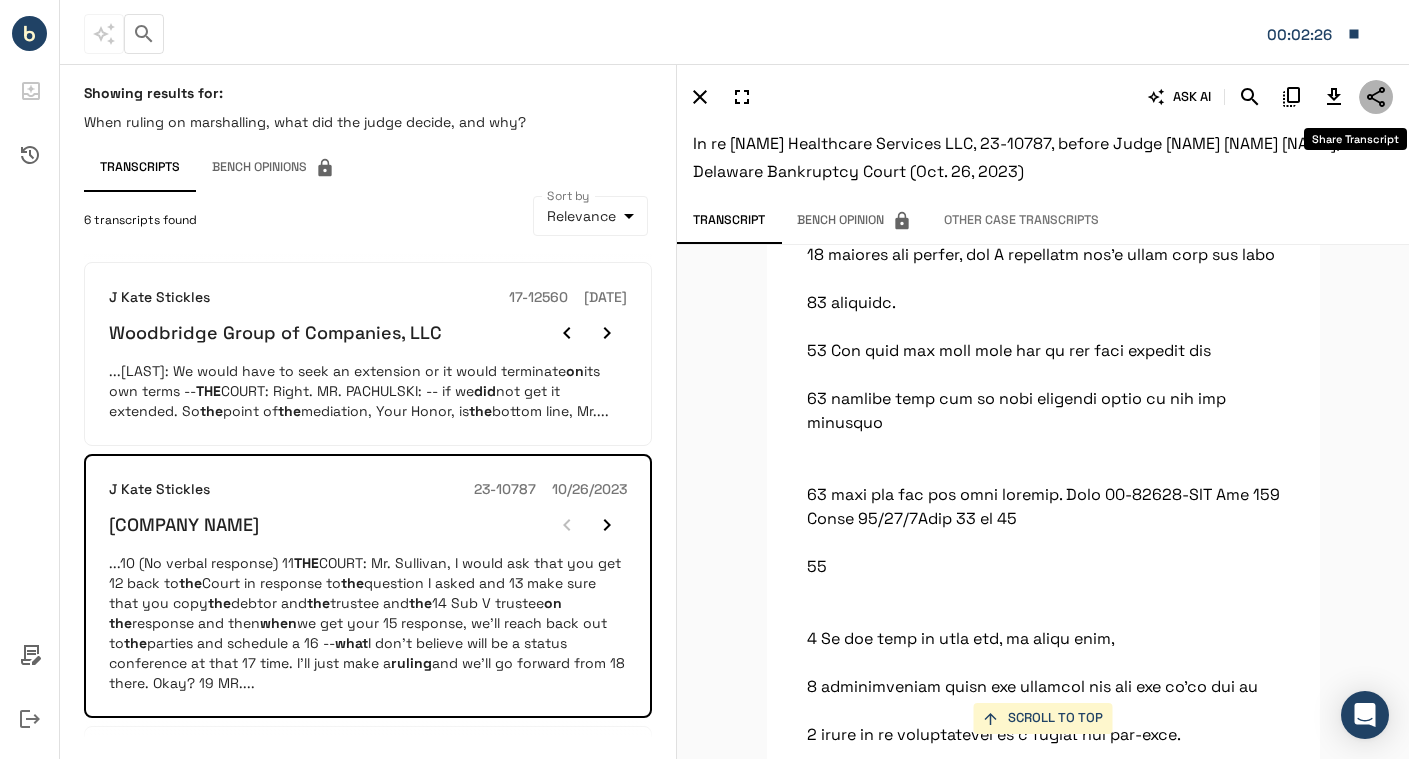 click at bounding box center [1376, 97] 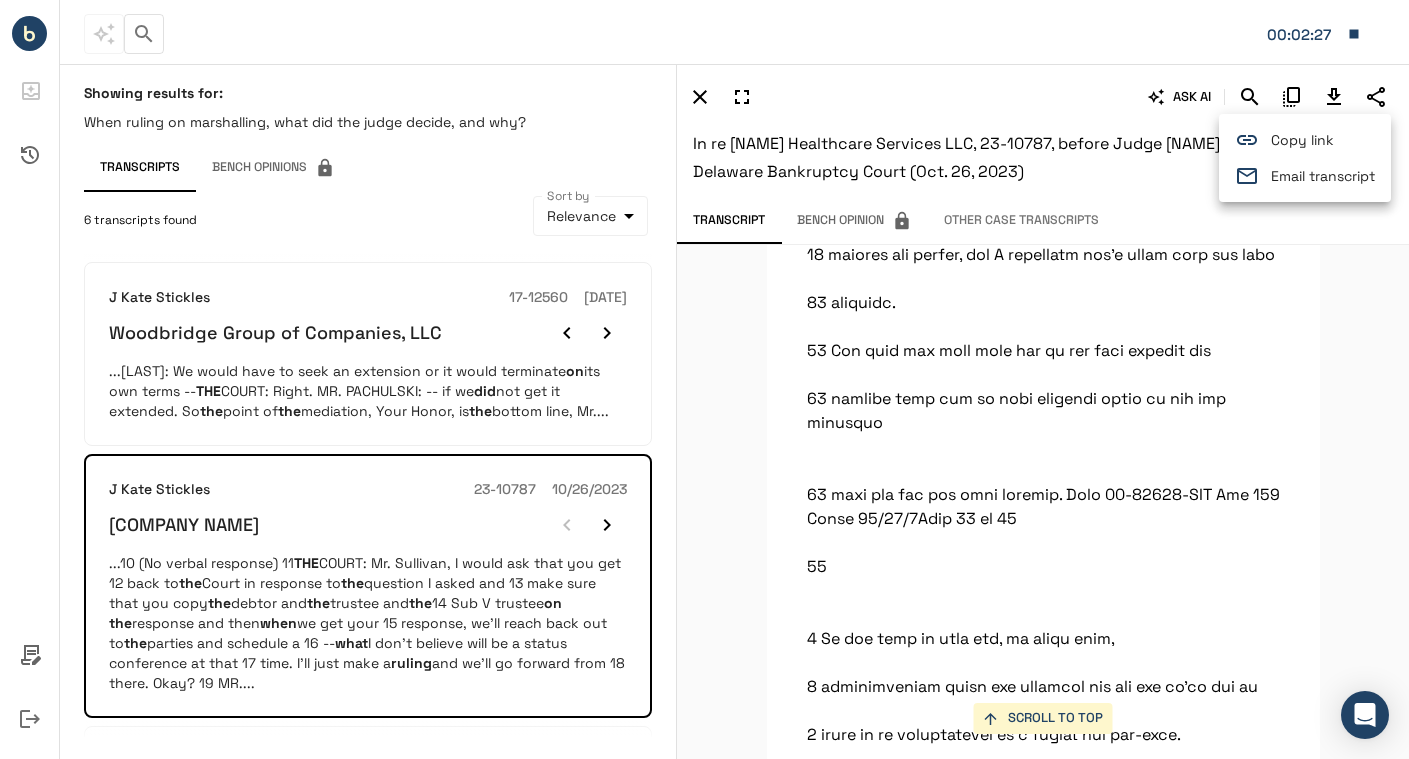 click on "Copy link" at bounding box center (1323, 140) 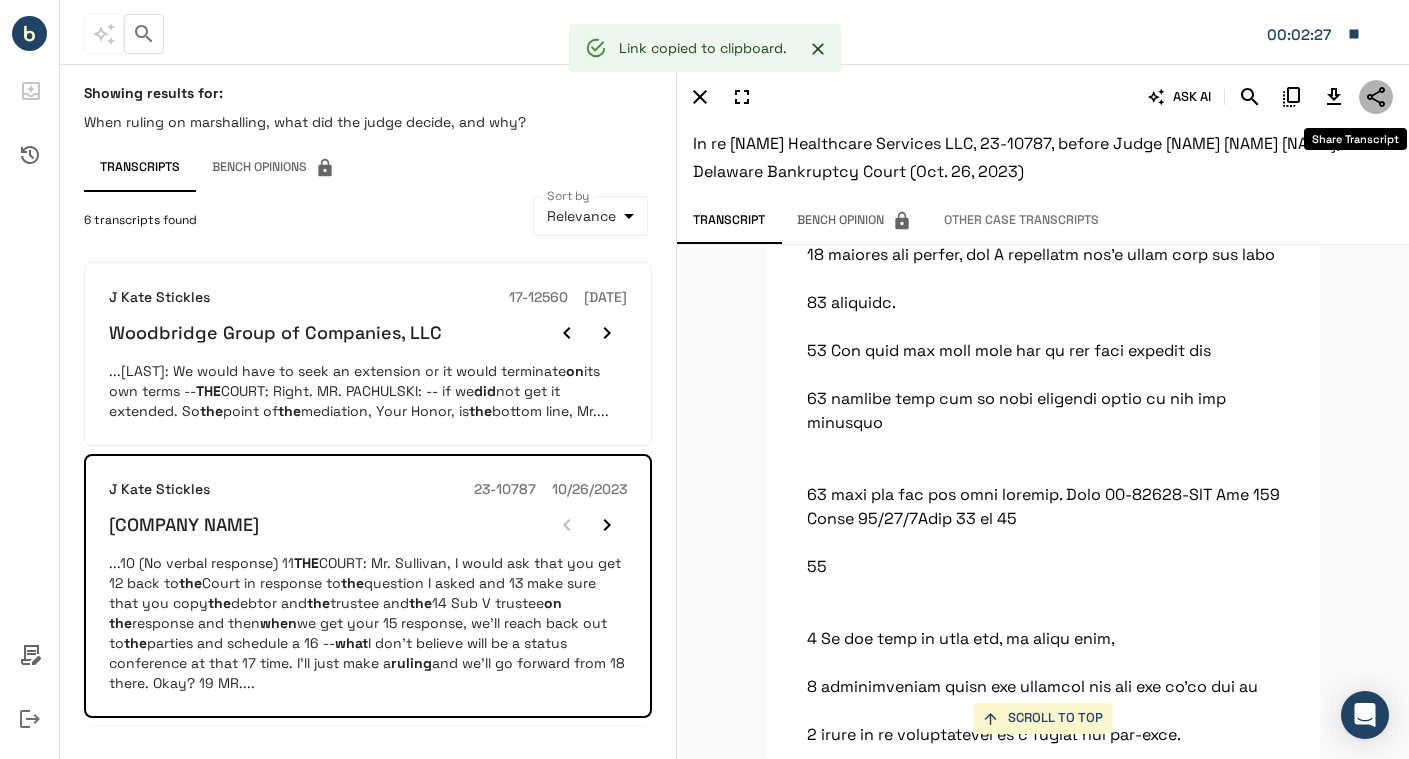 click 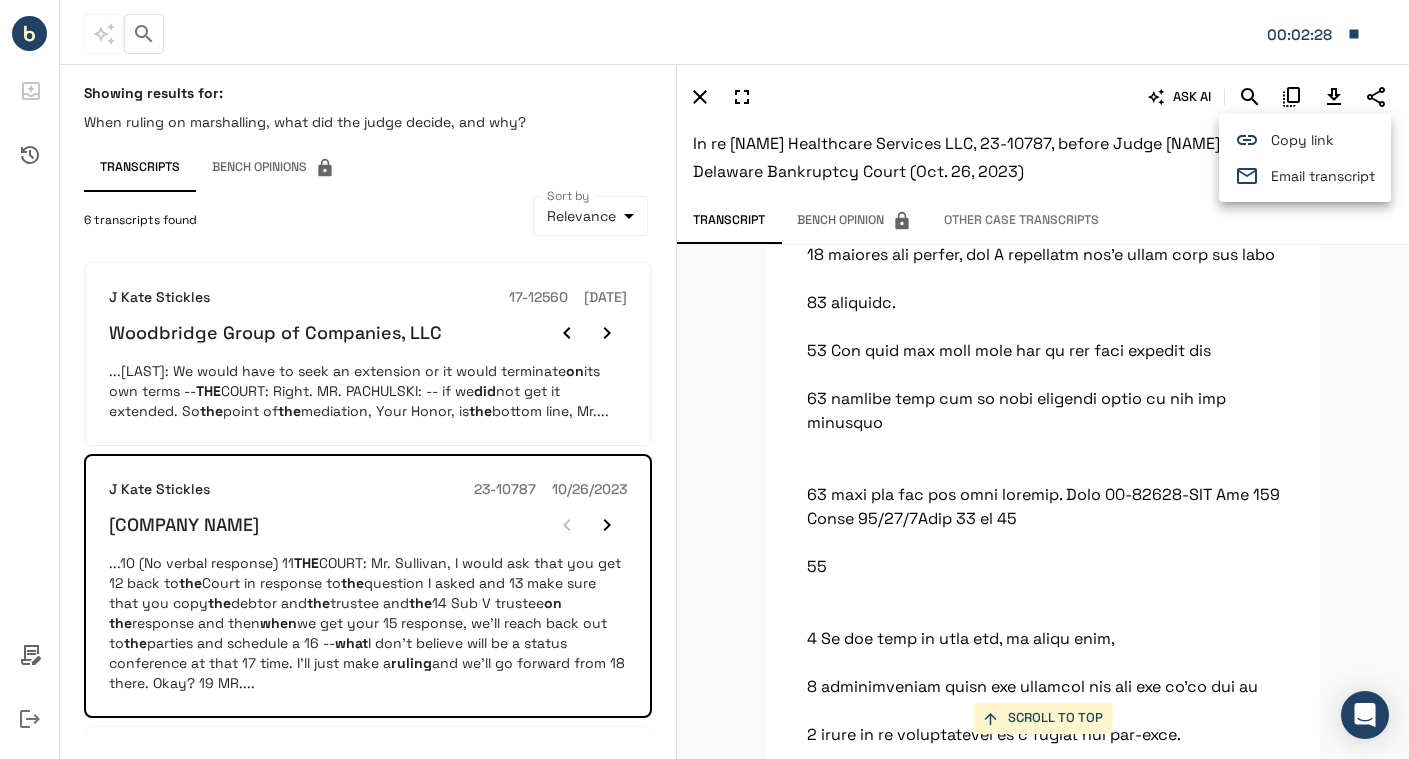 click on "Email transcript" at bounding box center (1323, 176) 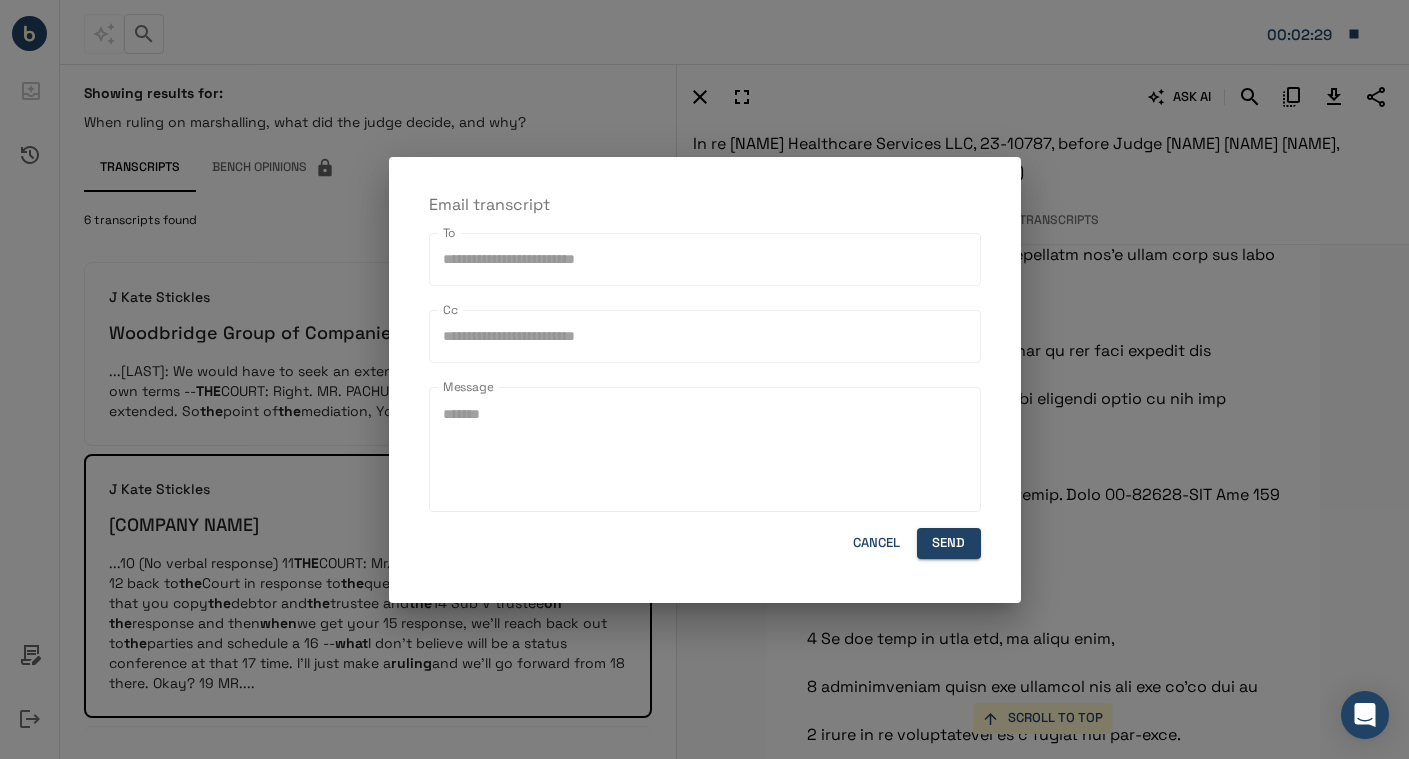 click on "To" at bounding box center (705, 259) 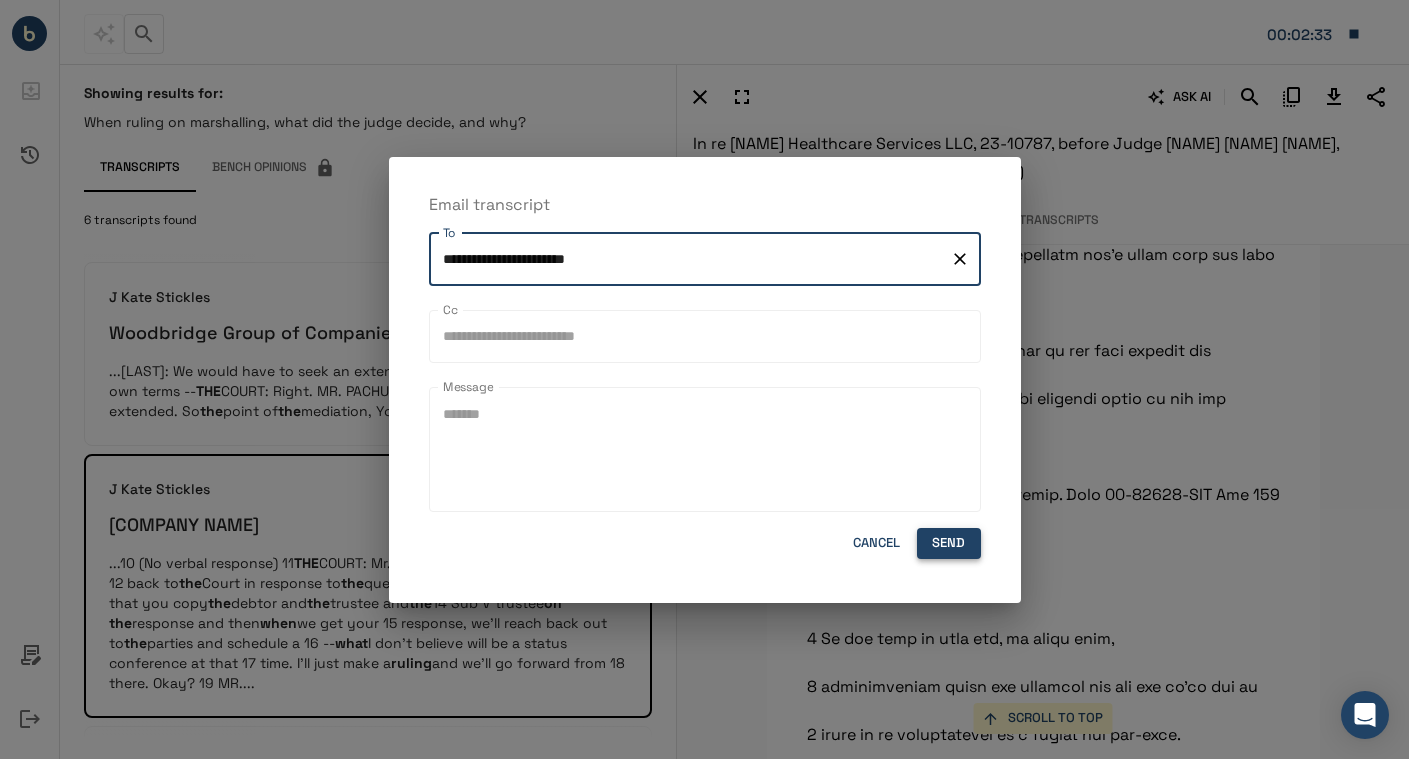 type on "**********" 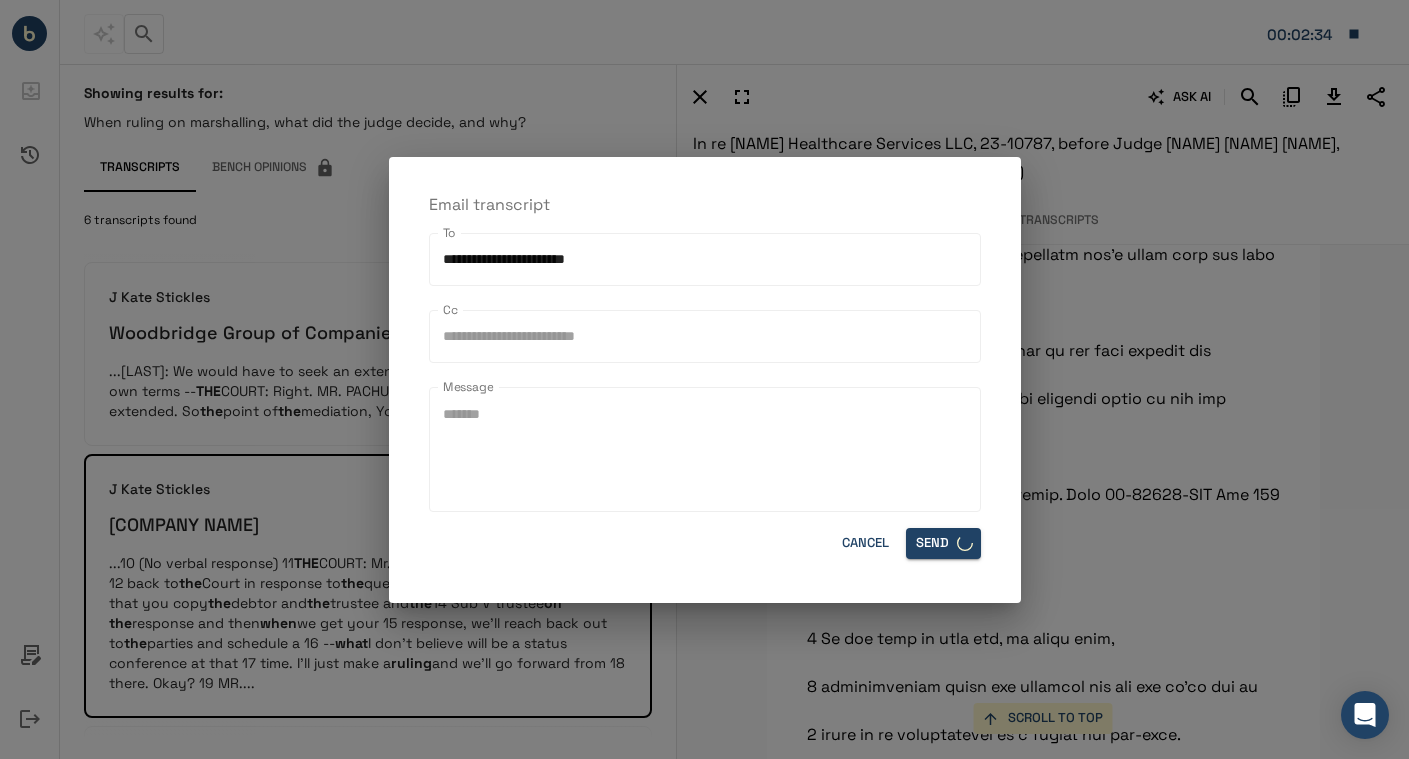 type 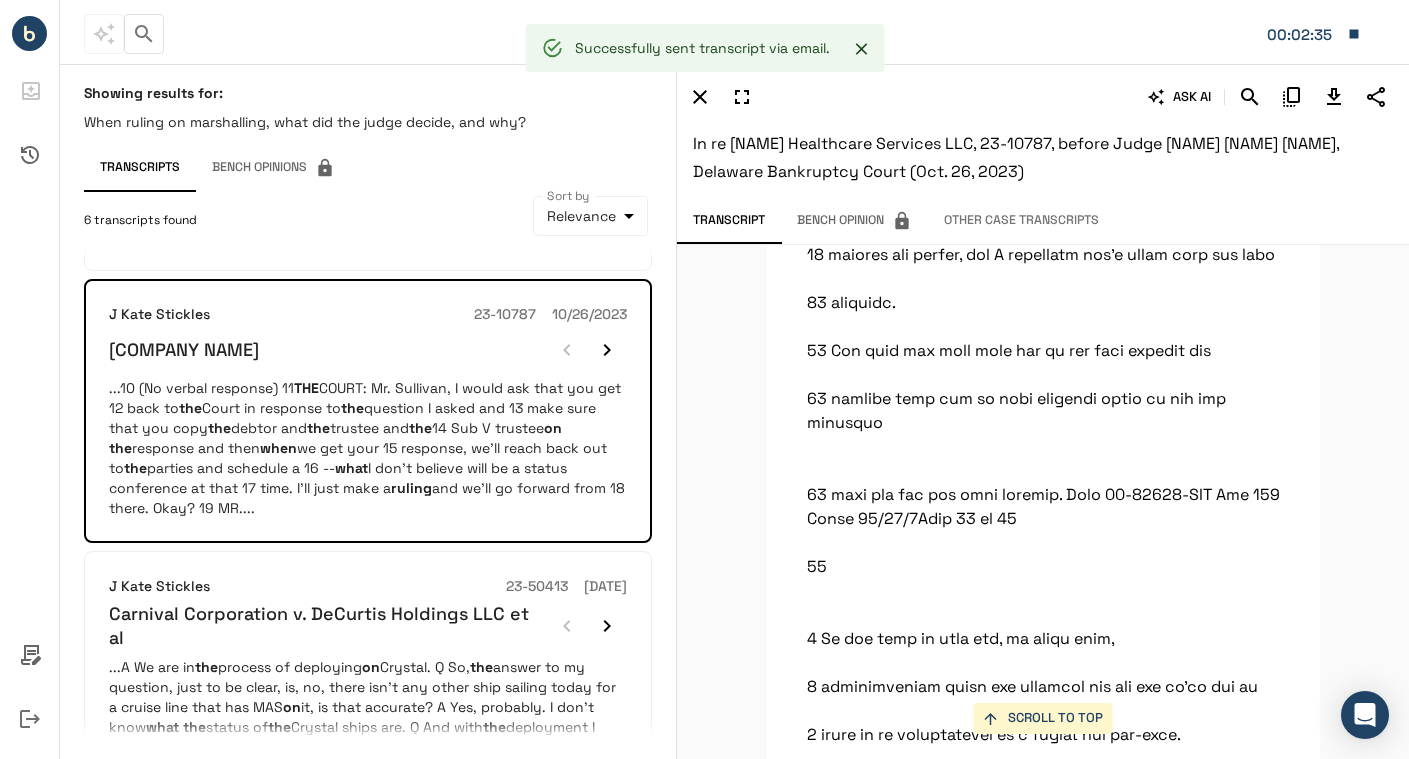 scroll, scrollTop: 329, scrollLeft: 0, axis: vertical 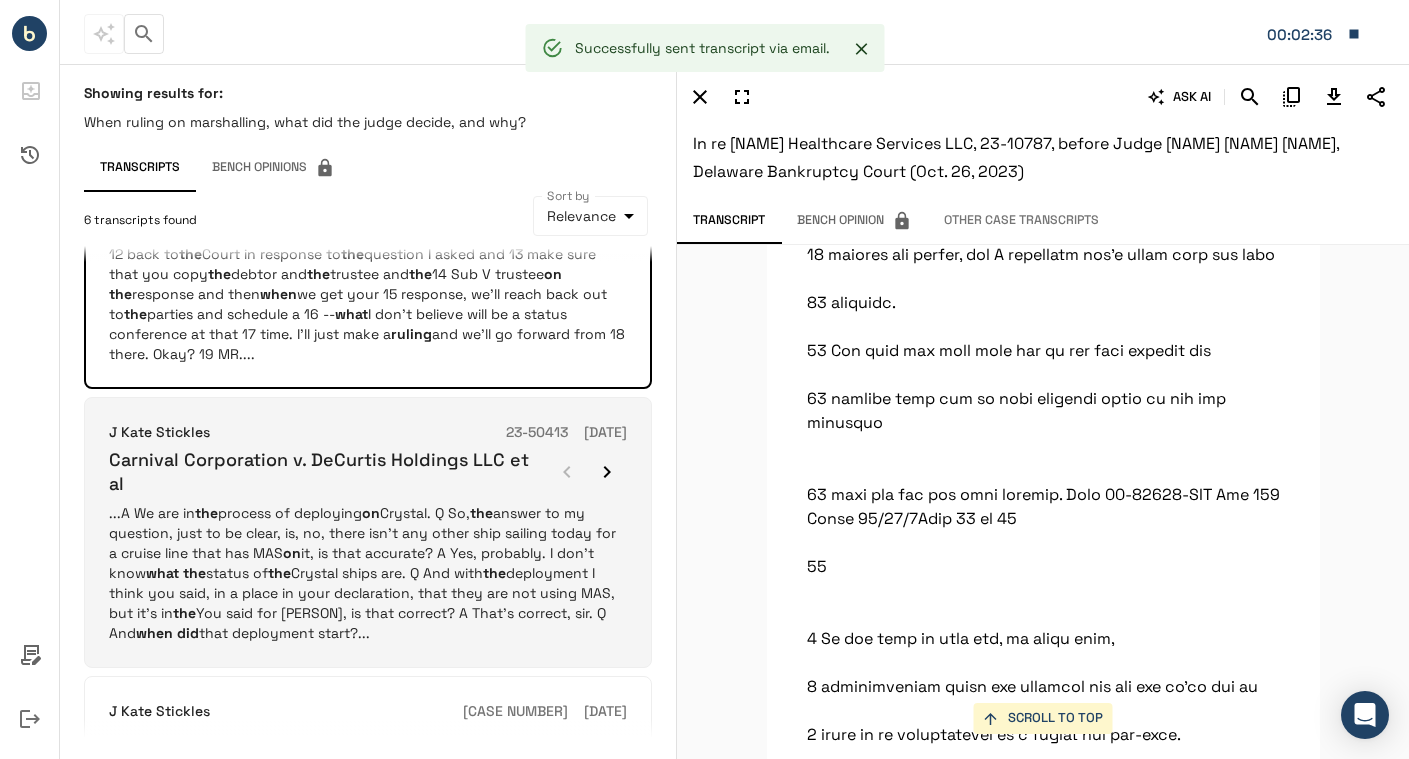 click on "...A We are in the process of deploying on Crystal.
Q So, the answer to my question, just to be clear, is, no, there isn’t any other ship sailing today for a cruise line that has MAS on it, is that accurate?
A Yes, probably. I don’t know what the status of the Crystal ships are.
Q And with the deployment I think you said, in a place in your declaration, that they are not using MAS, but it’s in the process of being ruled out. You said for Crystal, is that correct?
A That’s correct, sir.
Q And when did that deployment start?..." at bounding box center (368, 573) 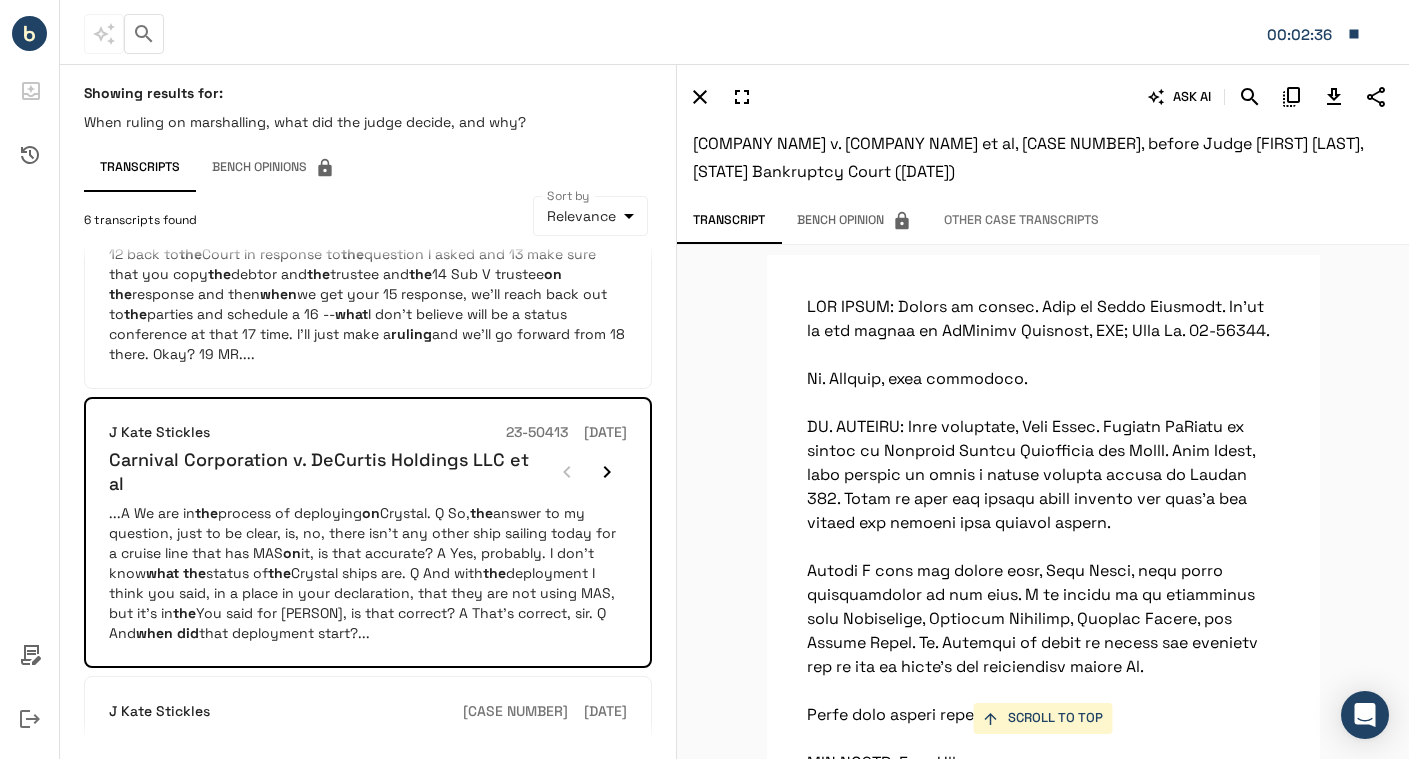scroll, scrollTop: 21933, scrollLeft: 0, axis: vertical 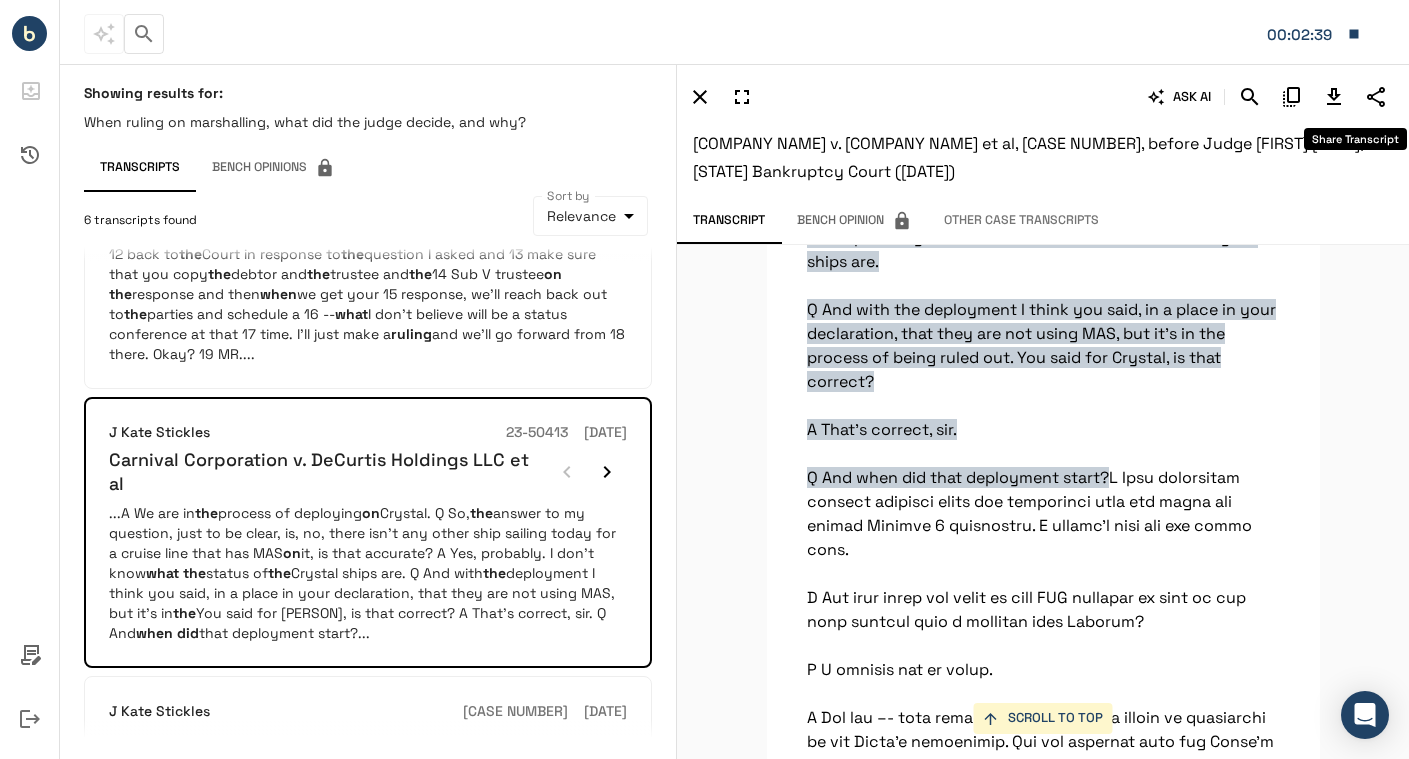 click 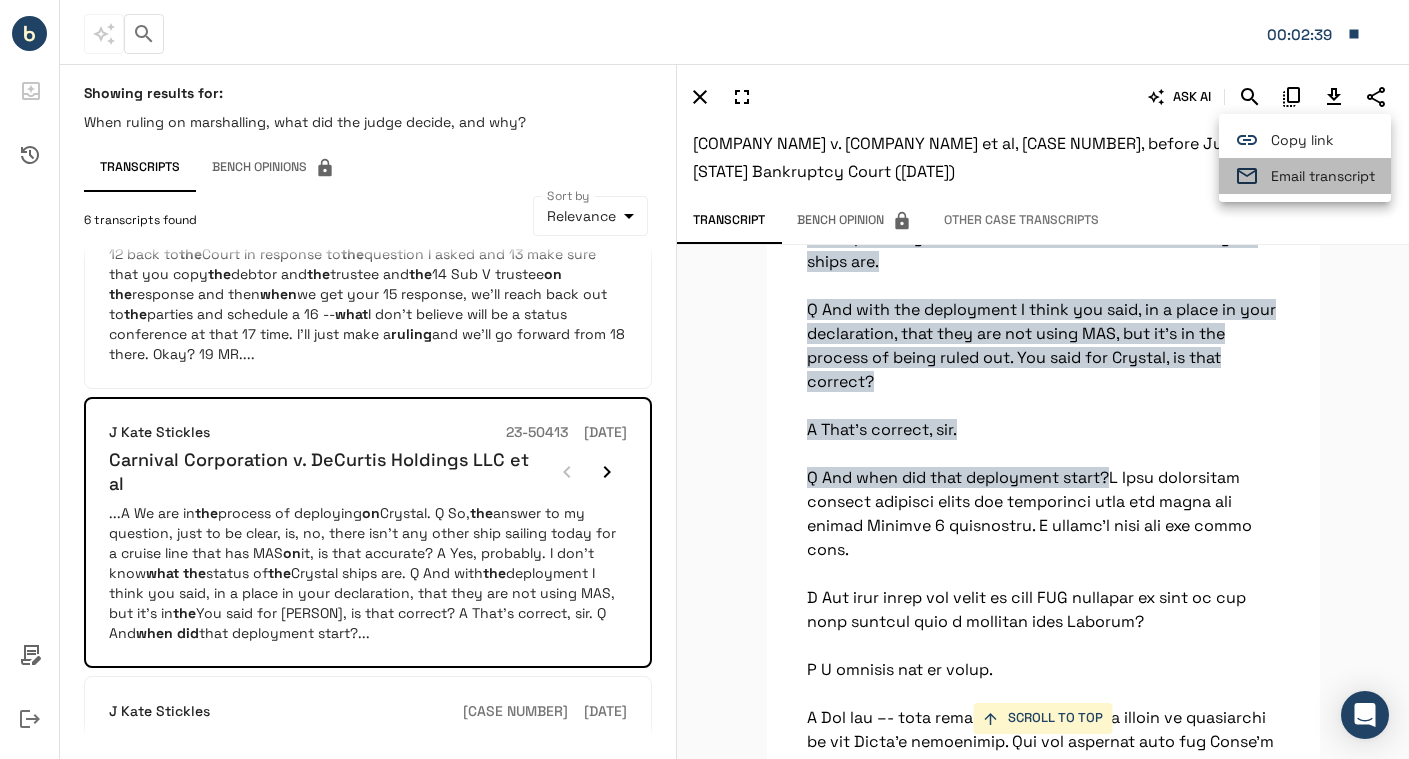 click on "Email transcript" at bounding box center (1323, 176) 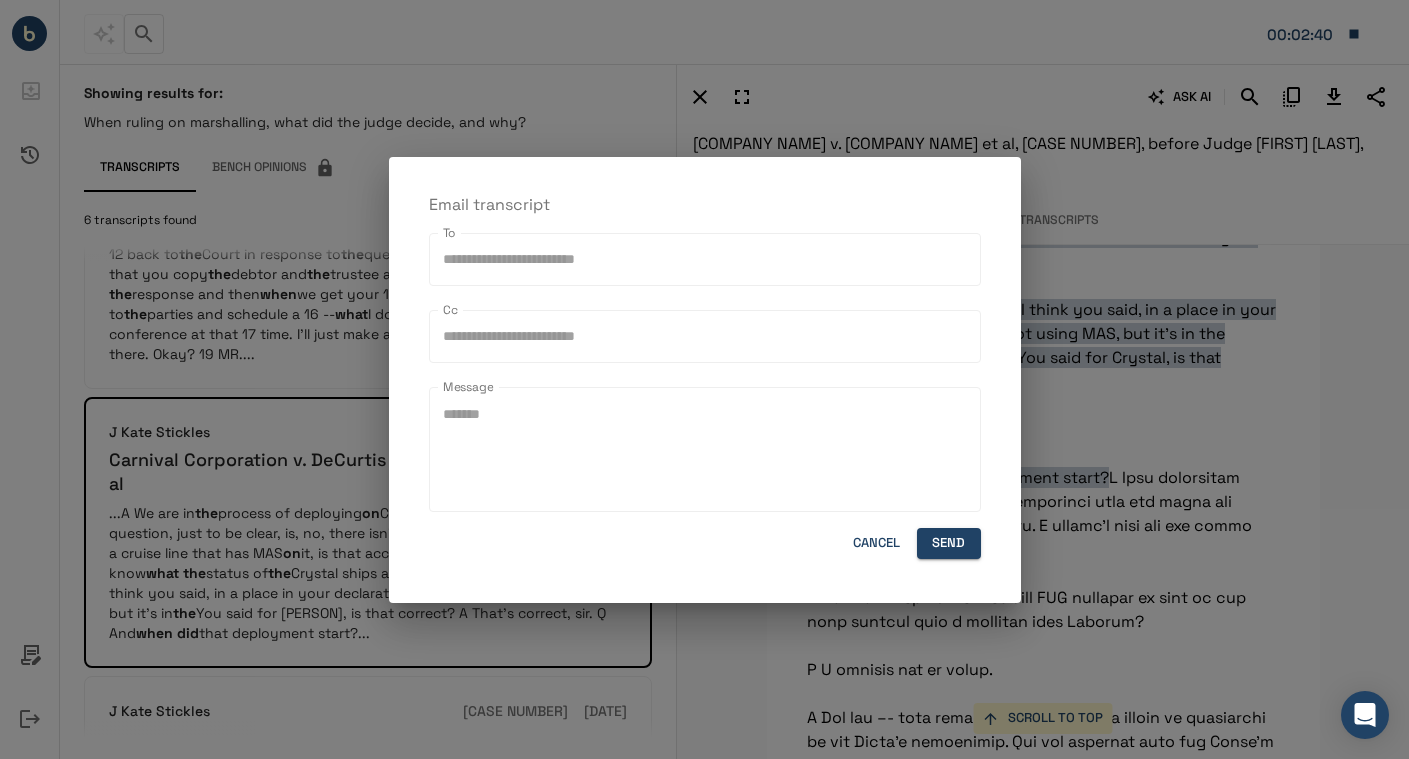 click on "To" at bounding box center [705, 259] 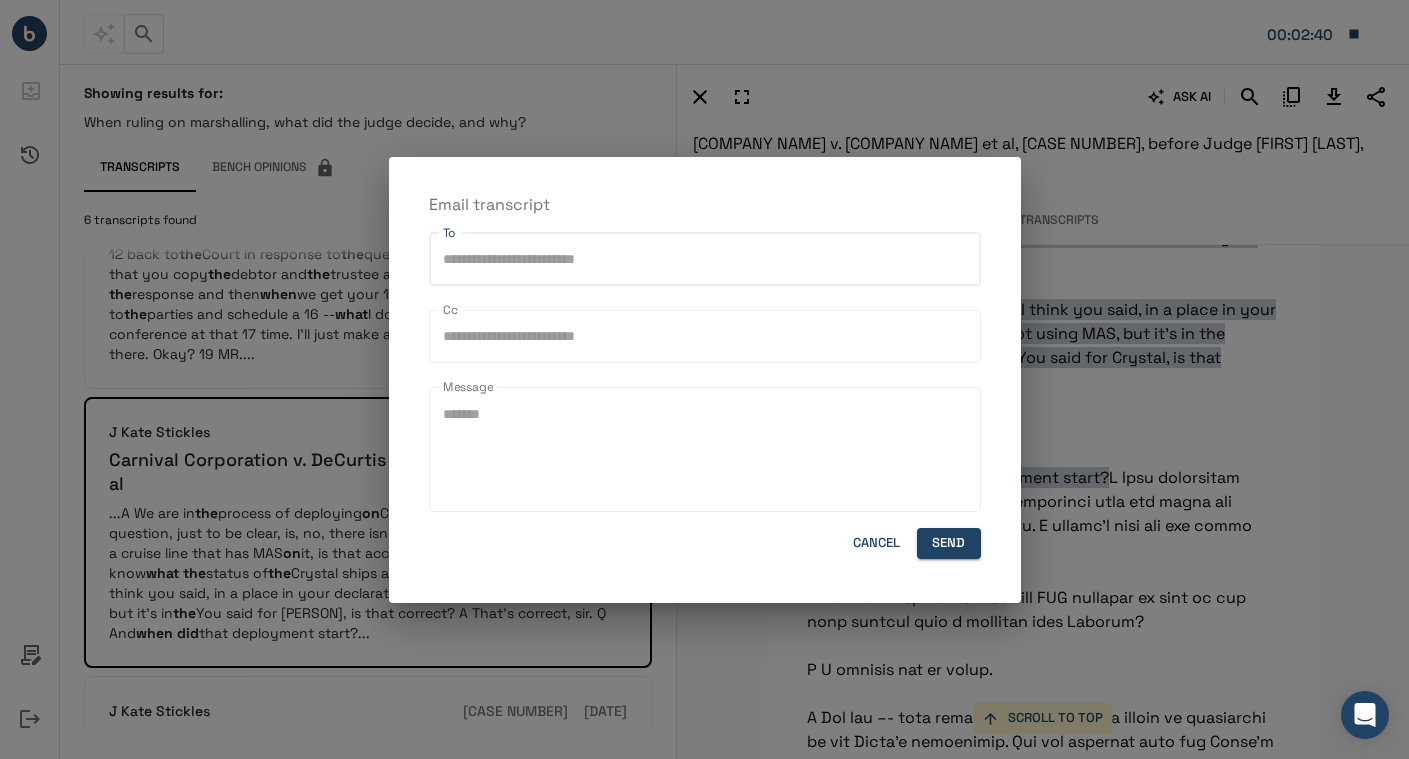 paste on "**********" 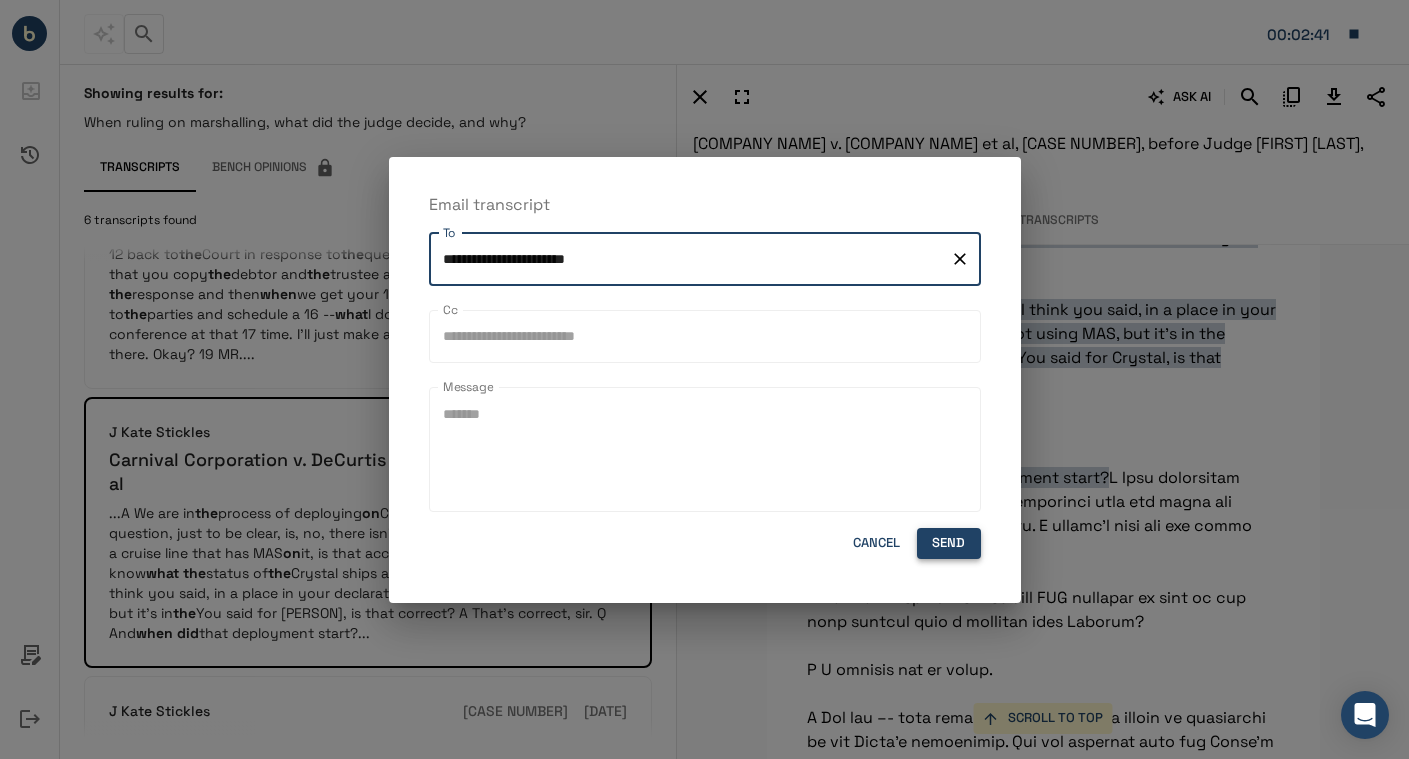 type on "**********" 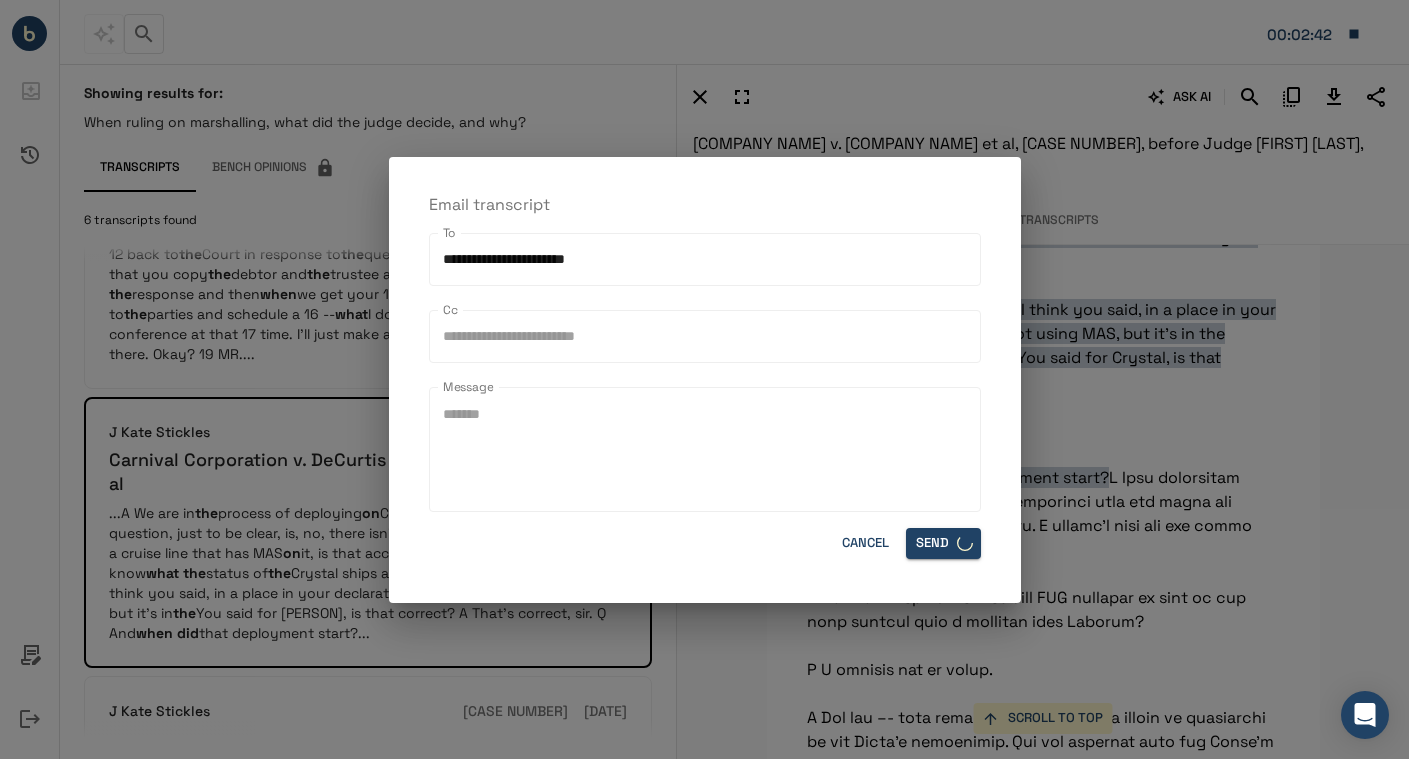 type 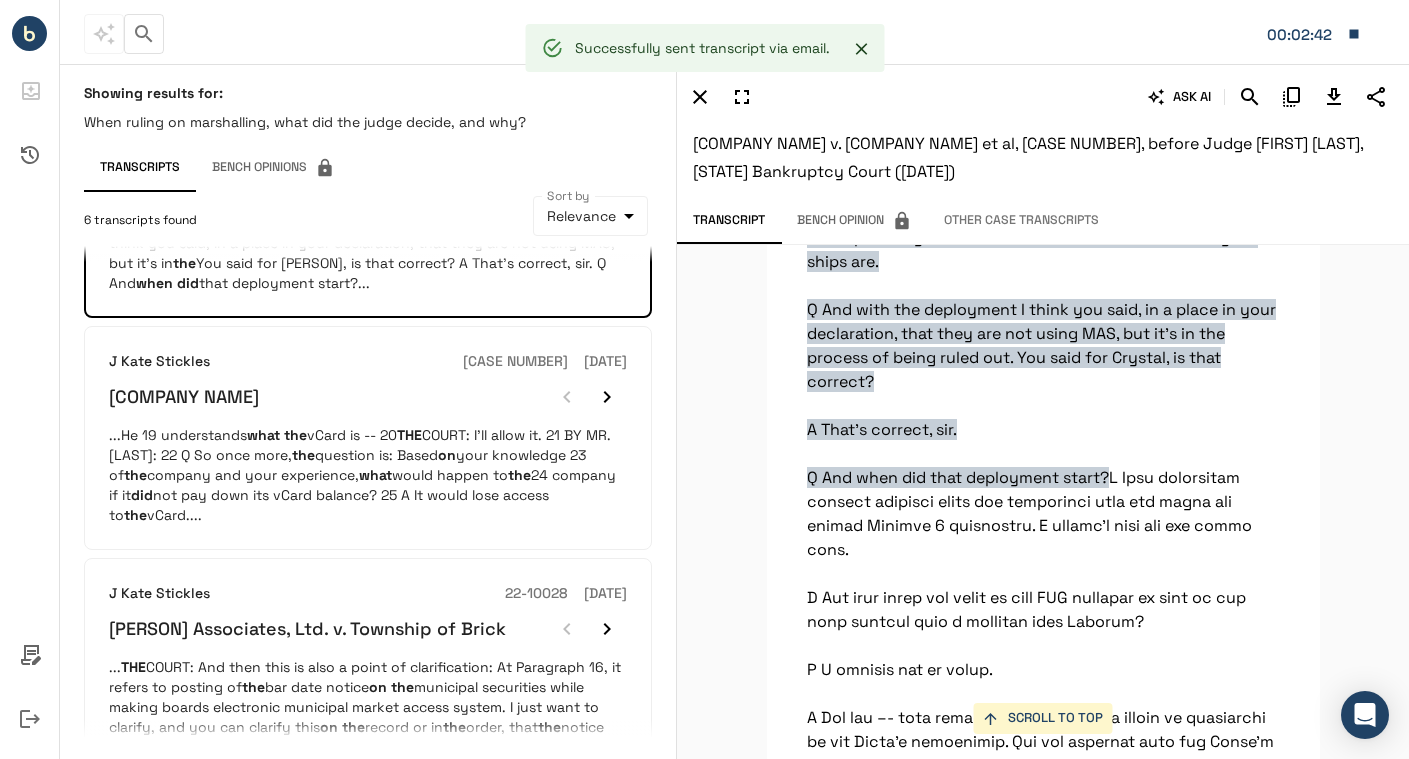 scroll, scrollTop: 680, scrollLeft: 0, axis: vertical 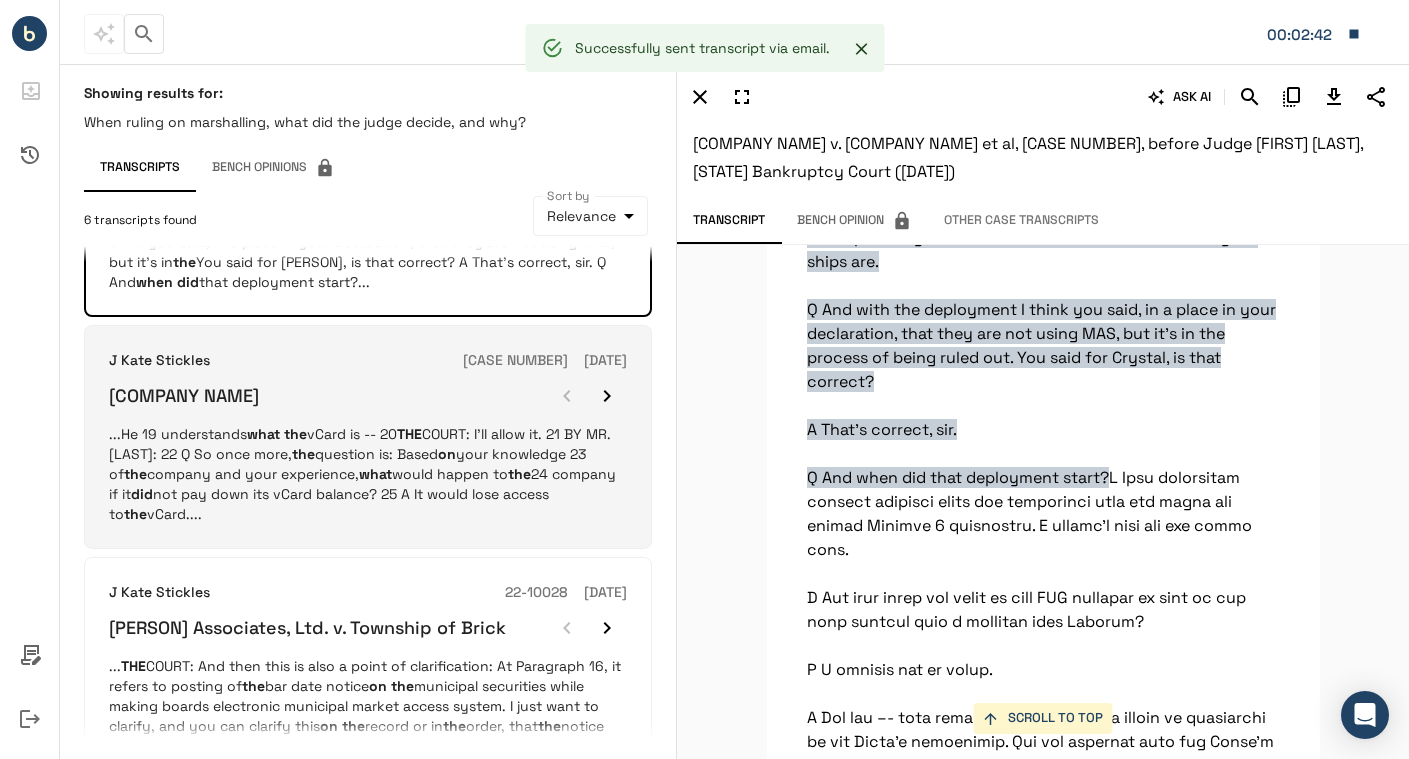 click on "[COMPANY NAME]" at bounding box center [184, 395] 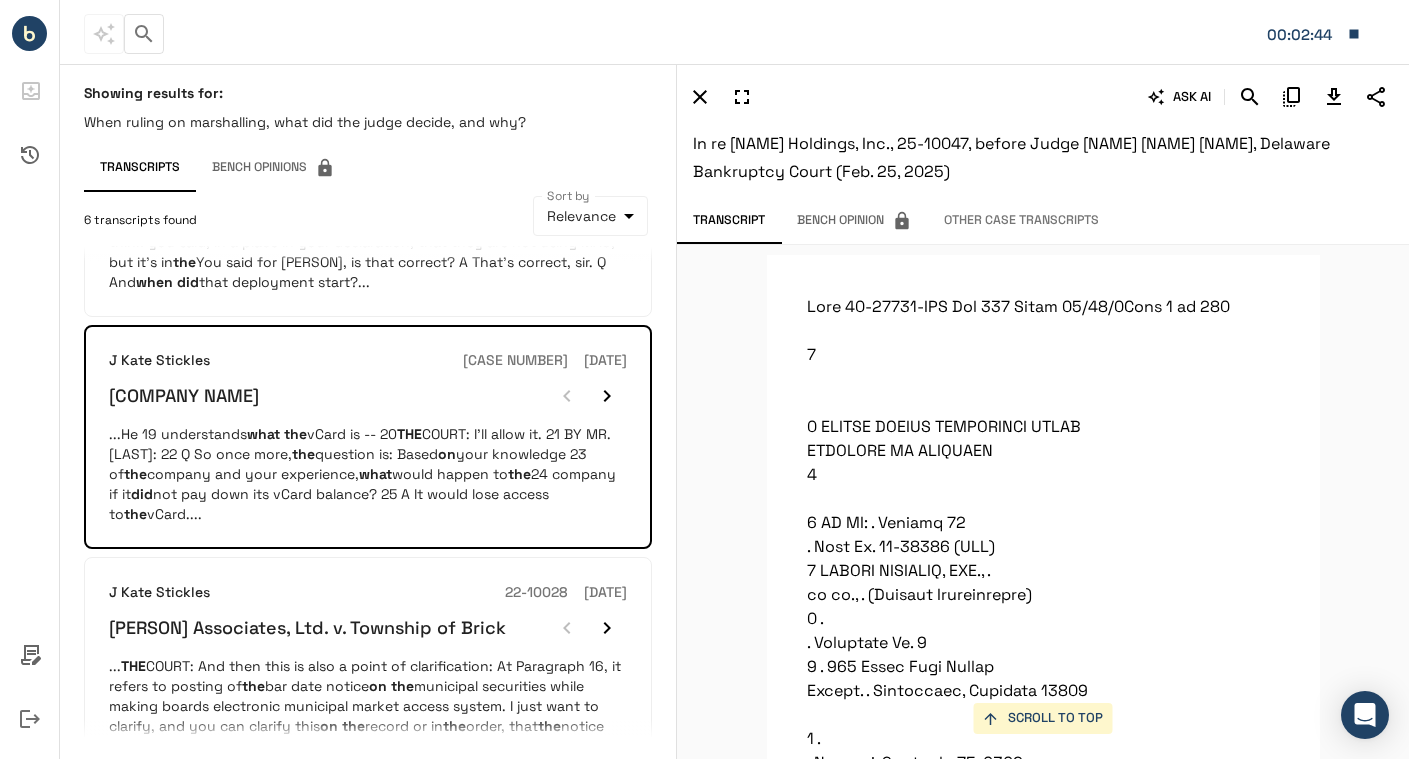 scroll, scrollTop: 131841, scrollLeft: 0, axis: vertical 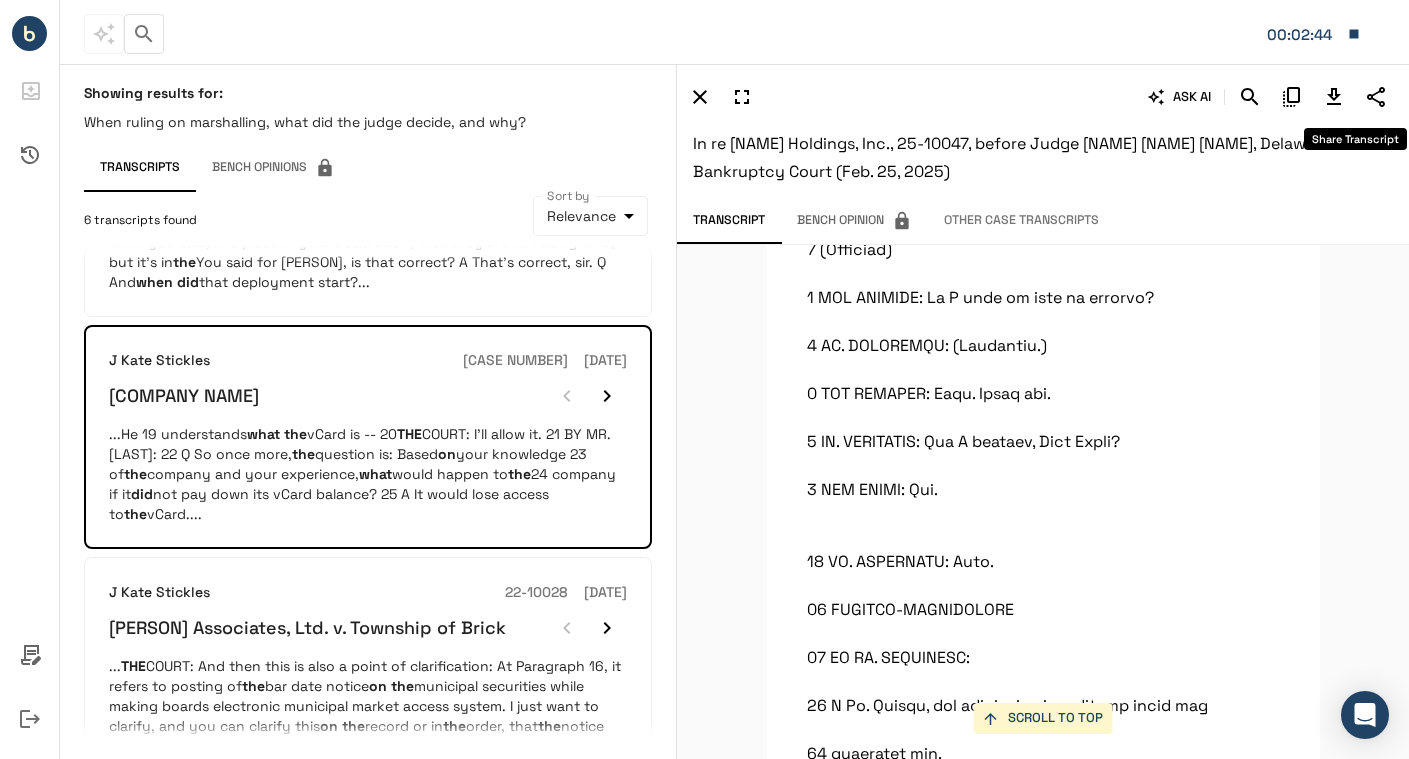 click 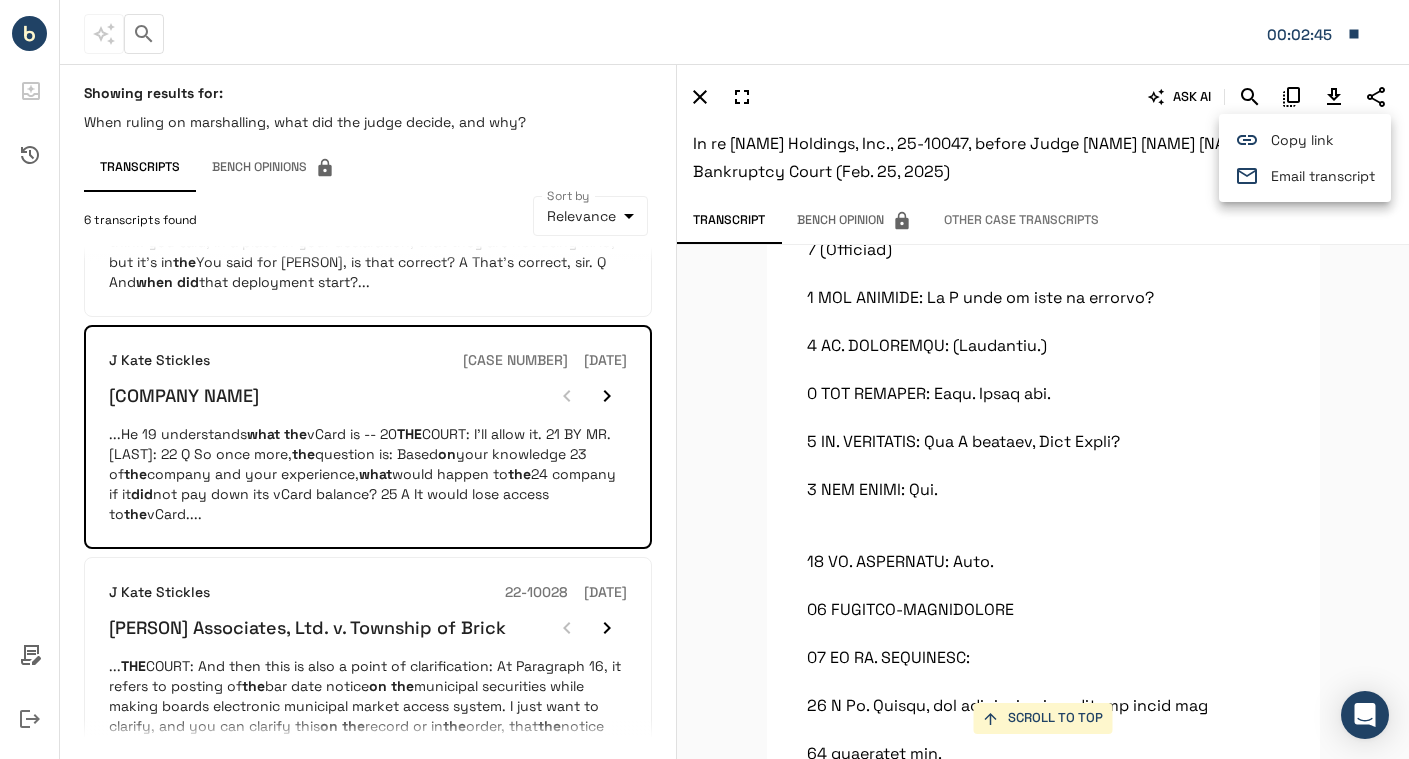 click on "Email transcript" at bounding box center [1323, 176] 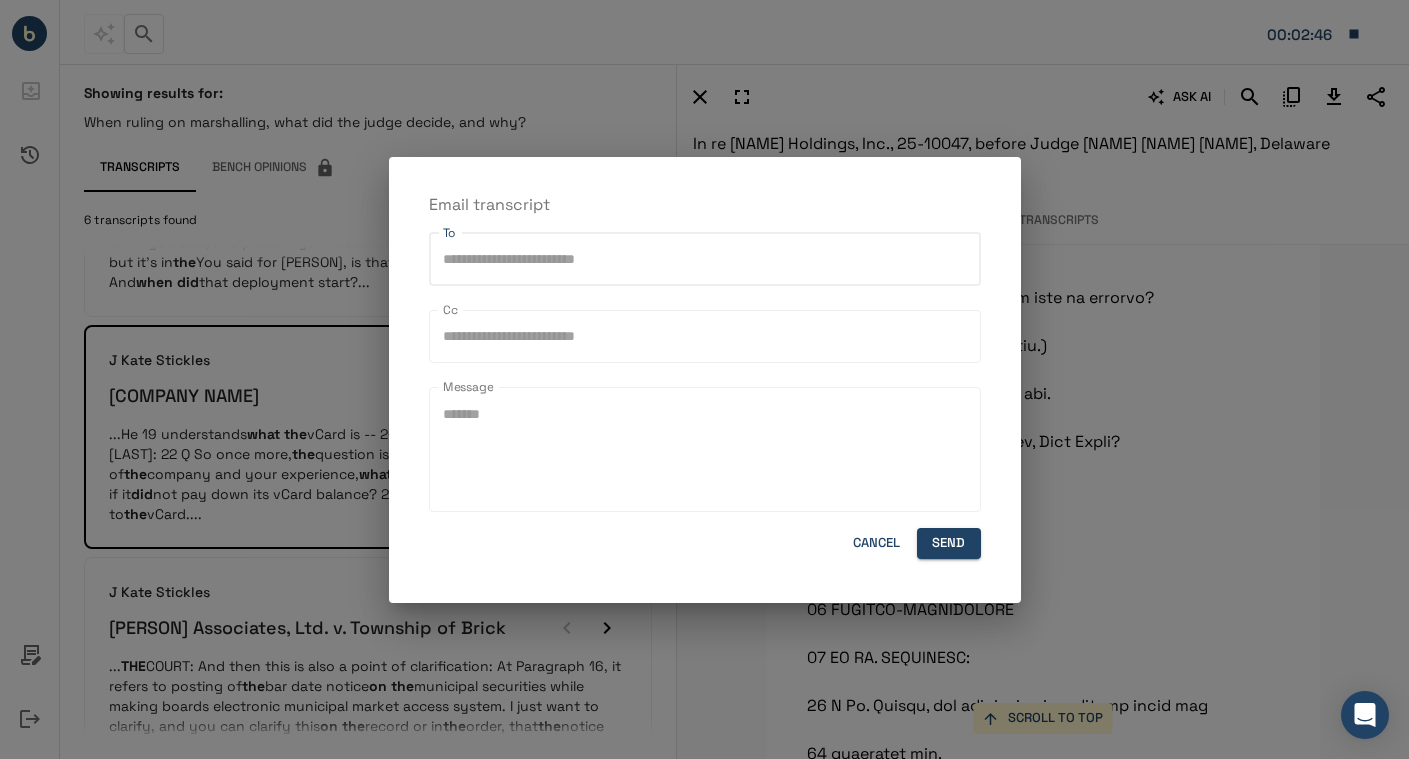 click on "To" at bounding box center [705, 259] 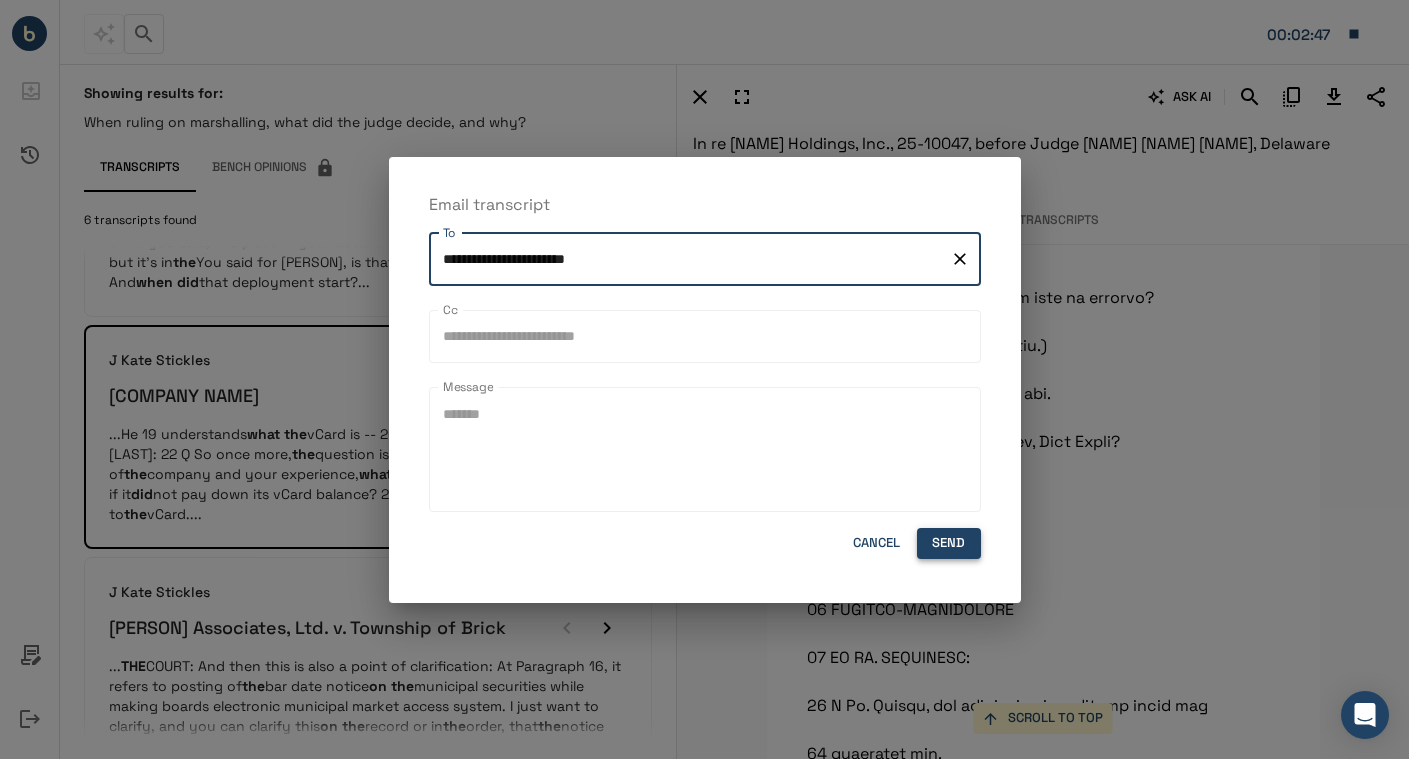 type on "**********" 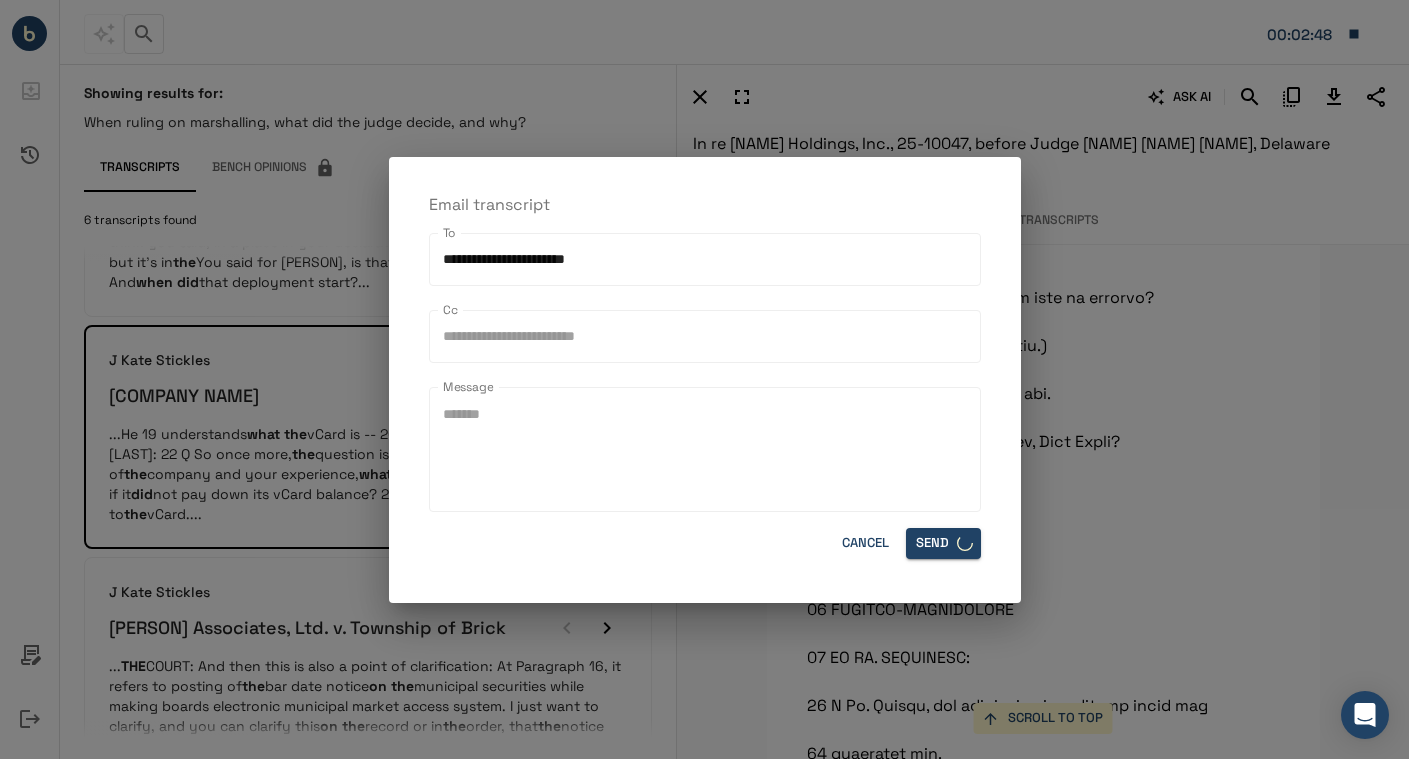 click on "**********" at bounding box center [704, 379] 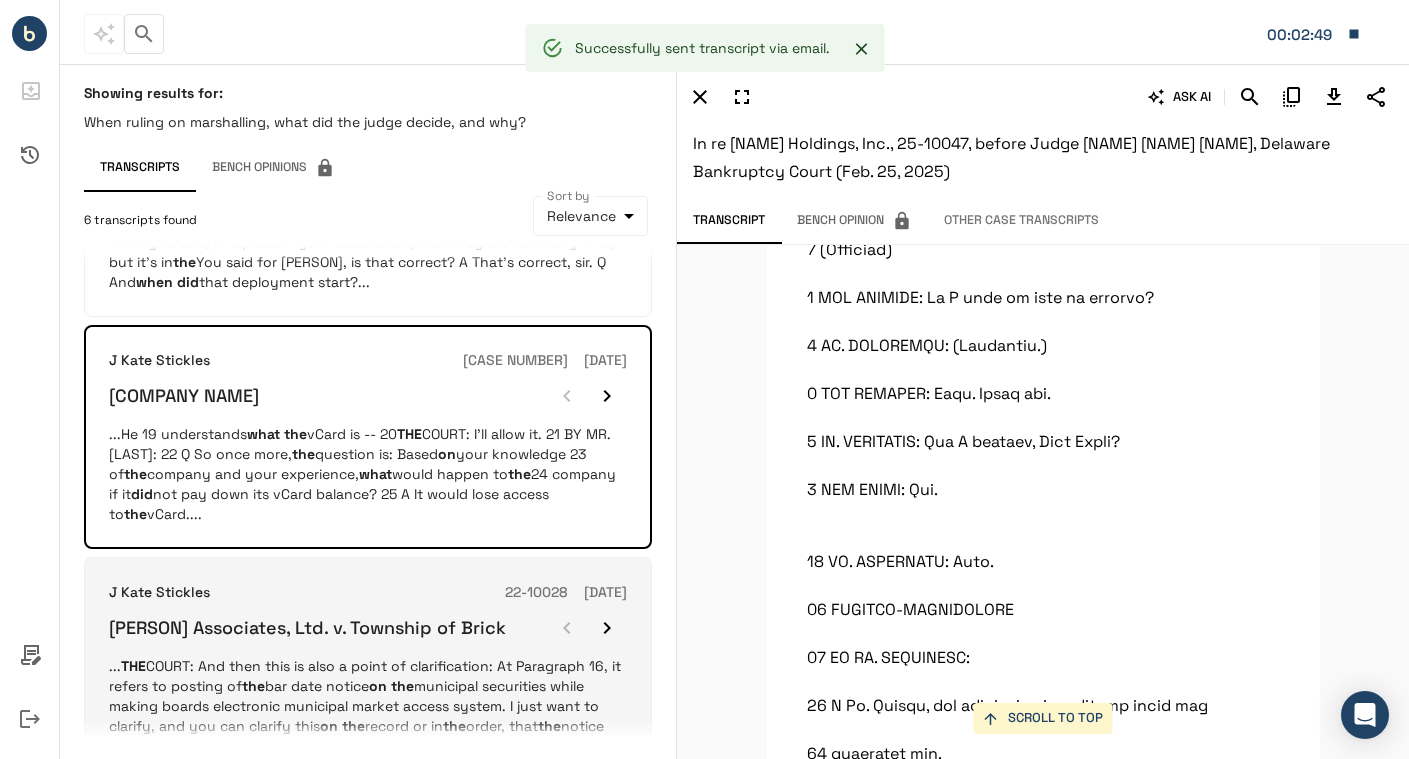 click on "[PERSON] Associates, Ltd. v. Township of Brick" at bounding box center [307, 627] 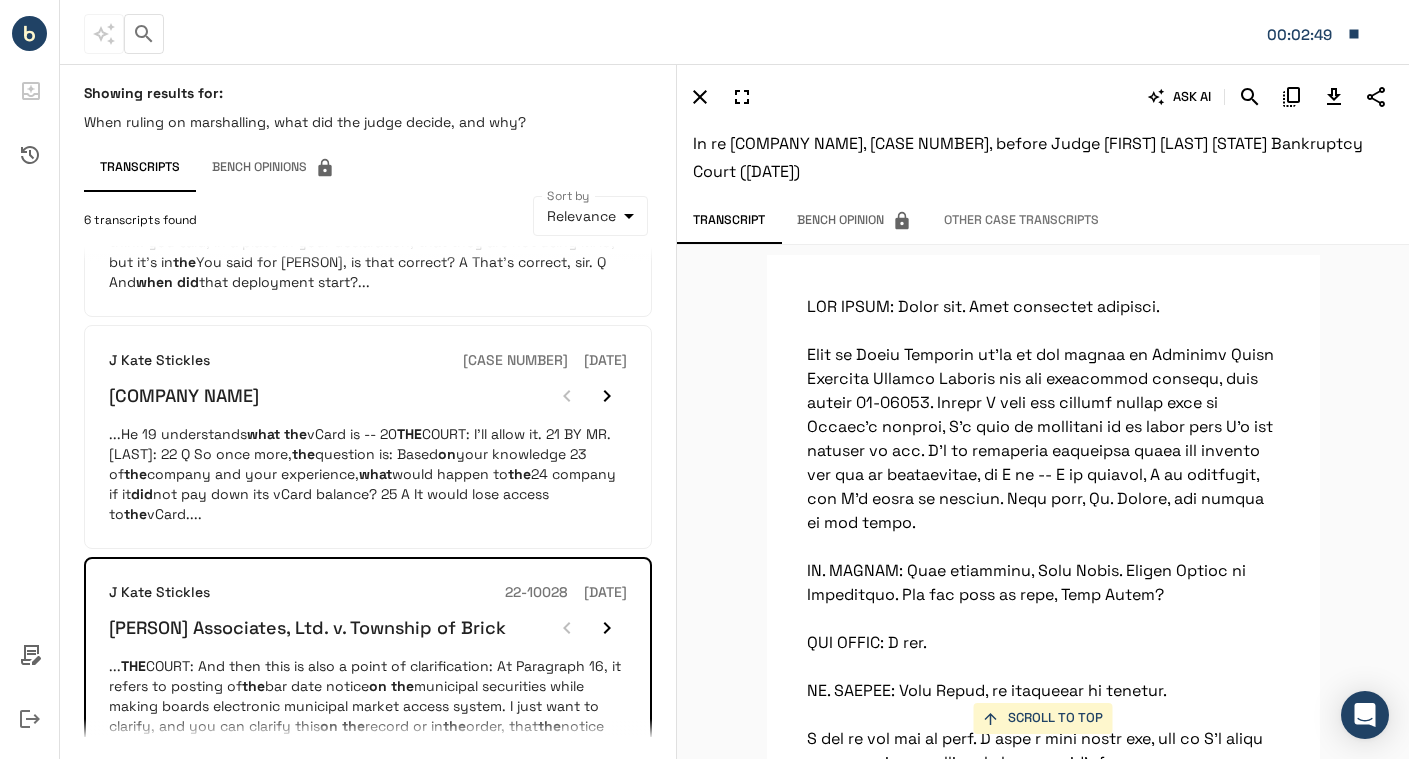 scroll, scrollTop: 2805, scrollLeft: 0, axis: vertical 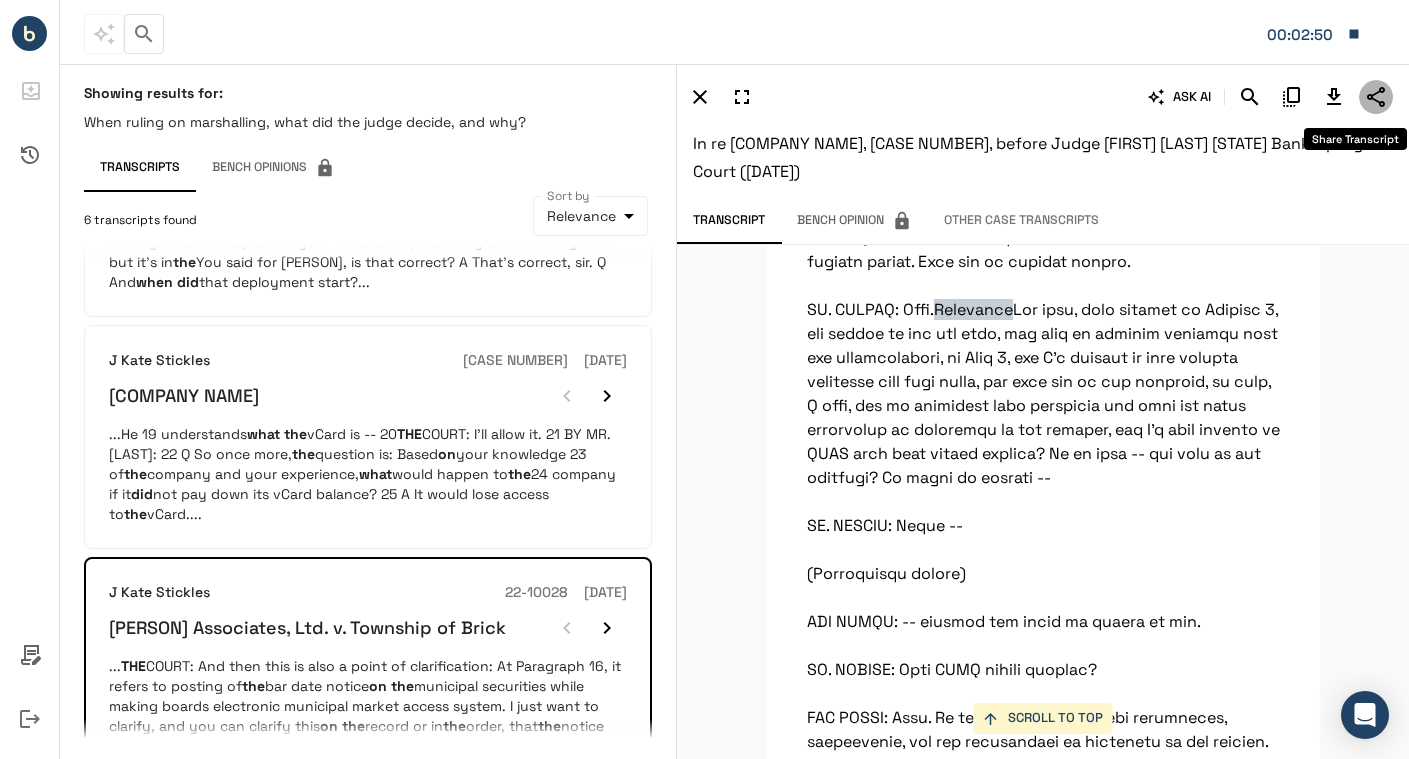 click 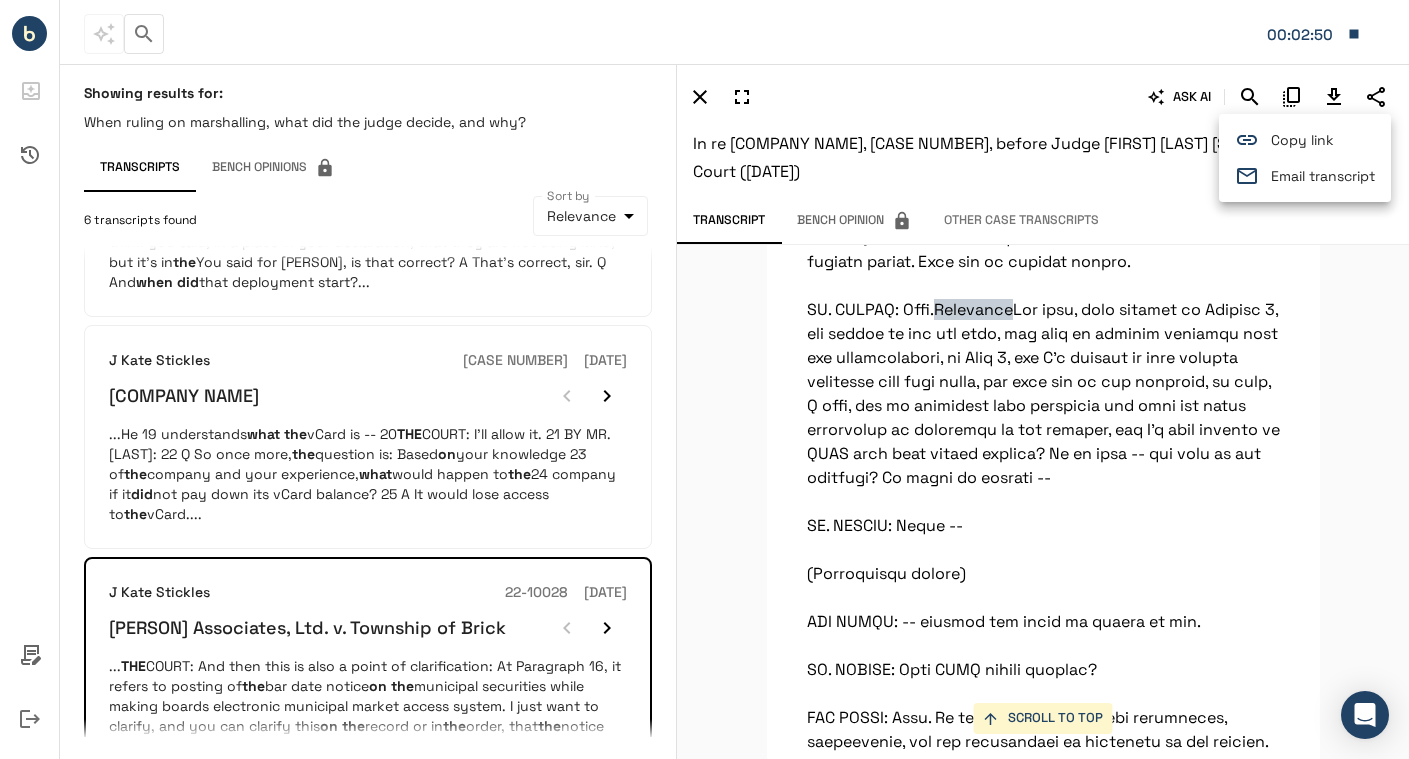 click on "Email transcript" at bounding box center (1305, 176) 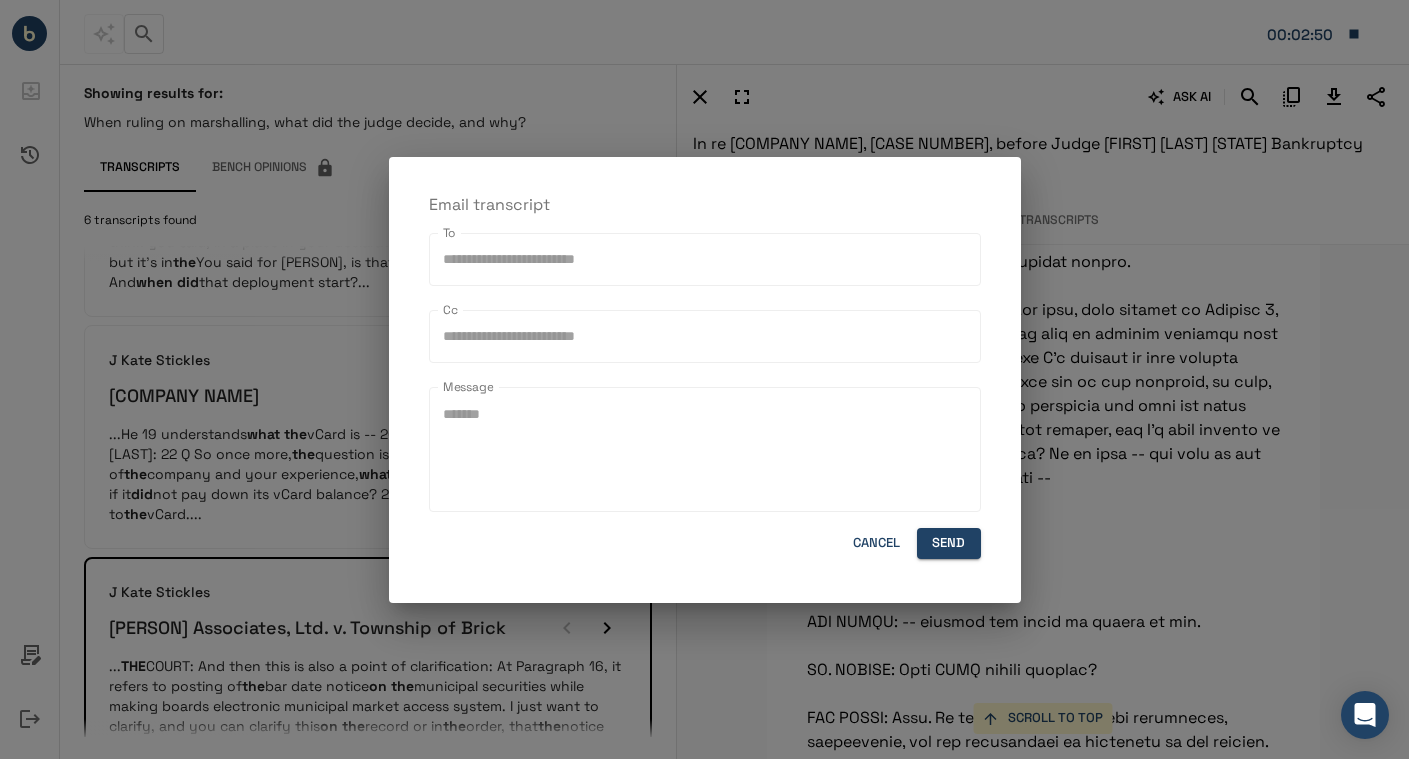 click on "To" at bounding box center [705, 259] 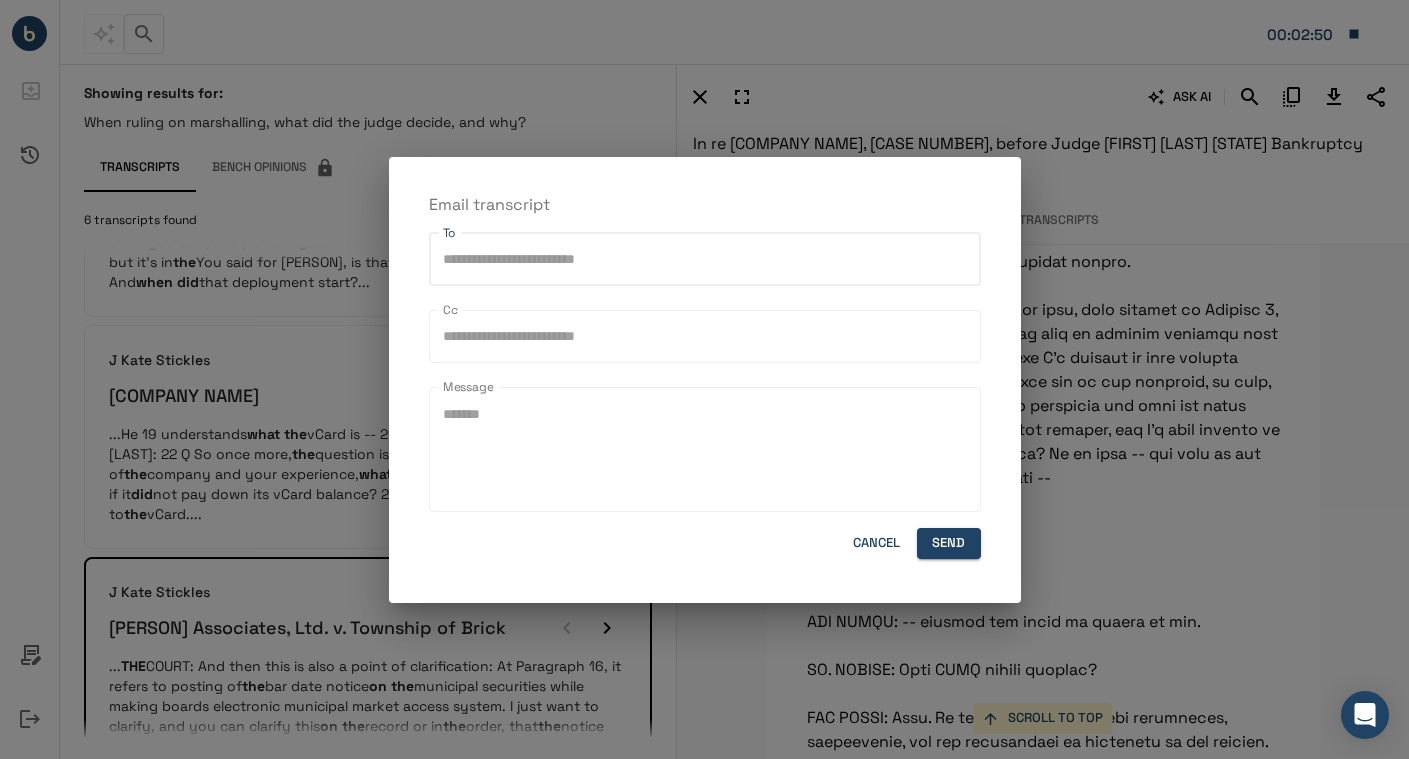 paste on "**********" 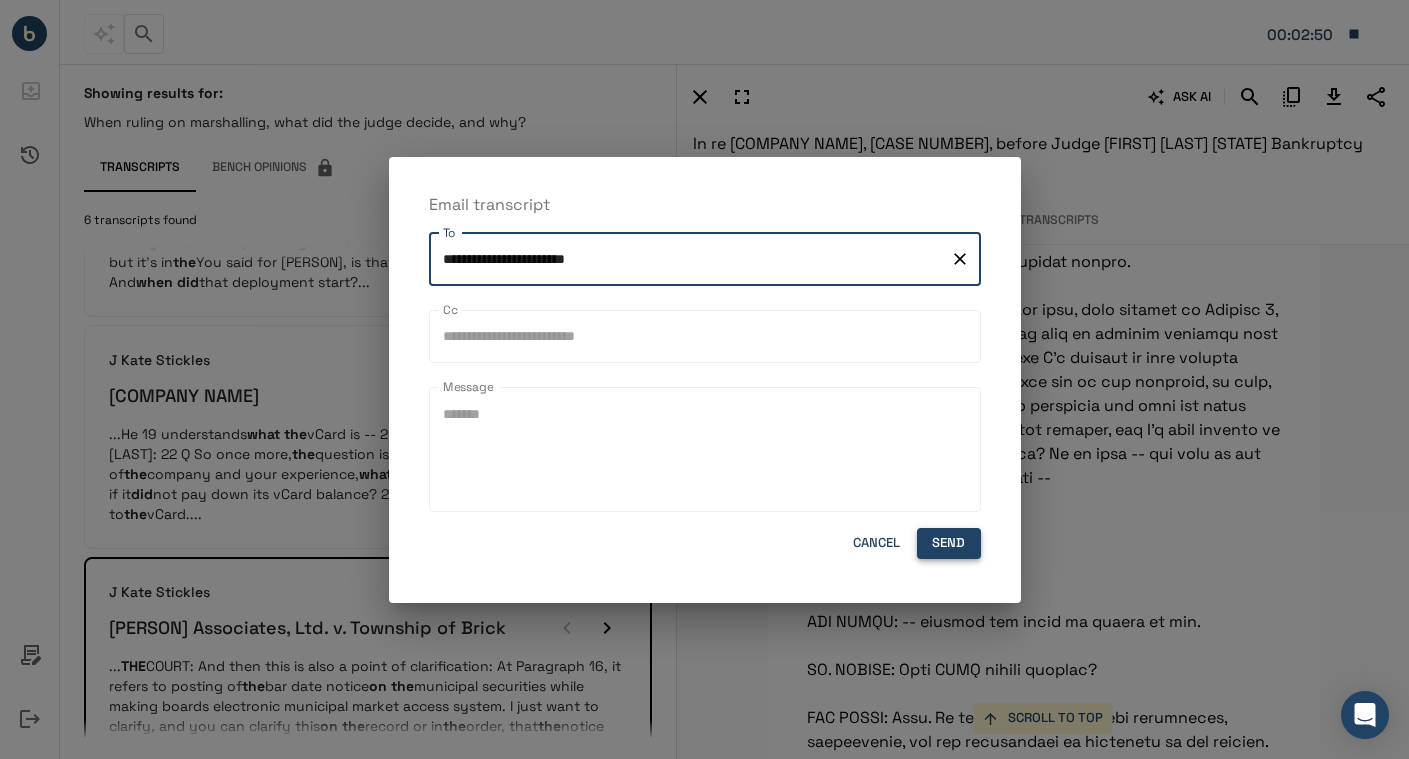 type on "**********" 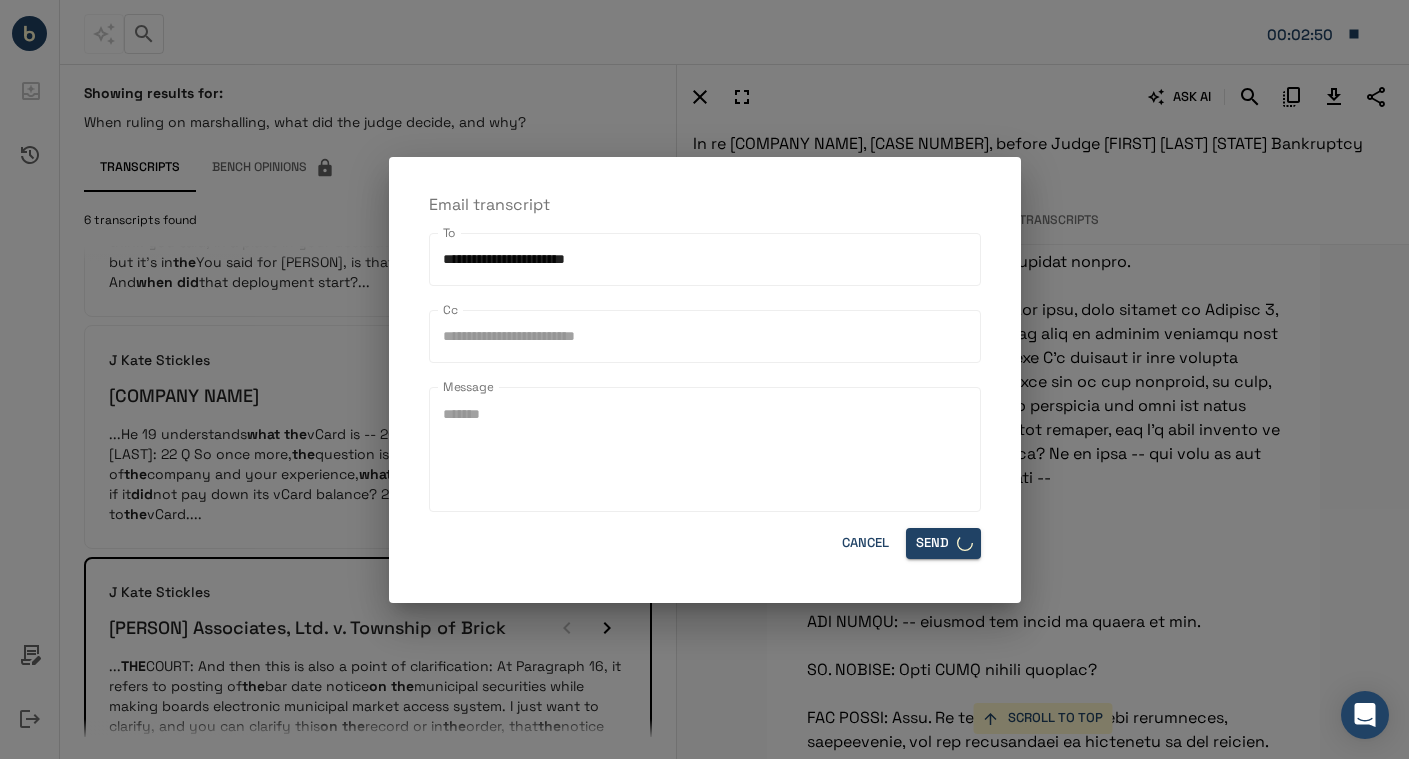 type 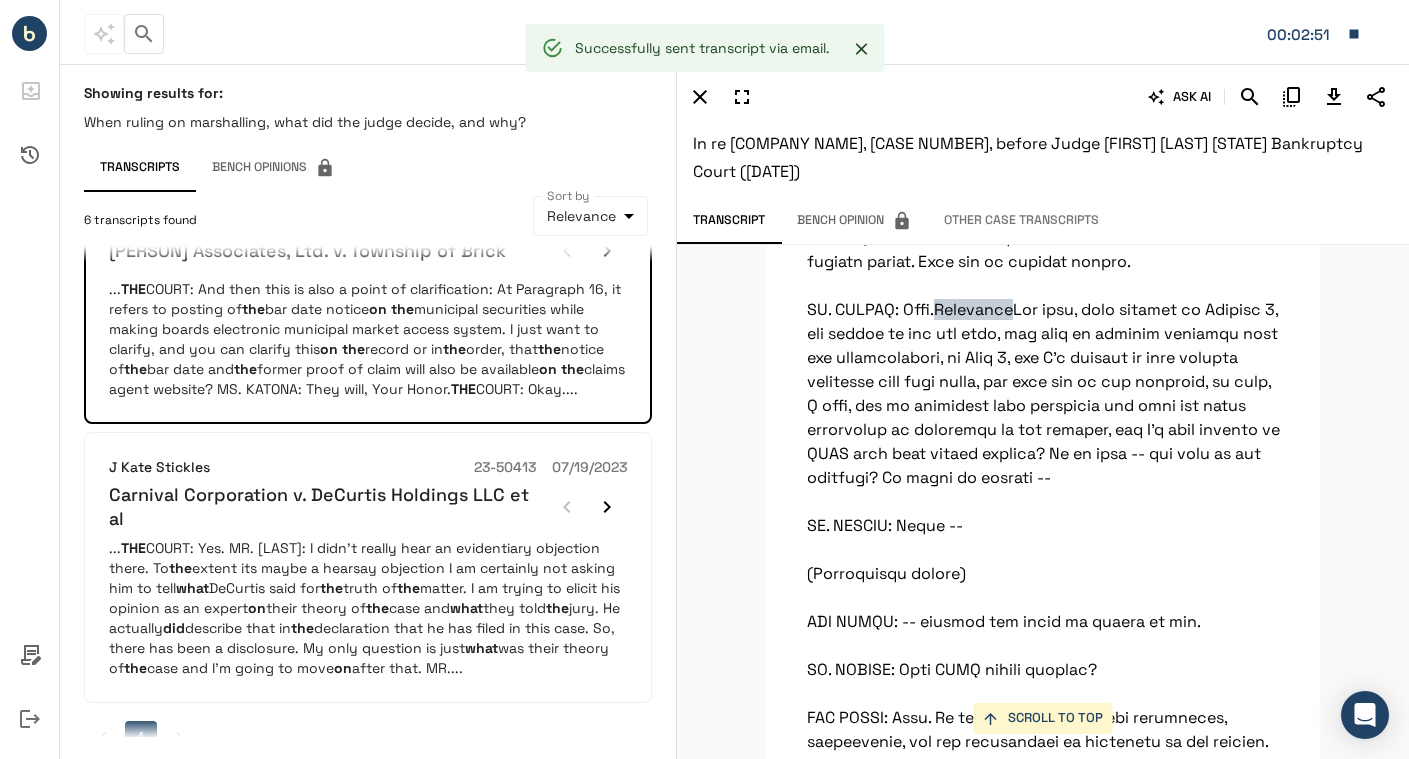 scroll, scrollTop: 1079, scrollLeft: 0, axis: vertical 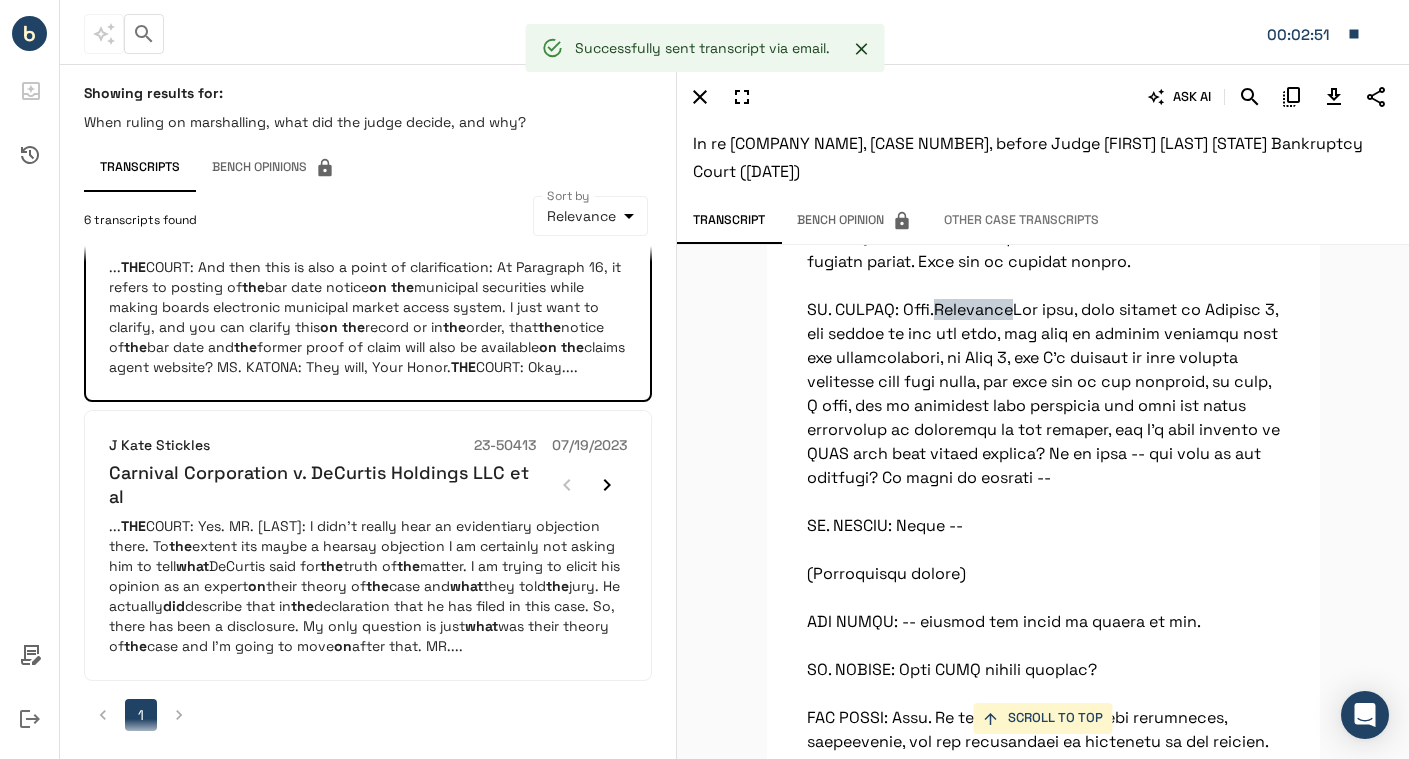 click on "Carnival Corporation v. DeCurtis Holdings LLC et al" at bounding box center (328, 484) 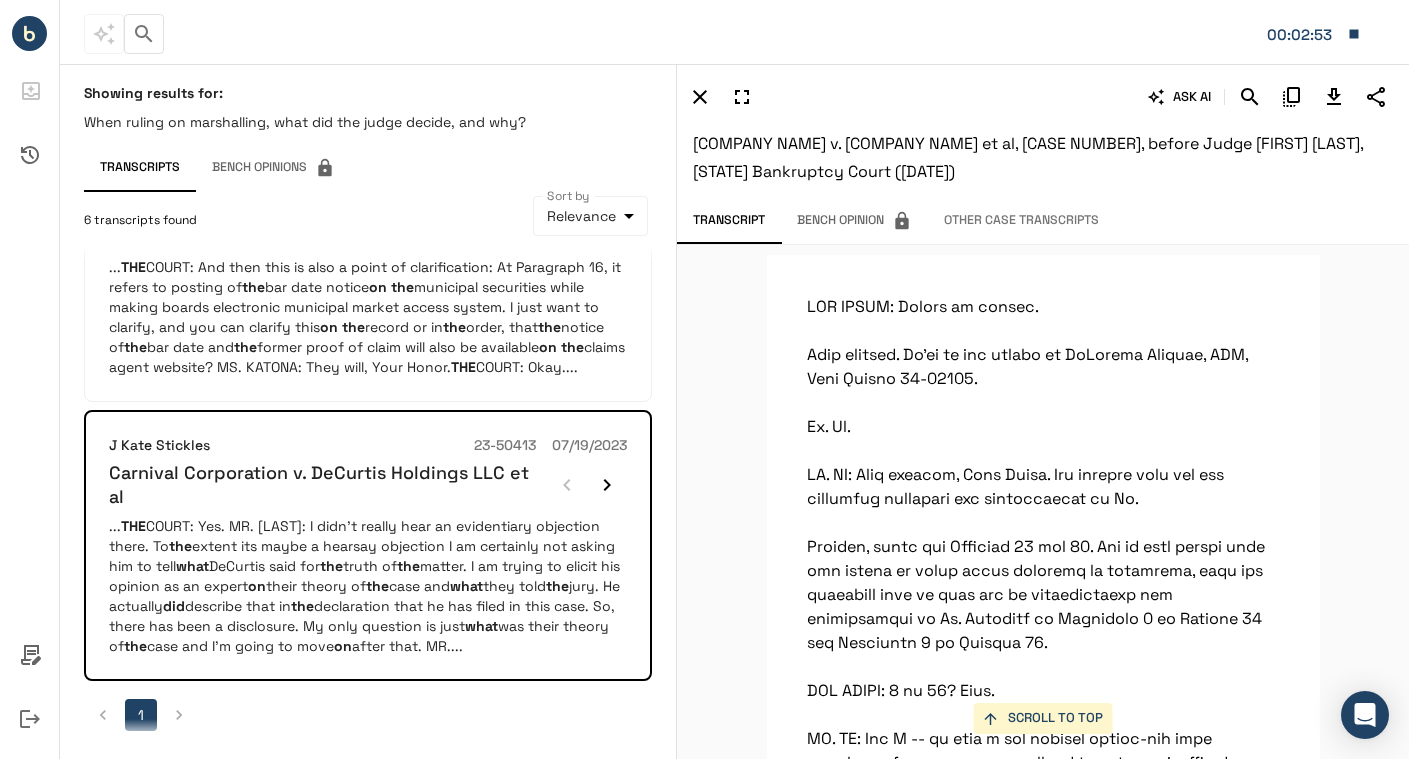 scroll, scrollTop: 145329, scrollLeft: 0, axis: vertical 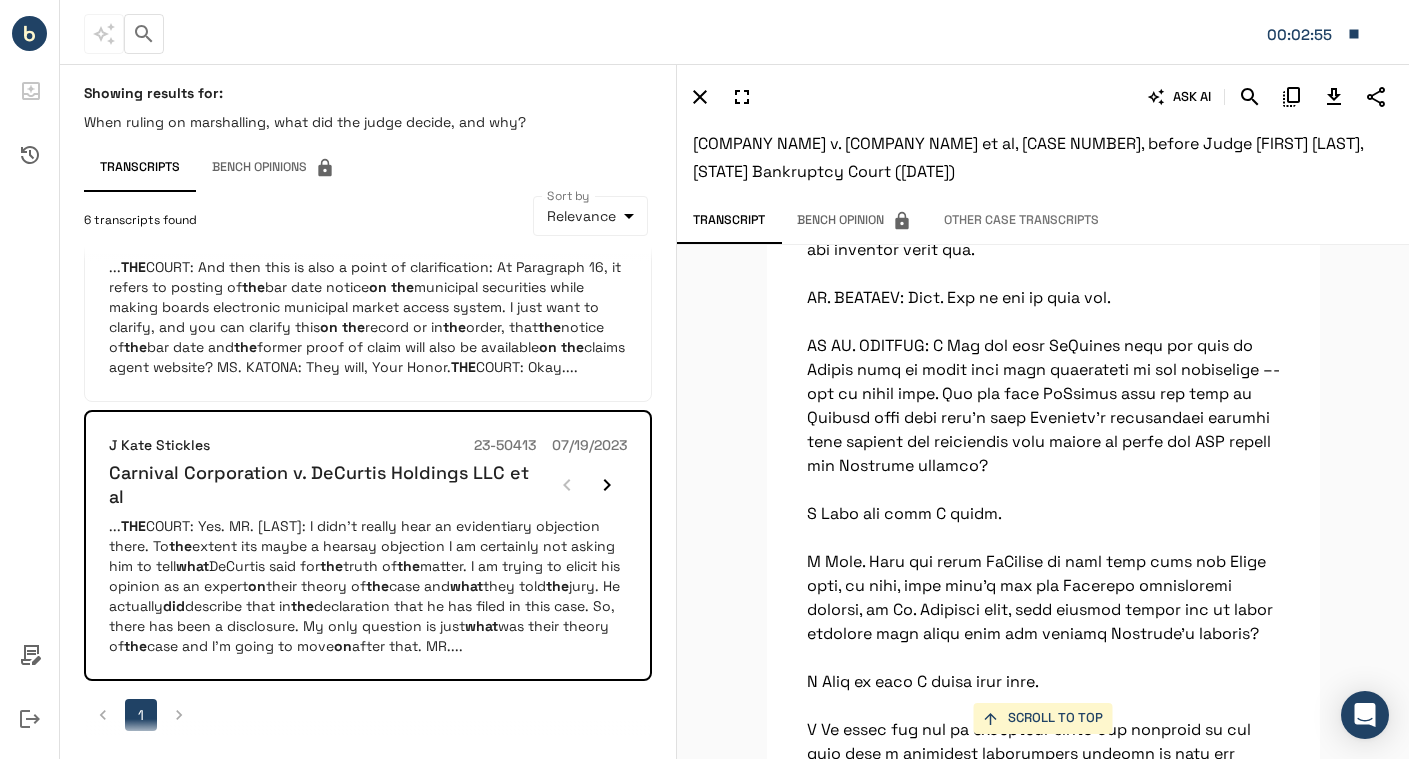 click 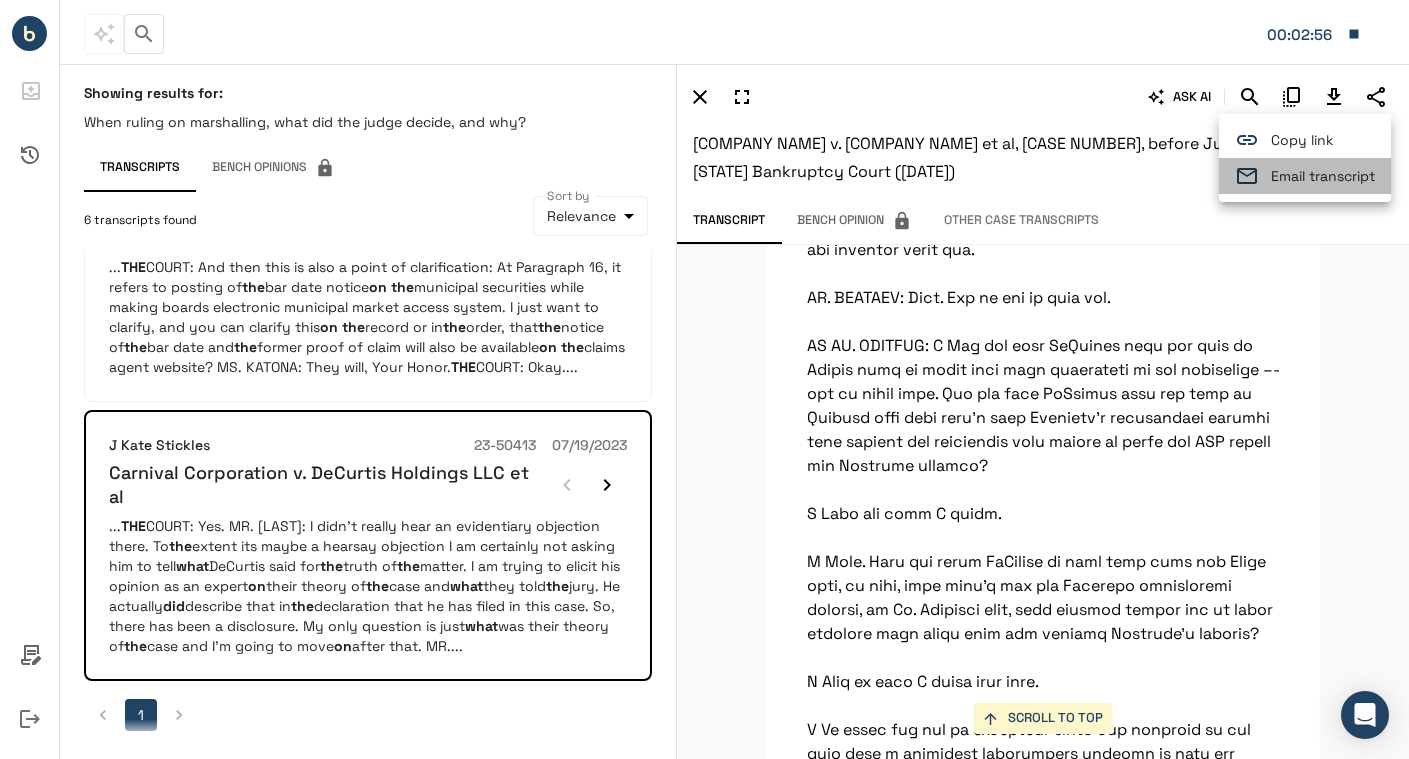 click on "Email transcript" at bounding box center (1323, 176) 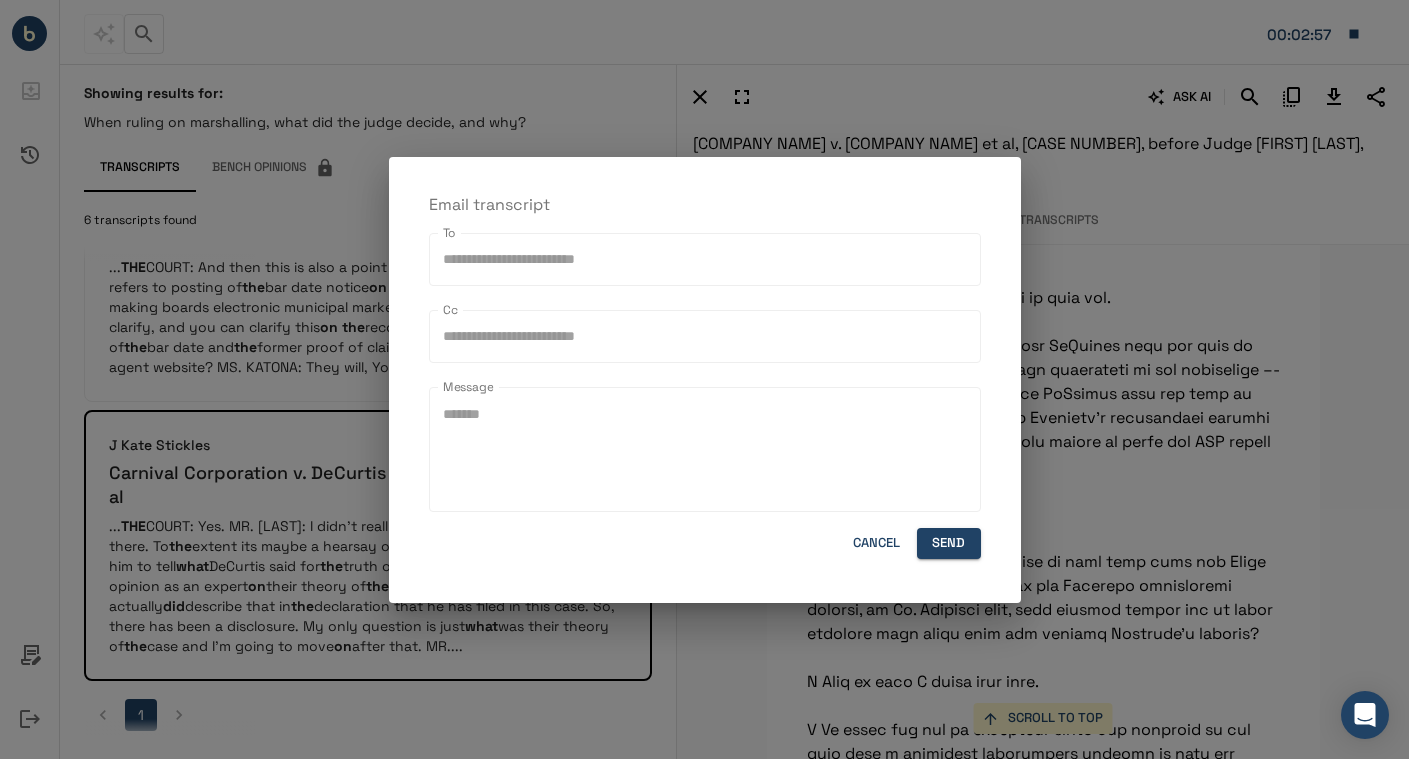 click on "To" at bounding box center [705, 259] 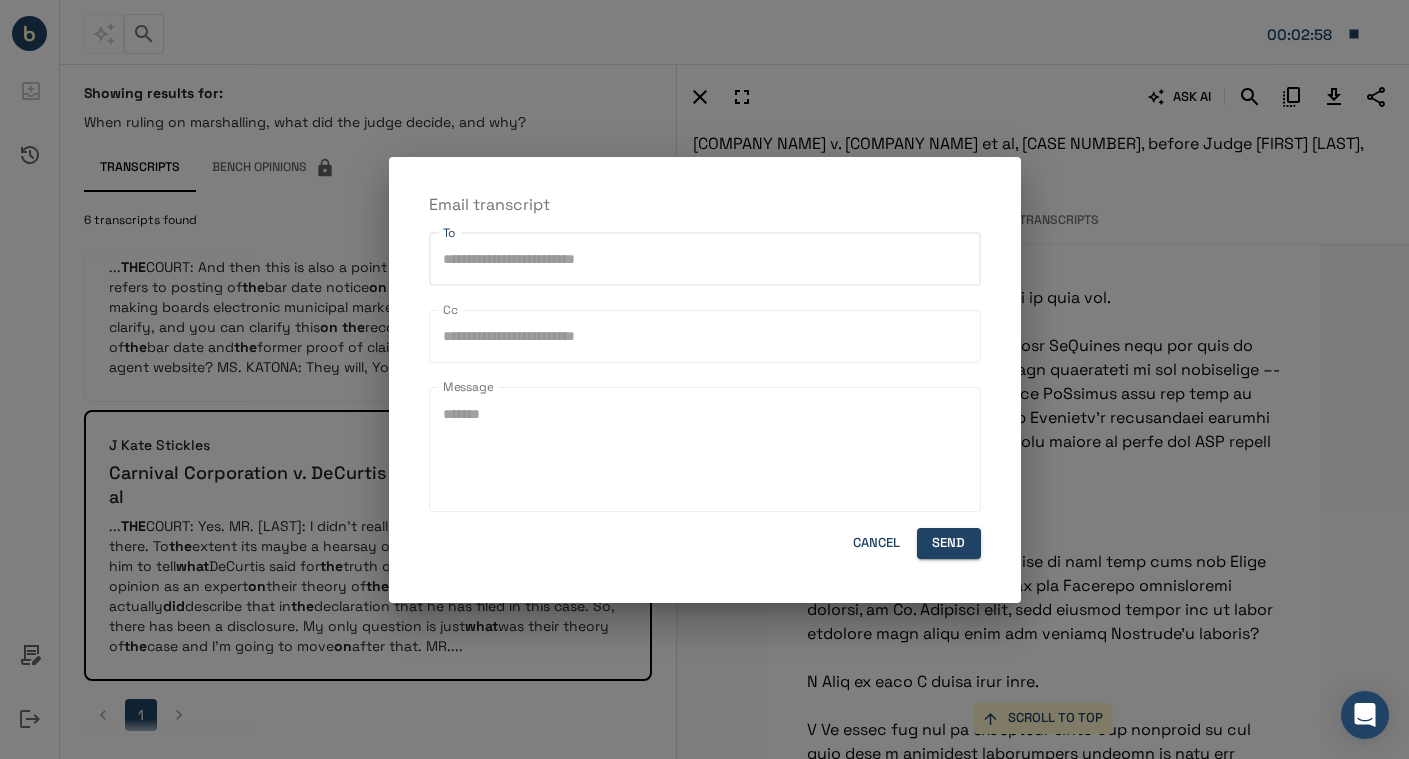 paste on "**********" 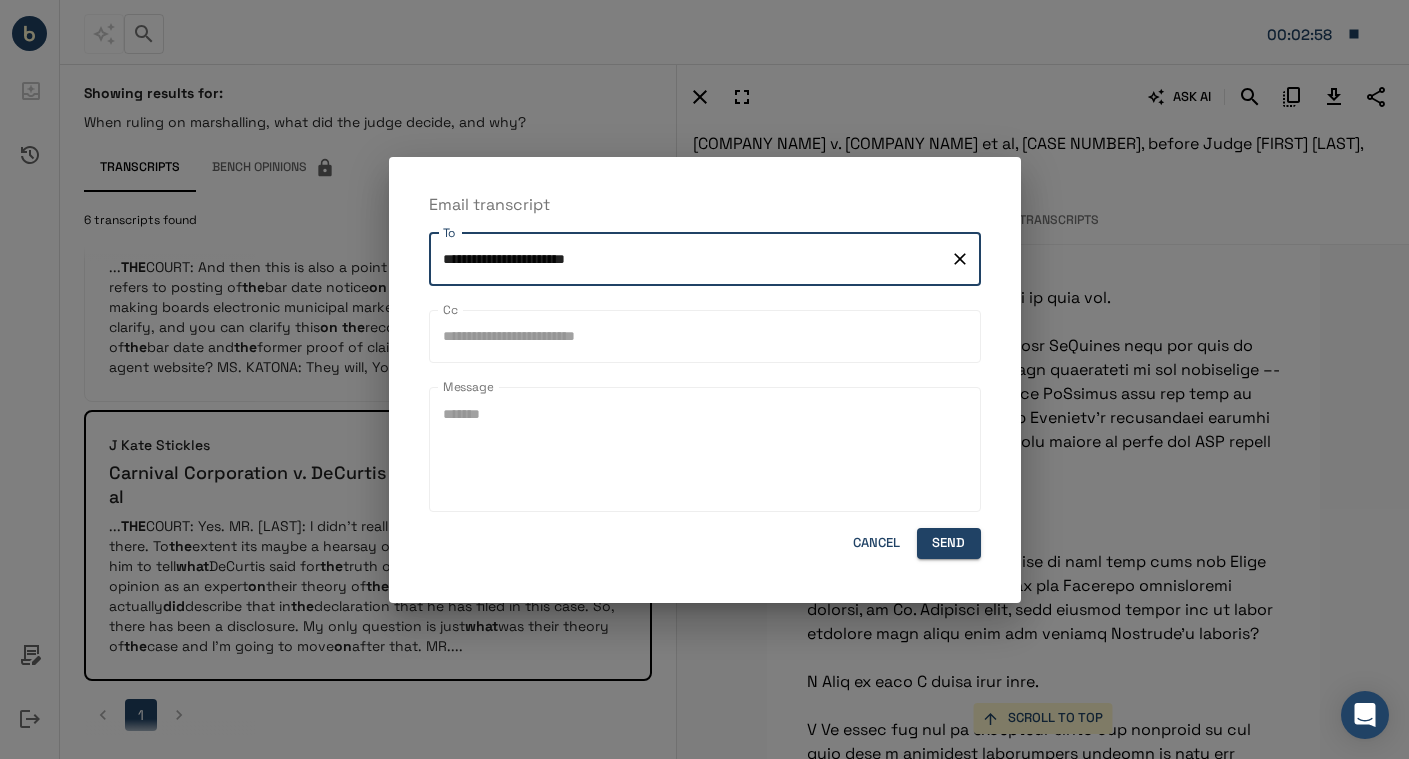 type on "**********" 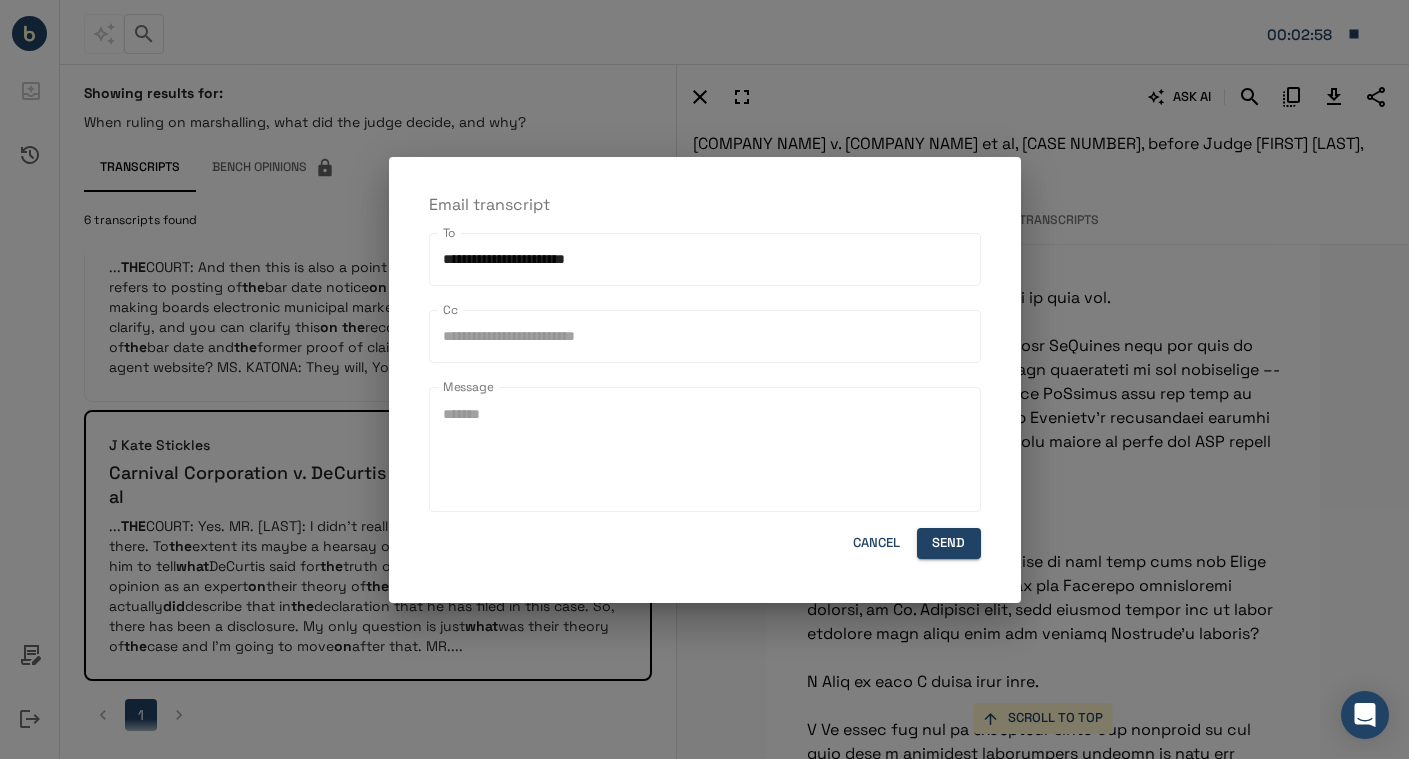 click on "Cancel Send" at bounding box center (705, 543) 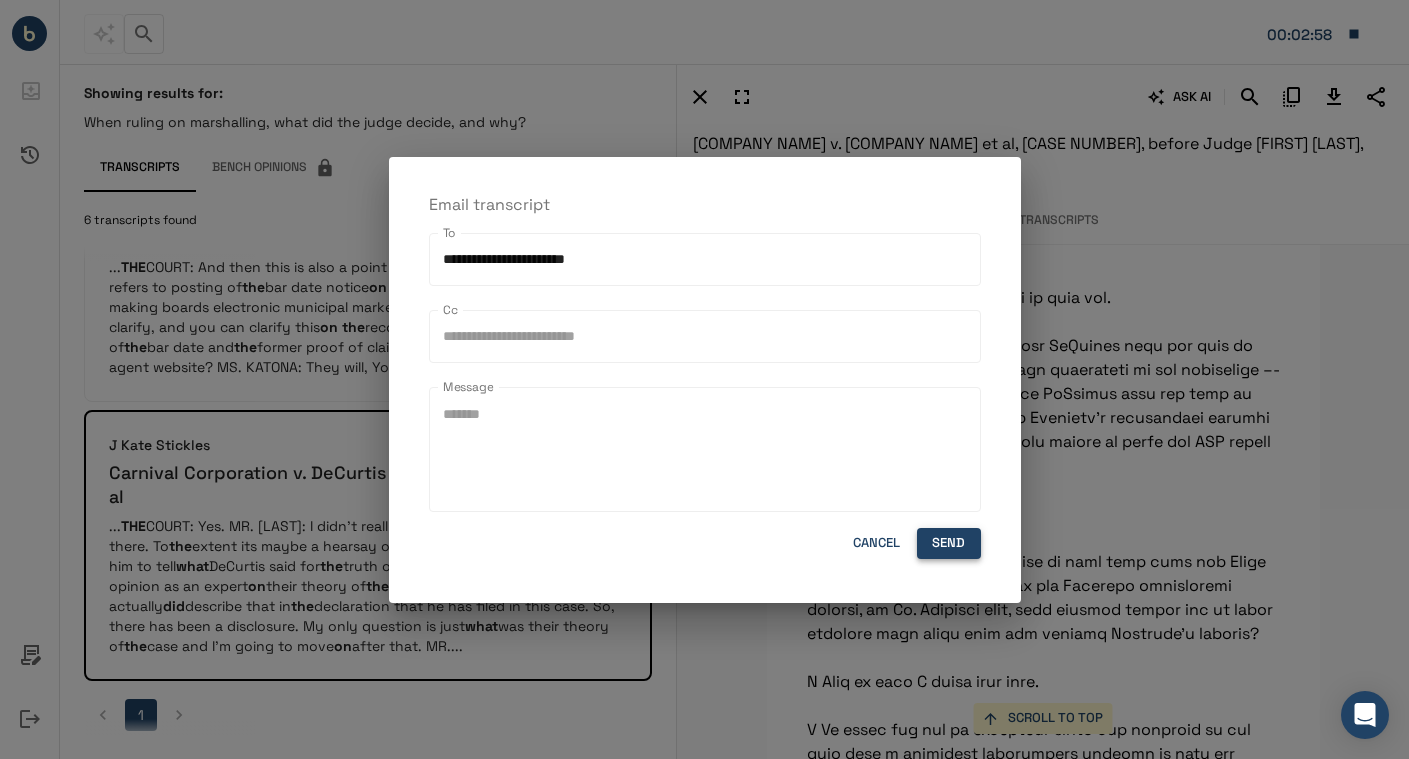 click on "Send" at bounding box center [949, 543] 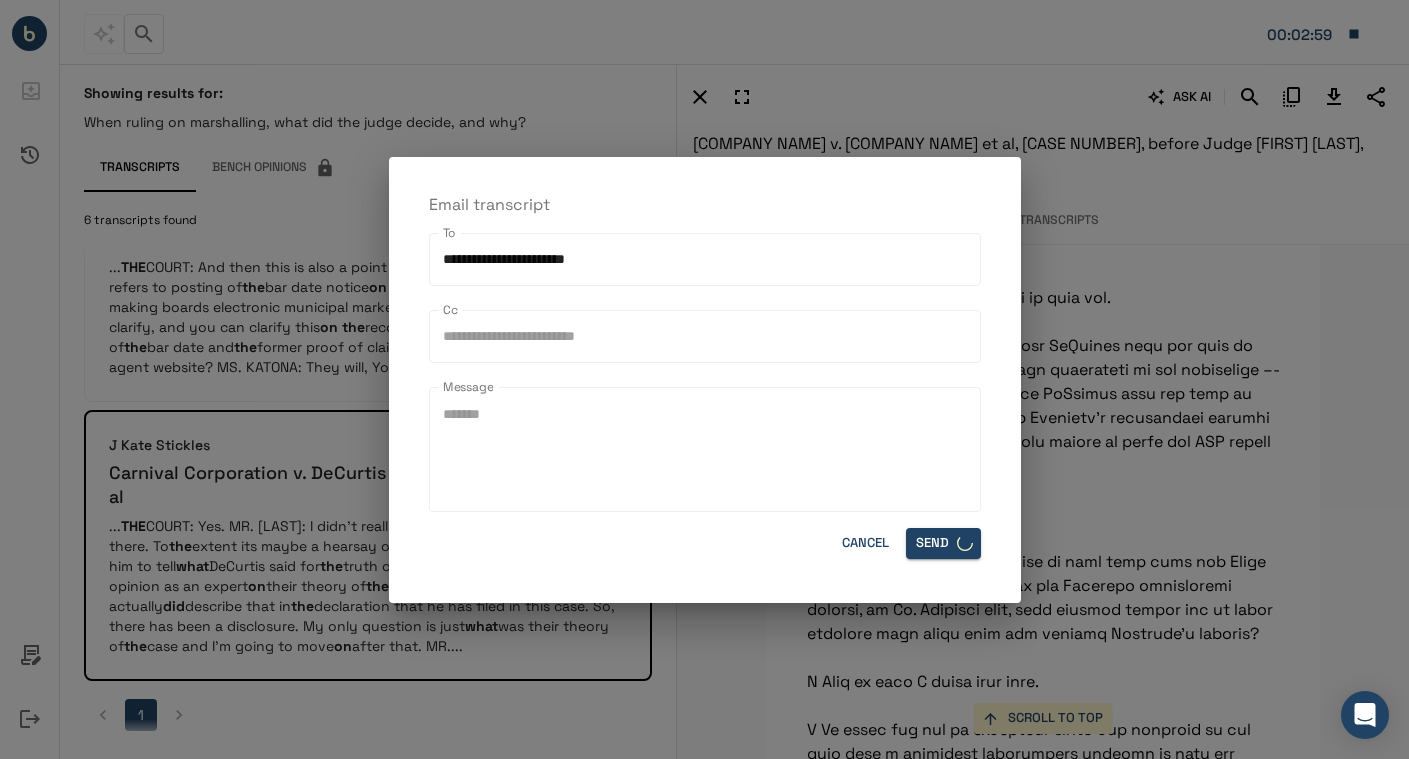 type 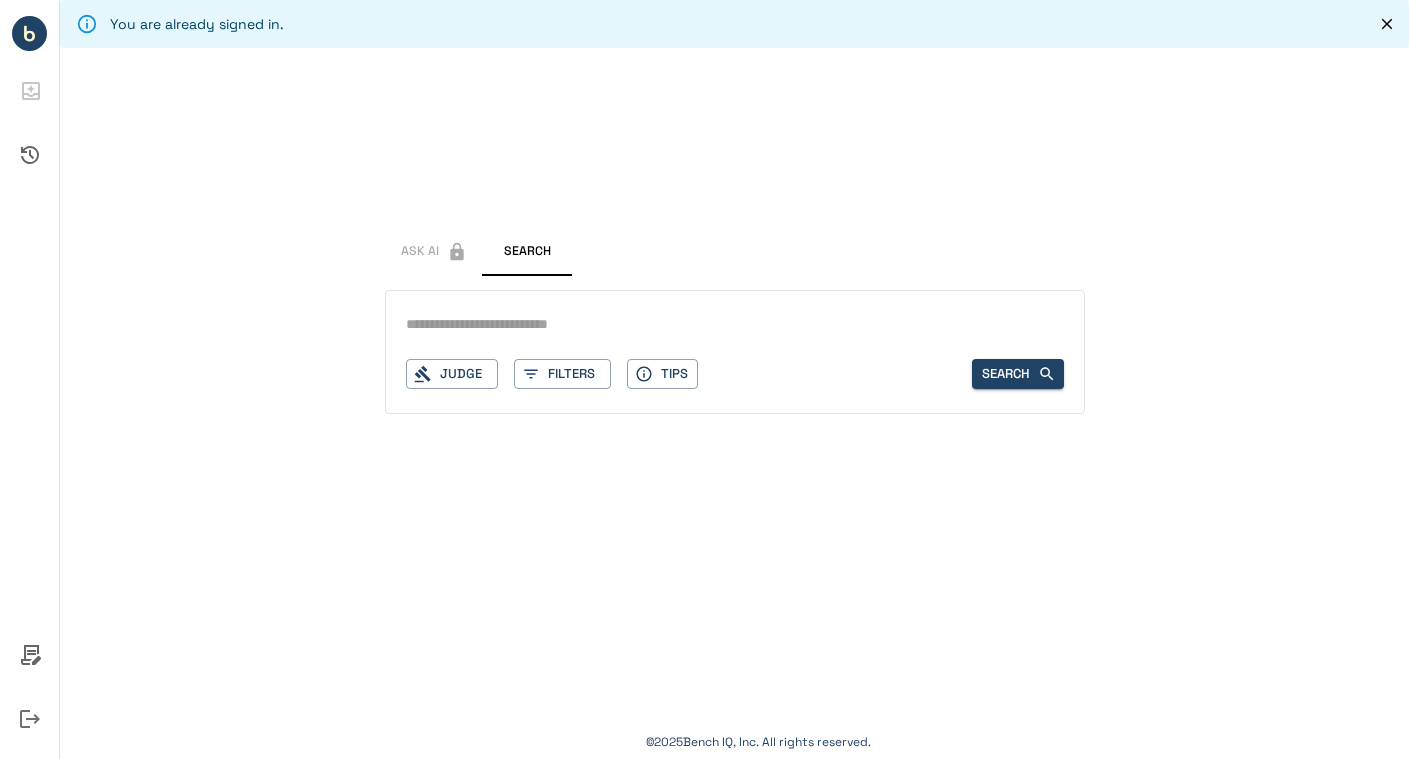 scroll, scrollTop: 0, scrollLeft: 0, axis: both 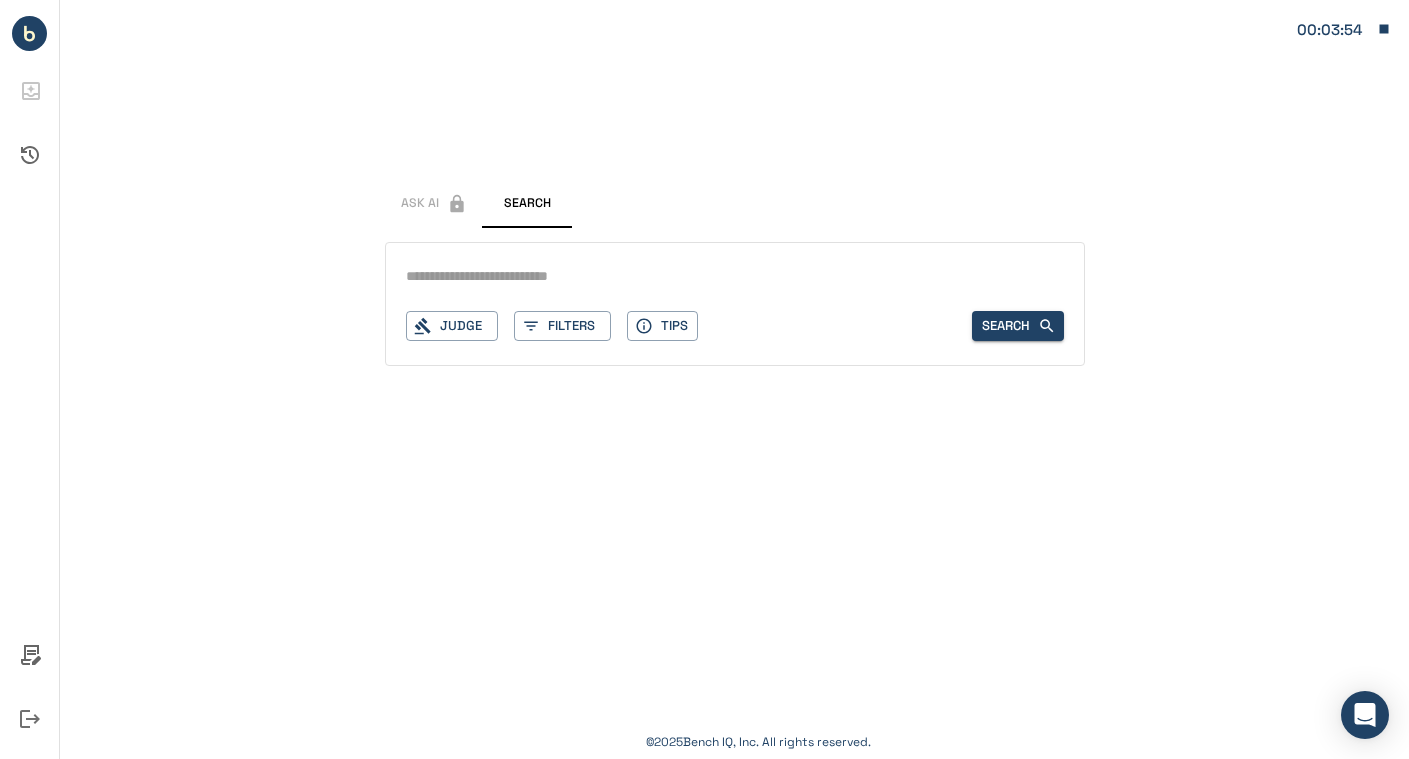 click on "Judge Filters Tips Search" at bounding box center (735, 304) 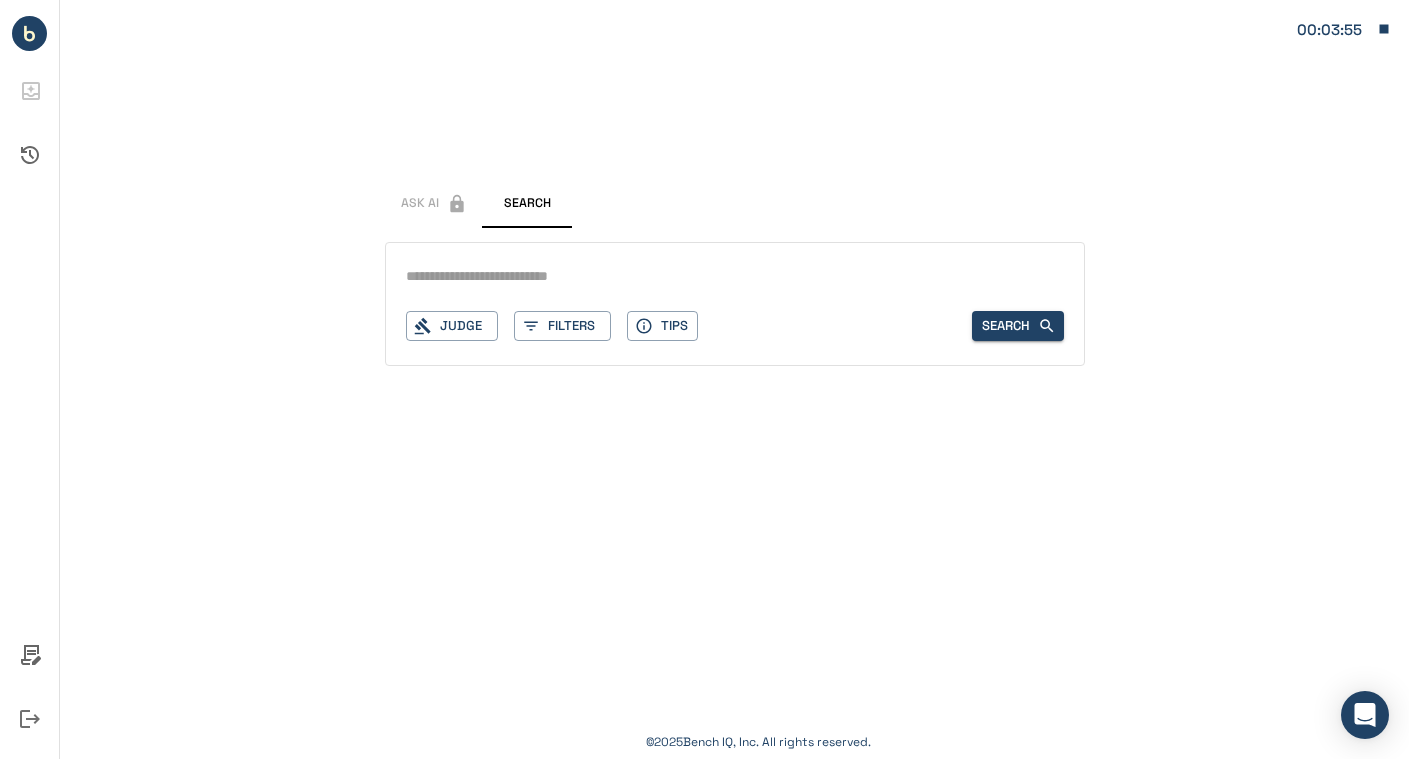 click at bounding box center (735, 277) 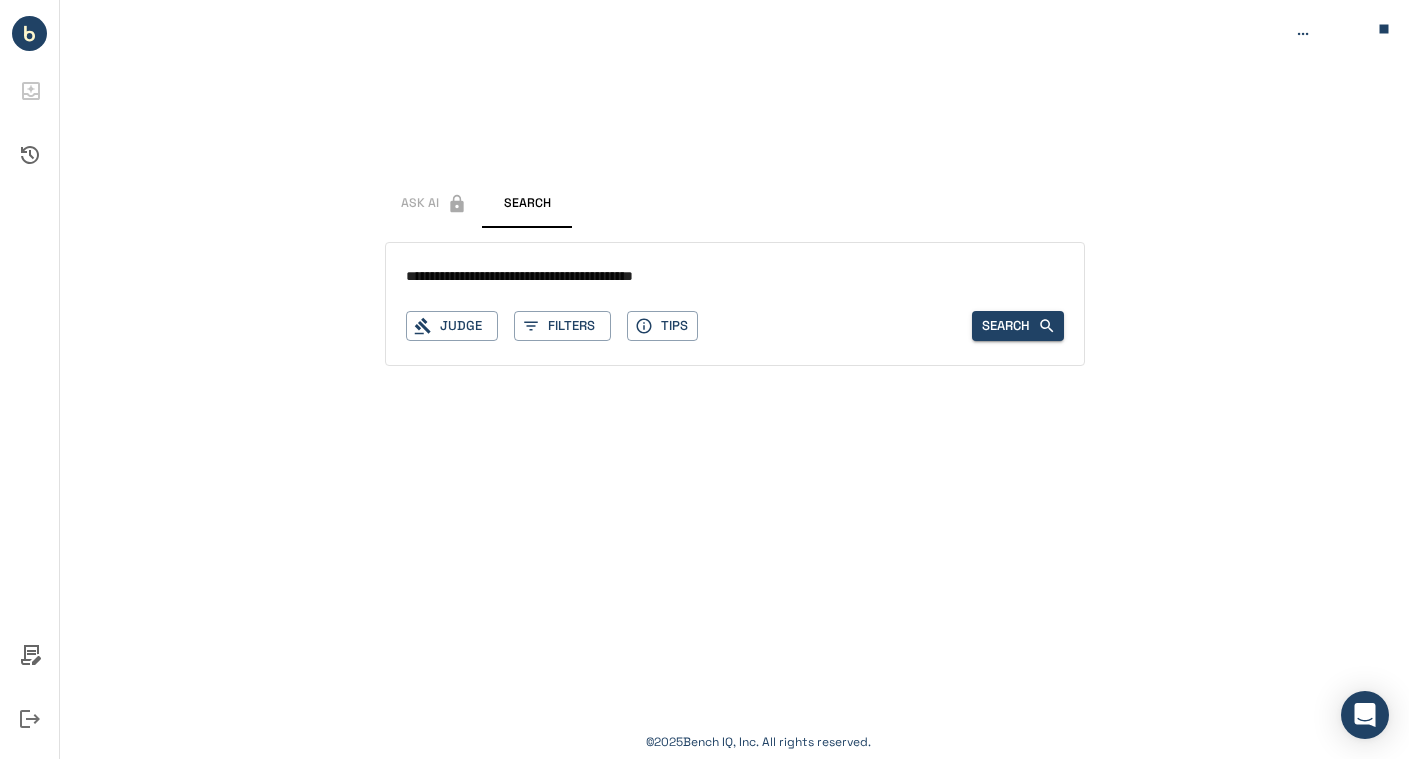 click on "**********" at bounding box center [735, 304] 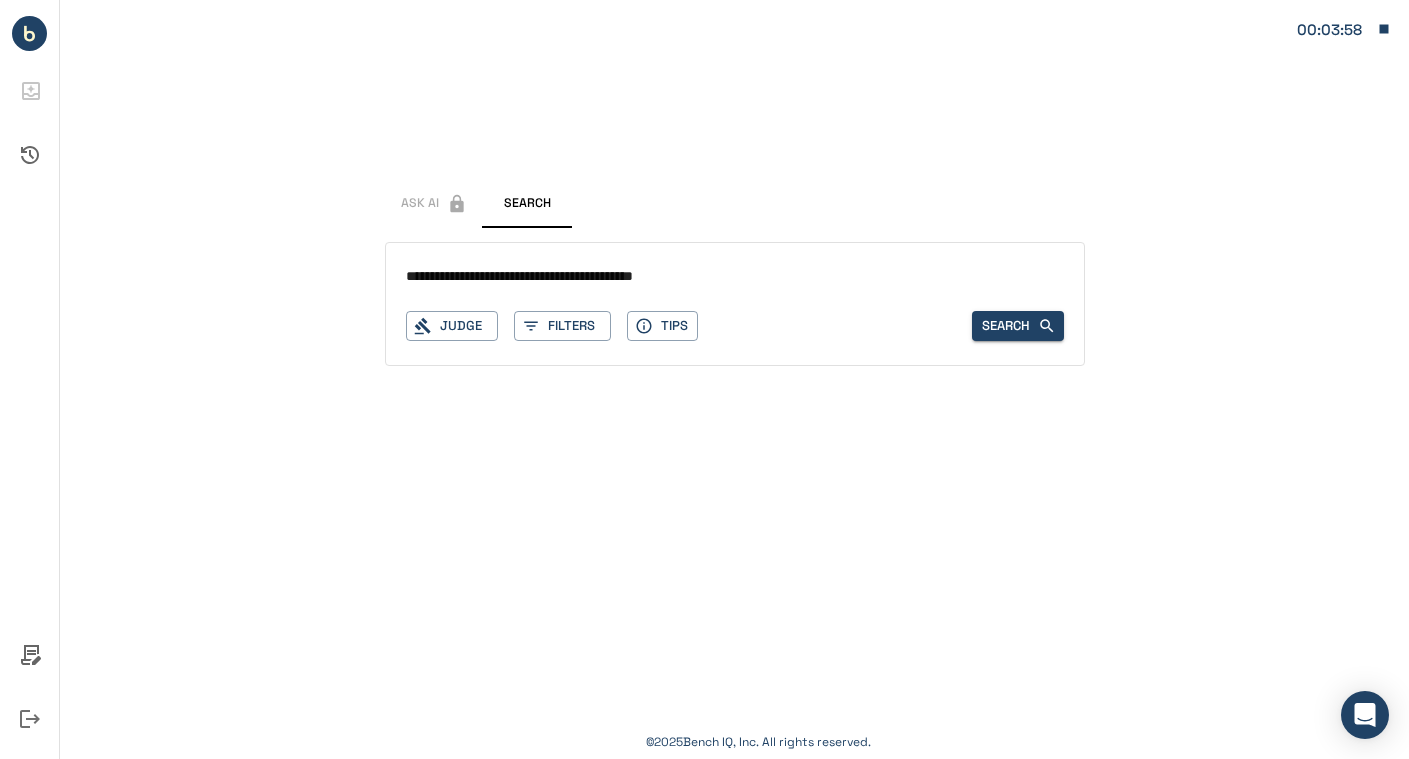 click on "**********" at bounding box center [735, 277] 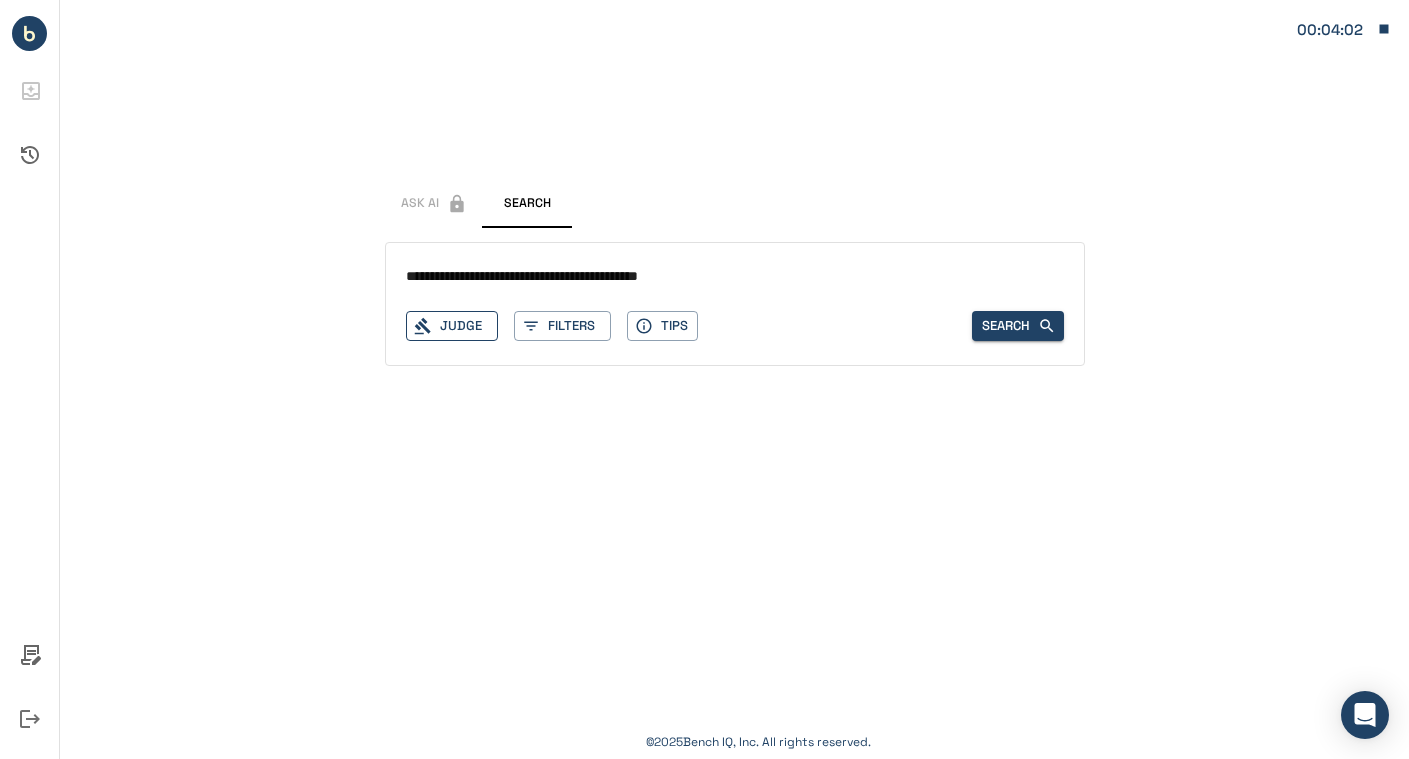 type on "**********" 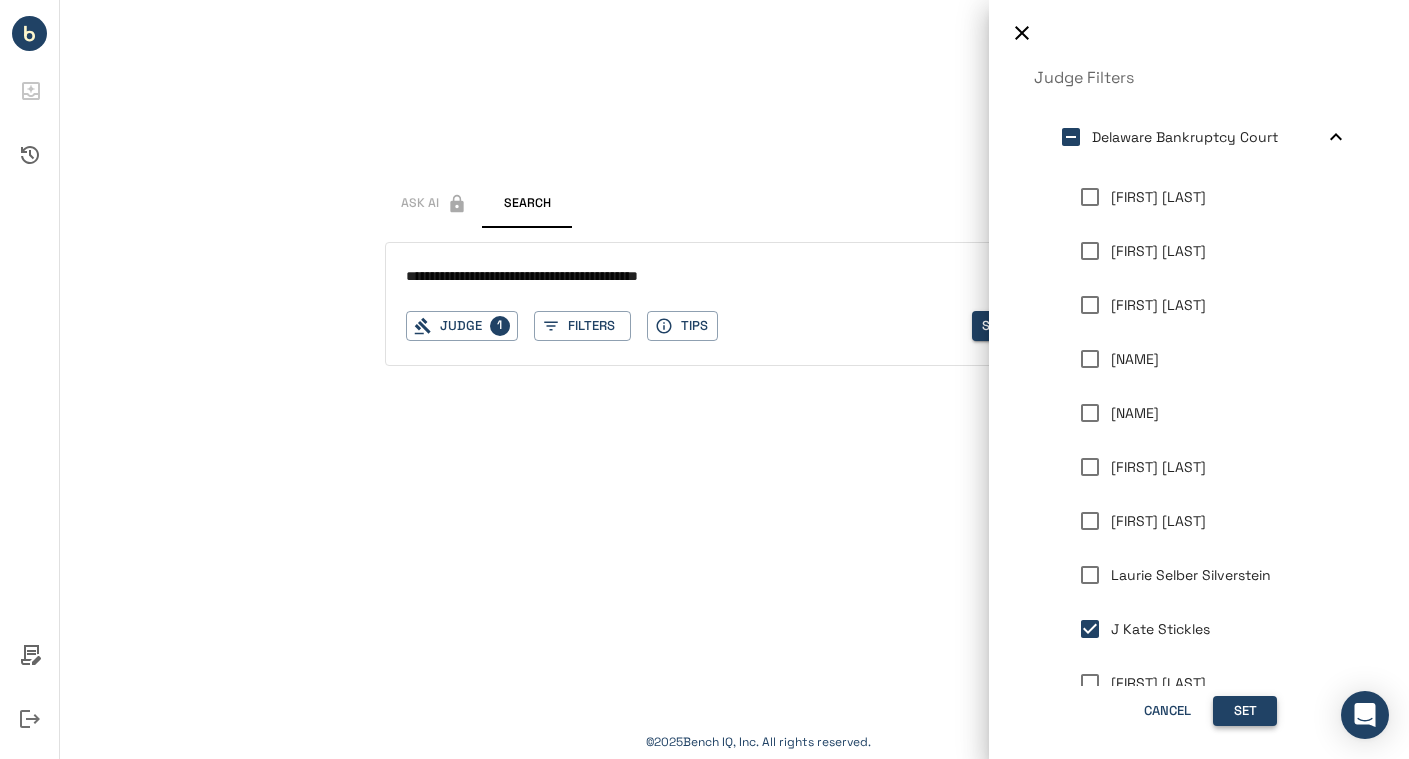 click on "Set" at bounding box center [1245, 711] 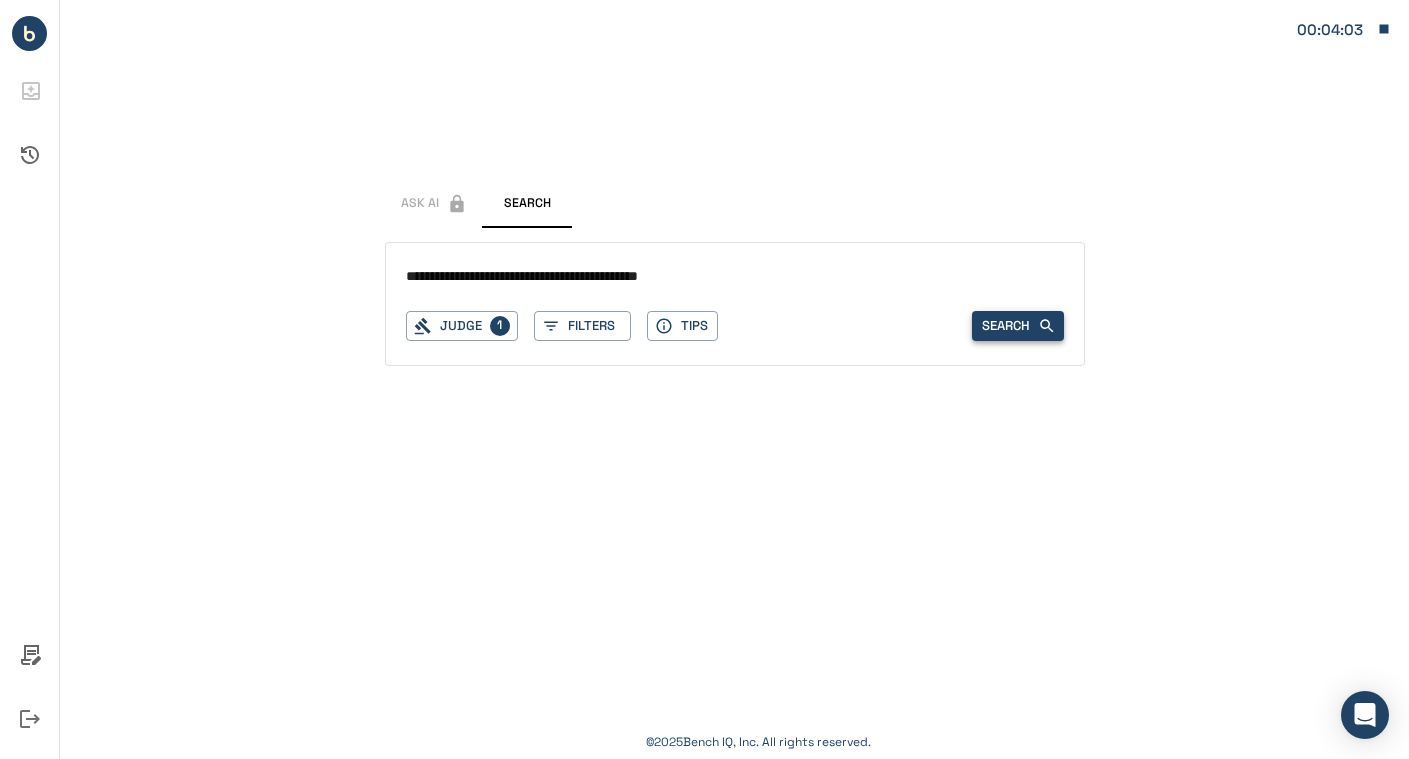 click on "Search" at bounding box center [1018, 326] 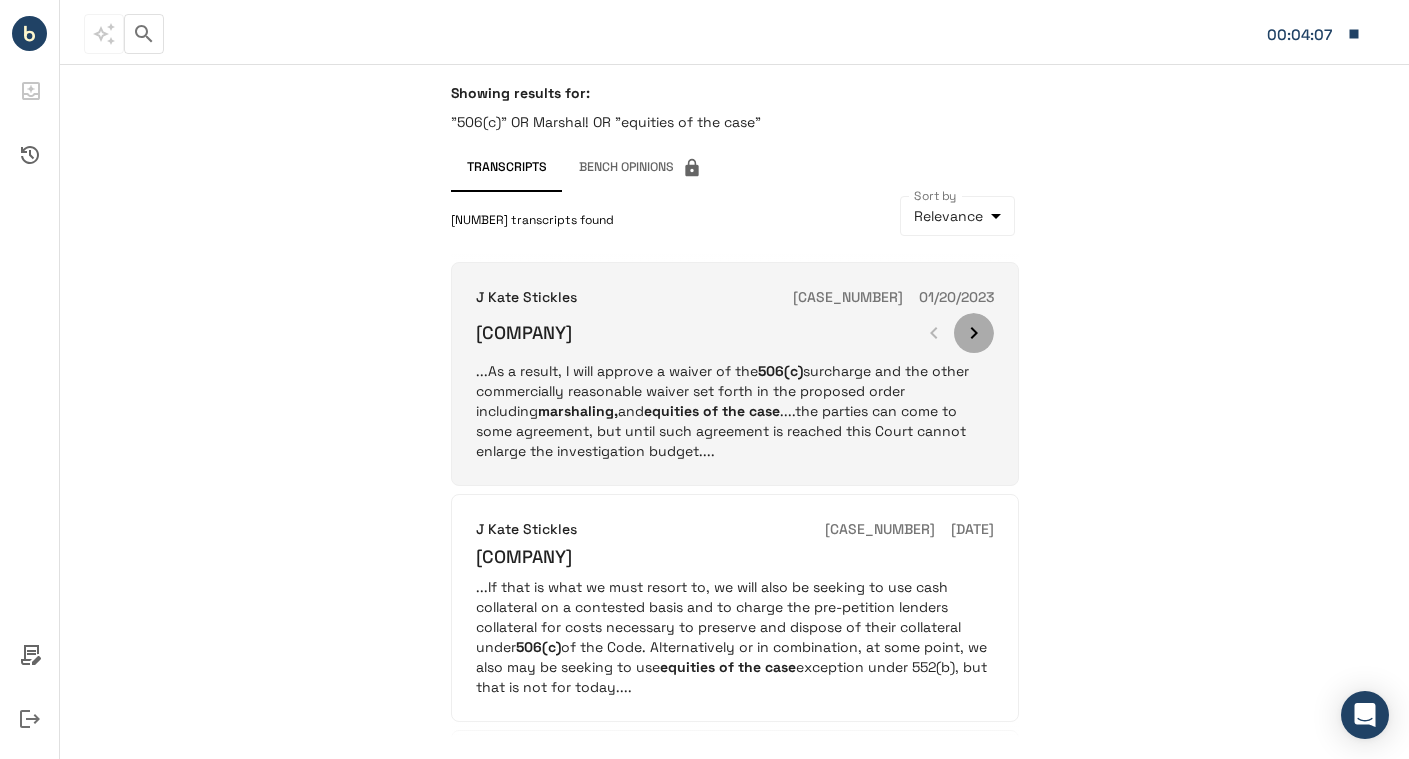 click 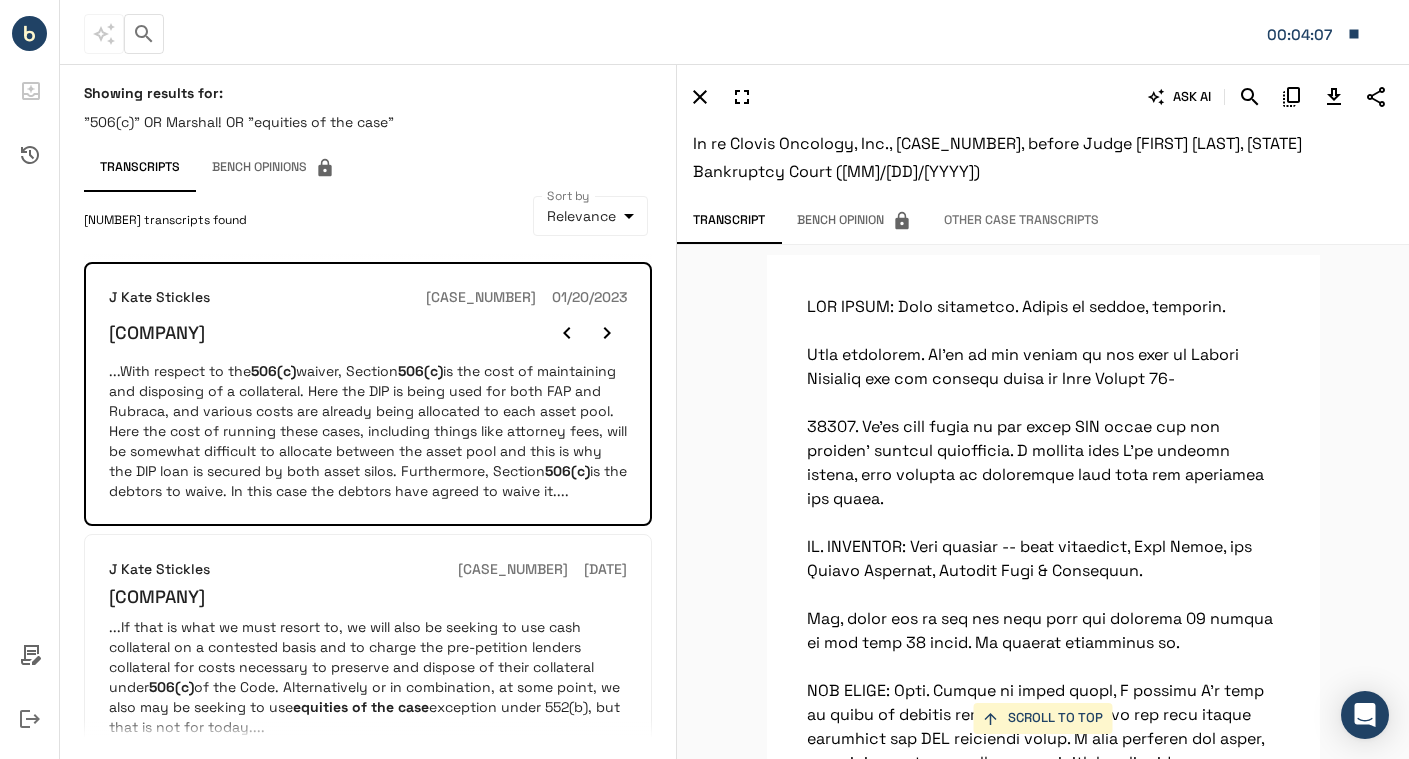 scroll, scrollTop: 48081, scrollLeft: 0, axis: vertical 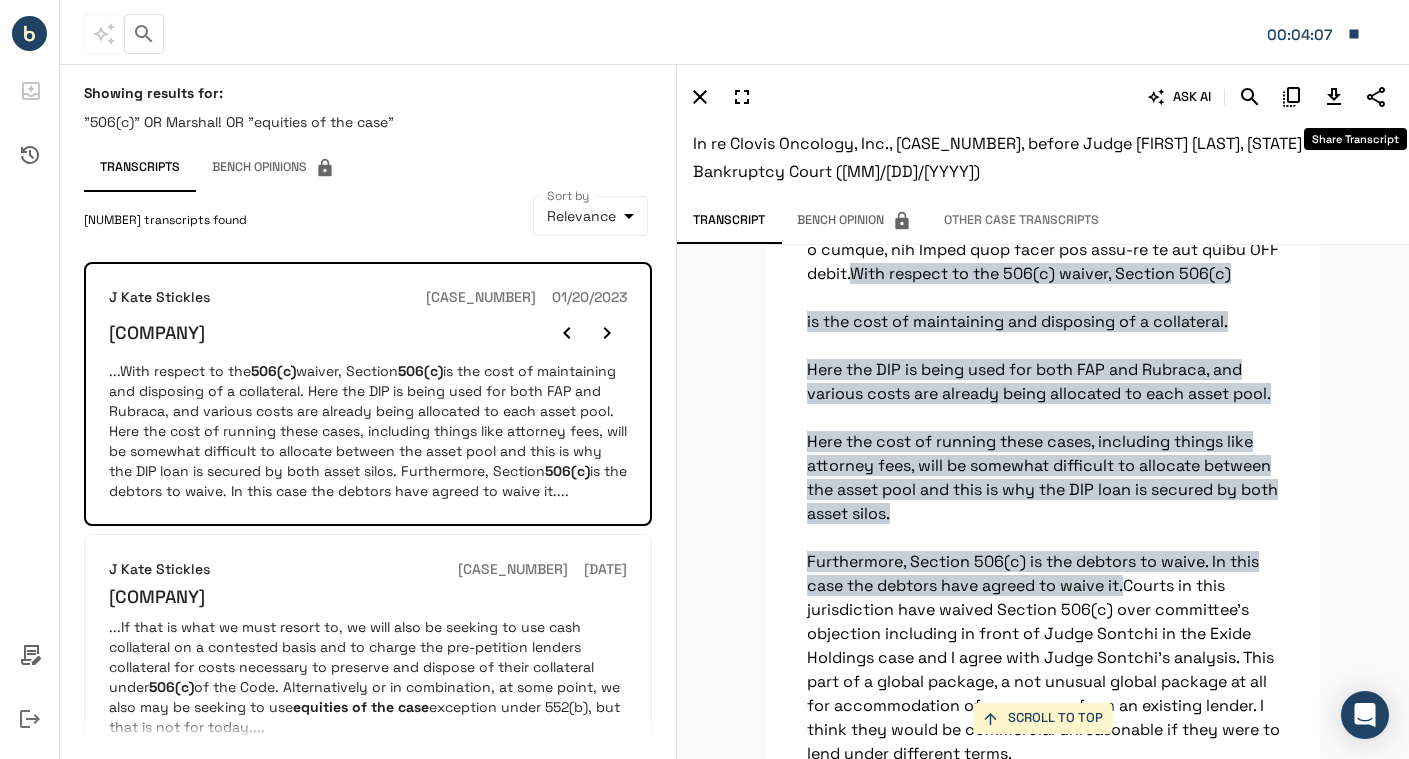 click 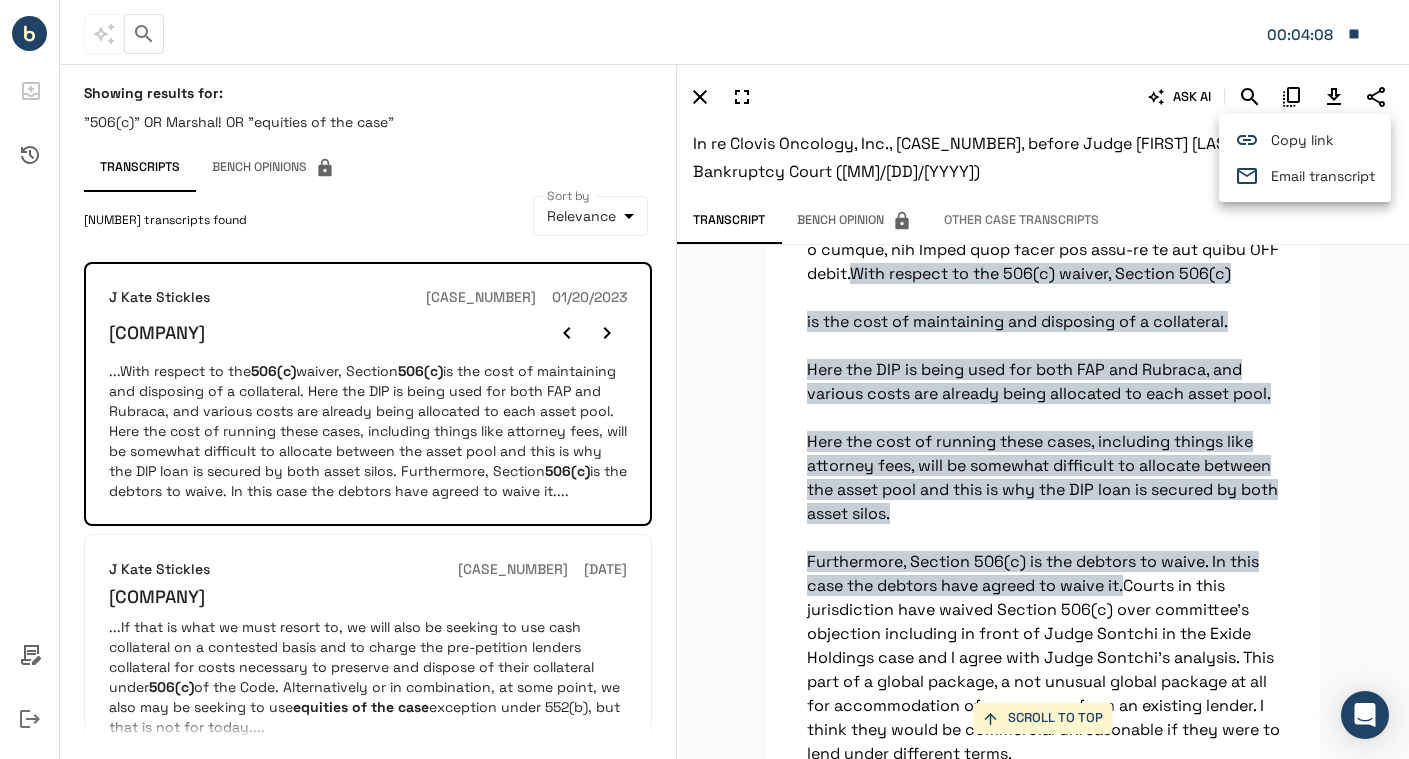 click on "Email transcript" at bounding box center [1323, 176] 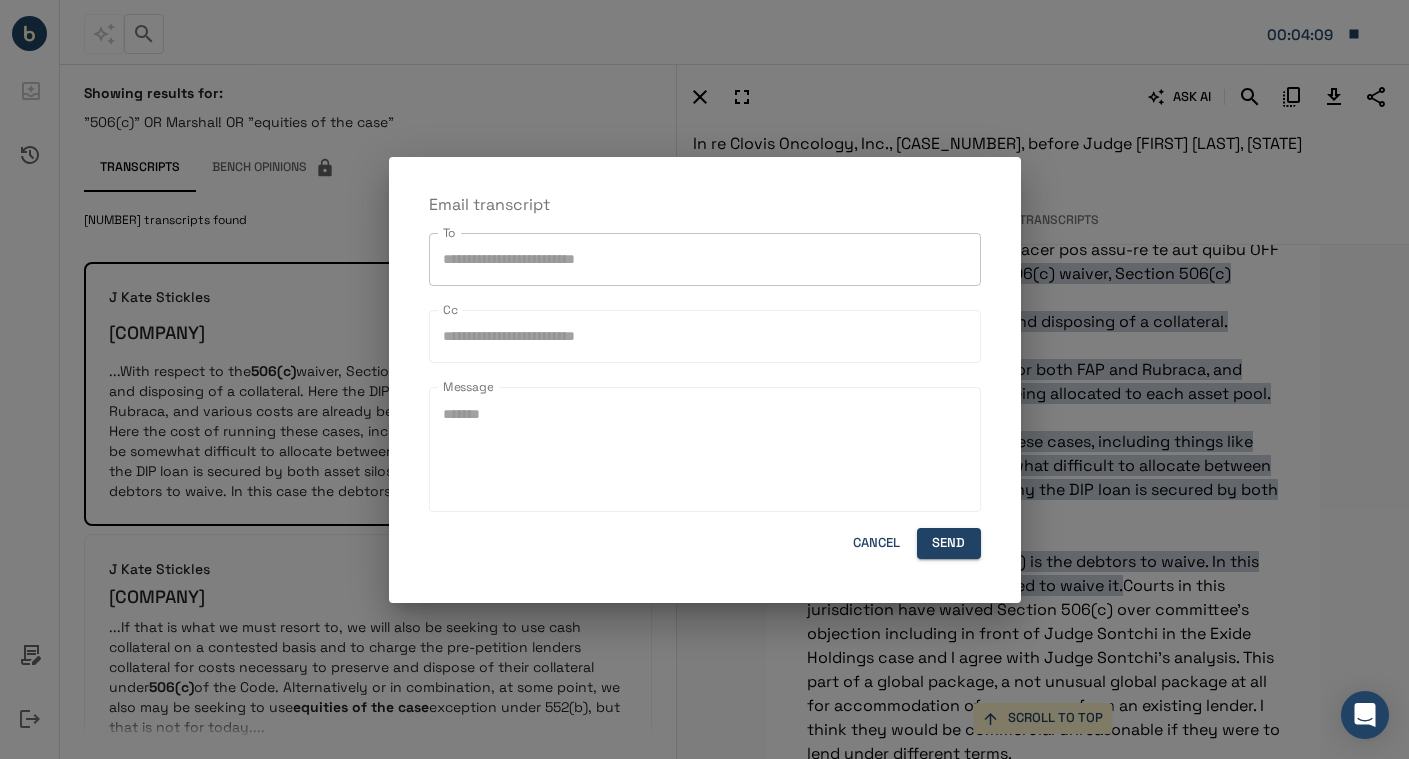 click on "To" at bounding box center [705, 259] 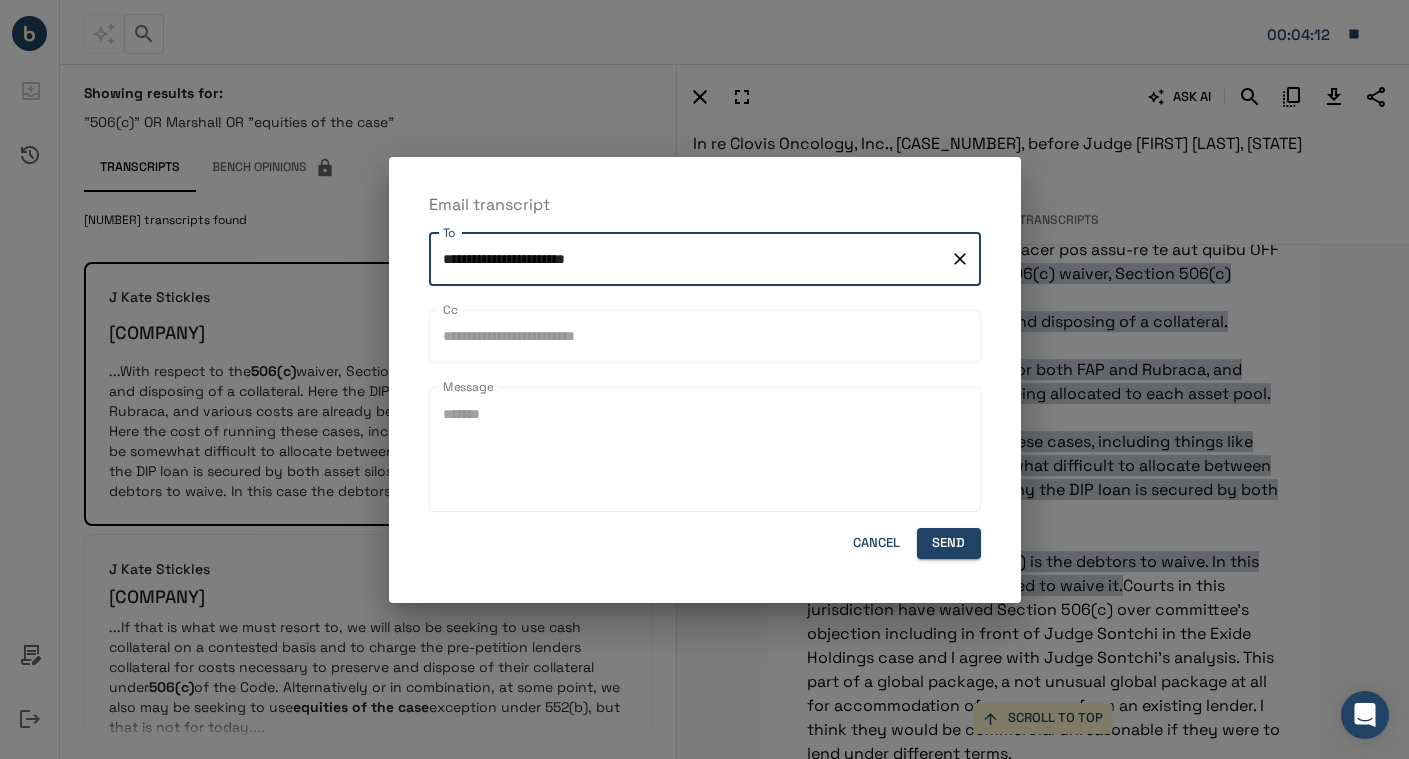 type on "**********" 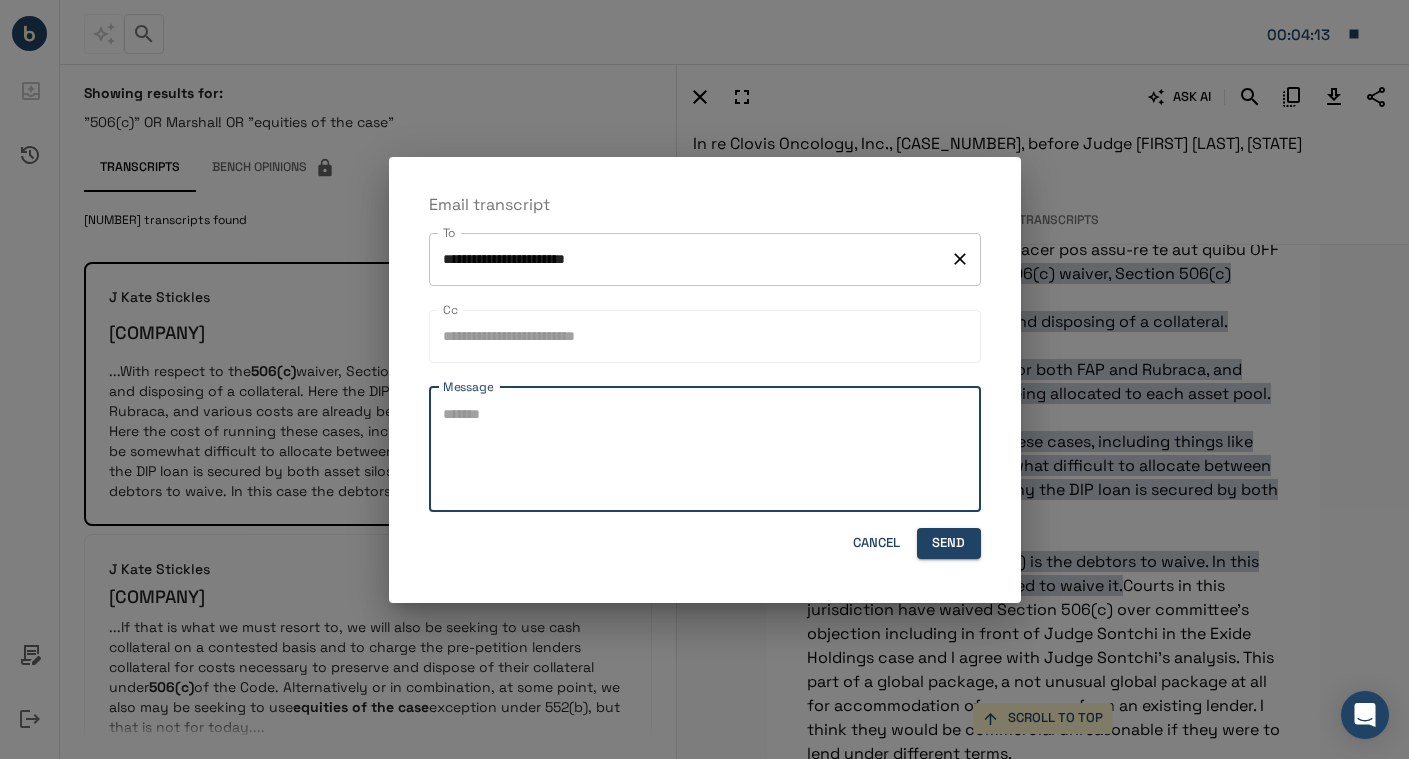 click on "**********" at bounding box center [690, 259] 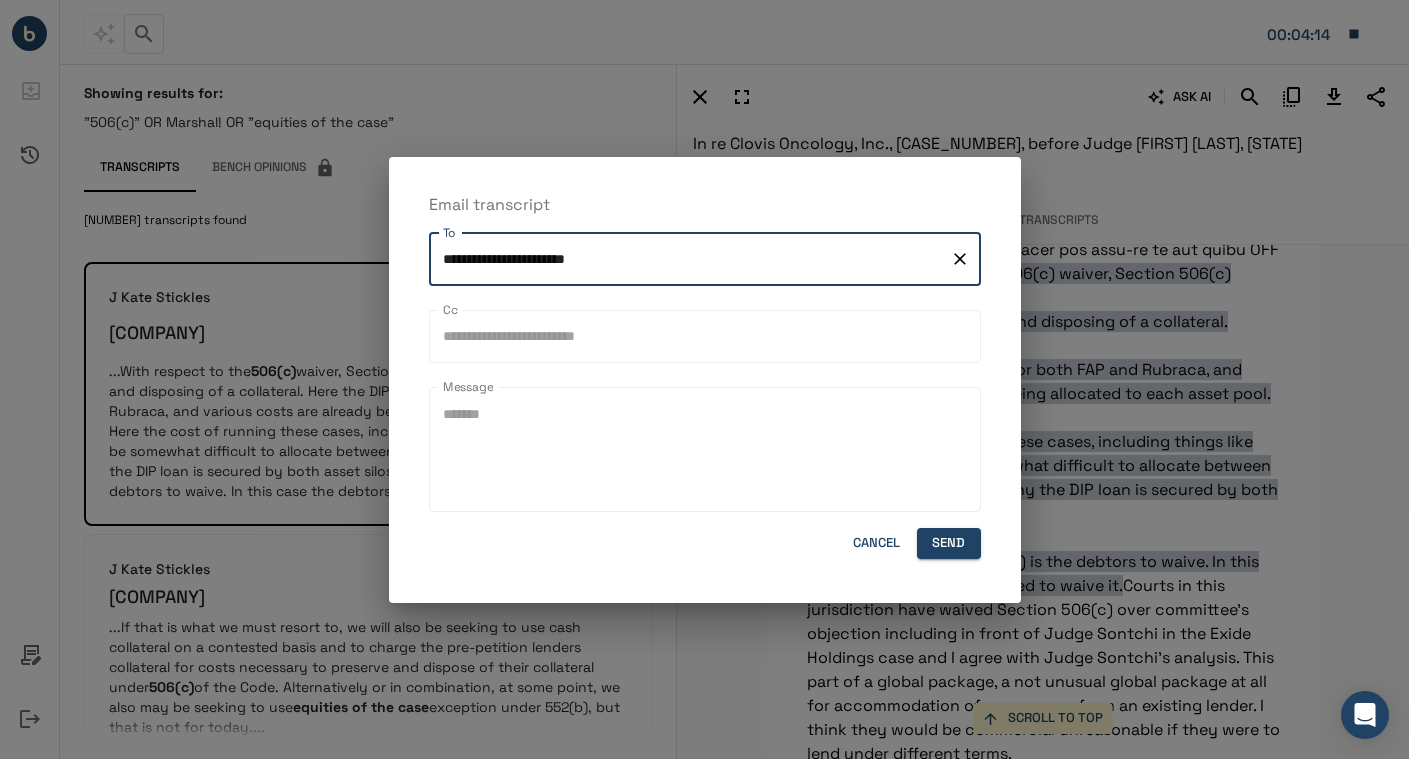 click on "Cancel Send" at bounding box center [705, 543] 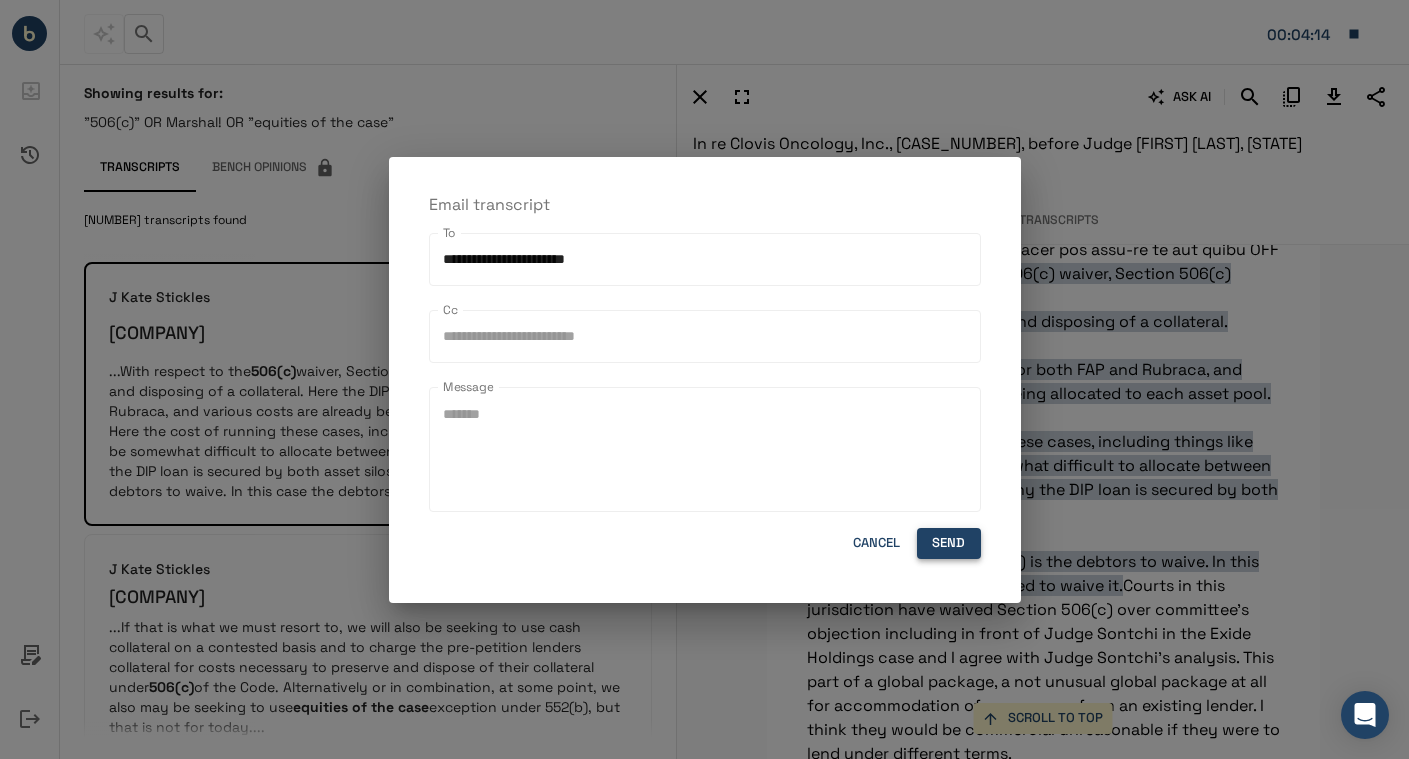 click on "Send" at bounding box center [949, 543] 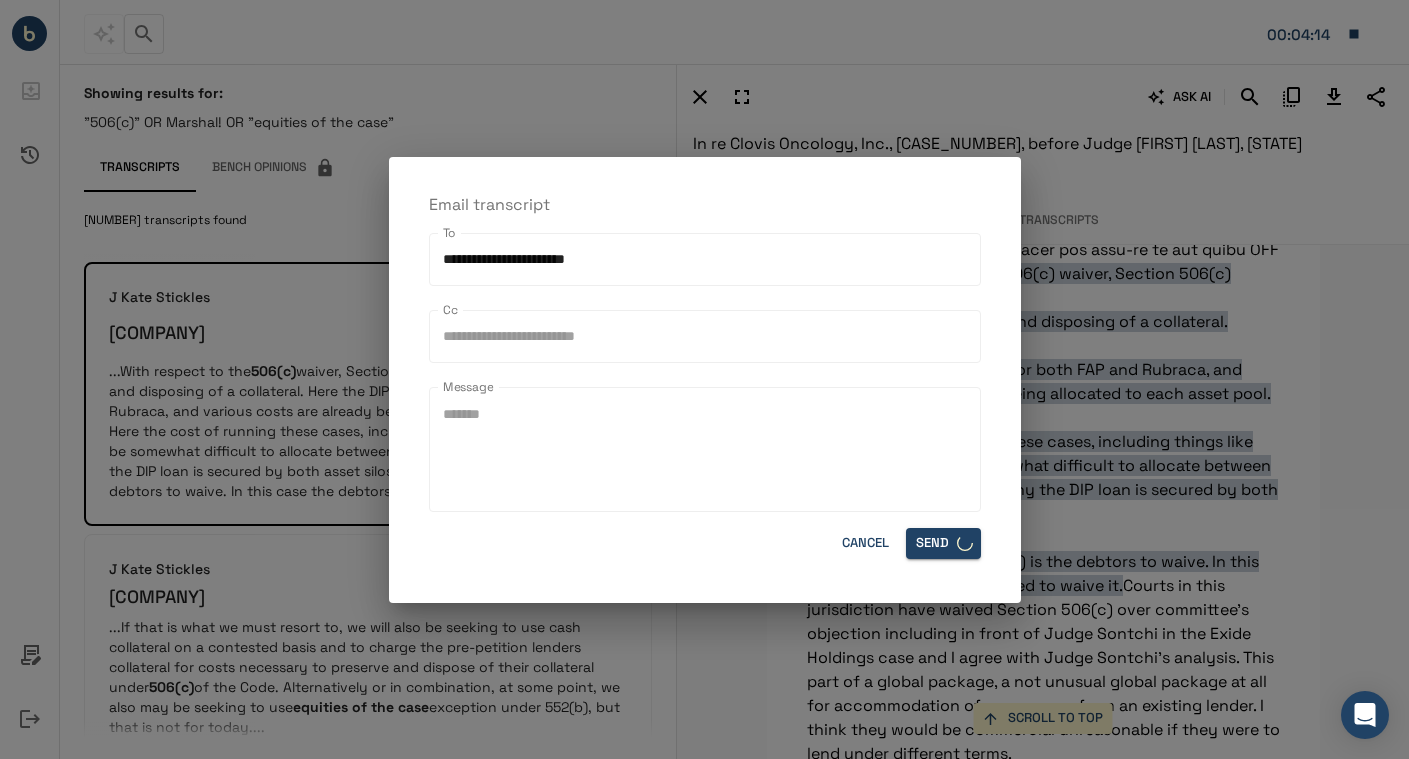 type 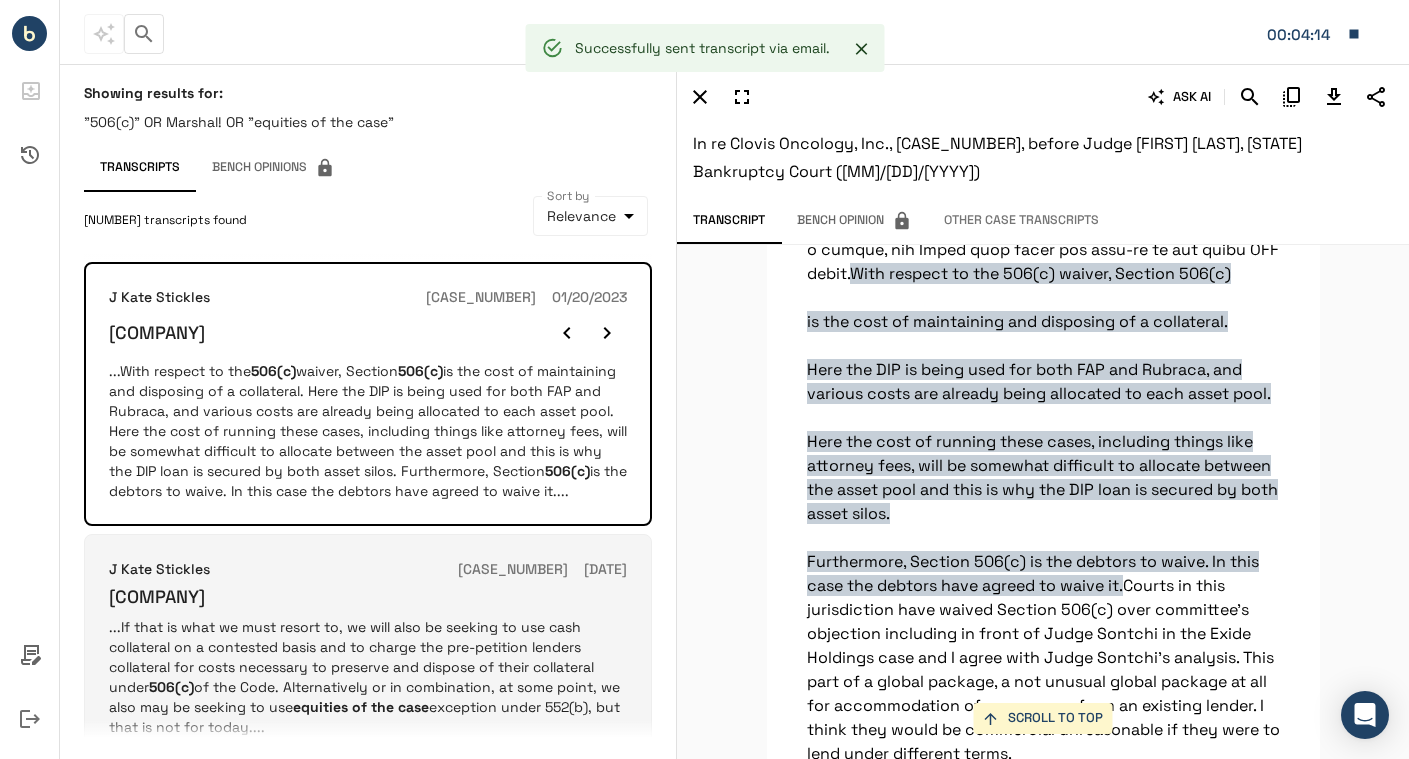click on "Clovis Oncology, Inc." at bounding box center (368, 596) 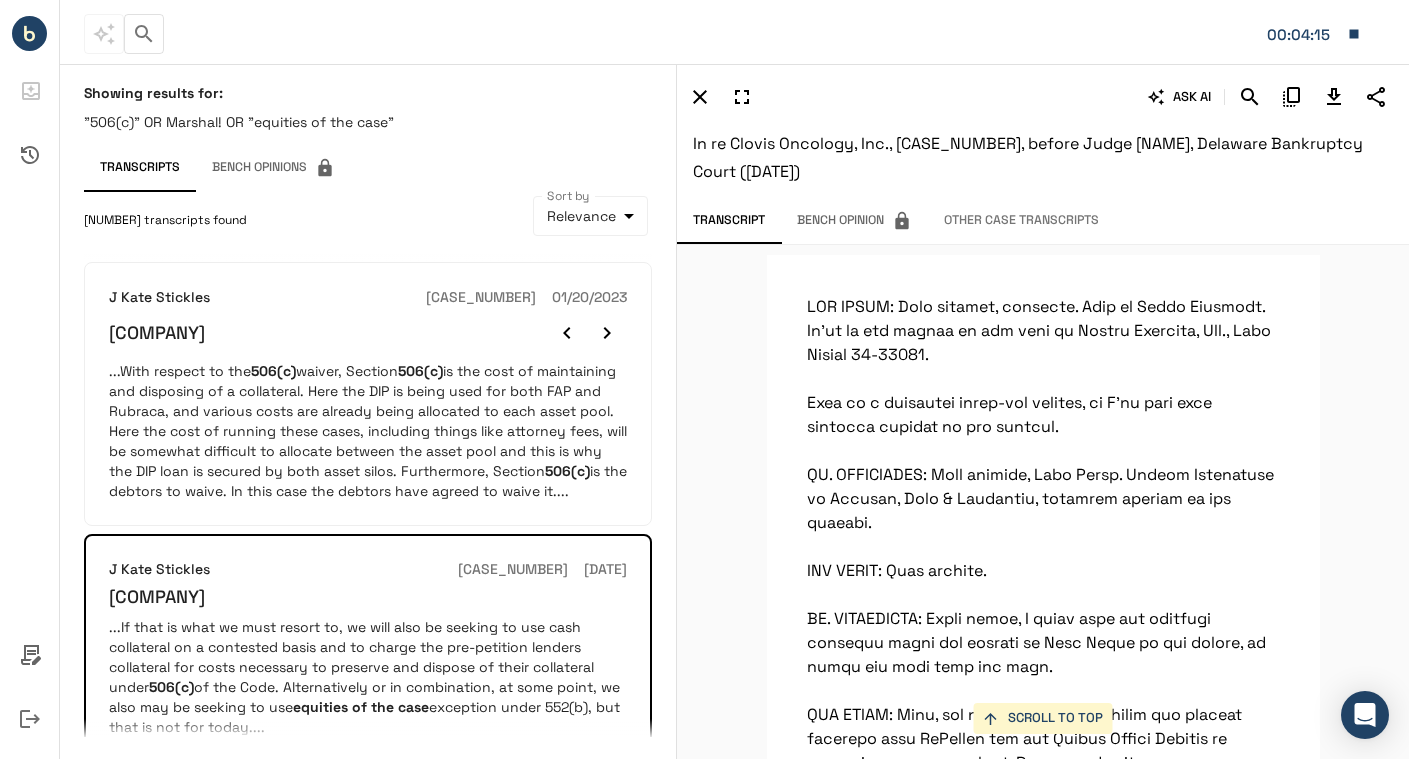 scroll, scrollTop: 2445, scrollLeft: 0, axis: vertical 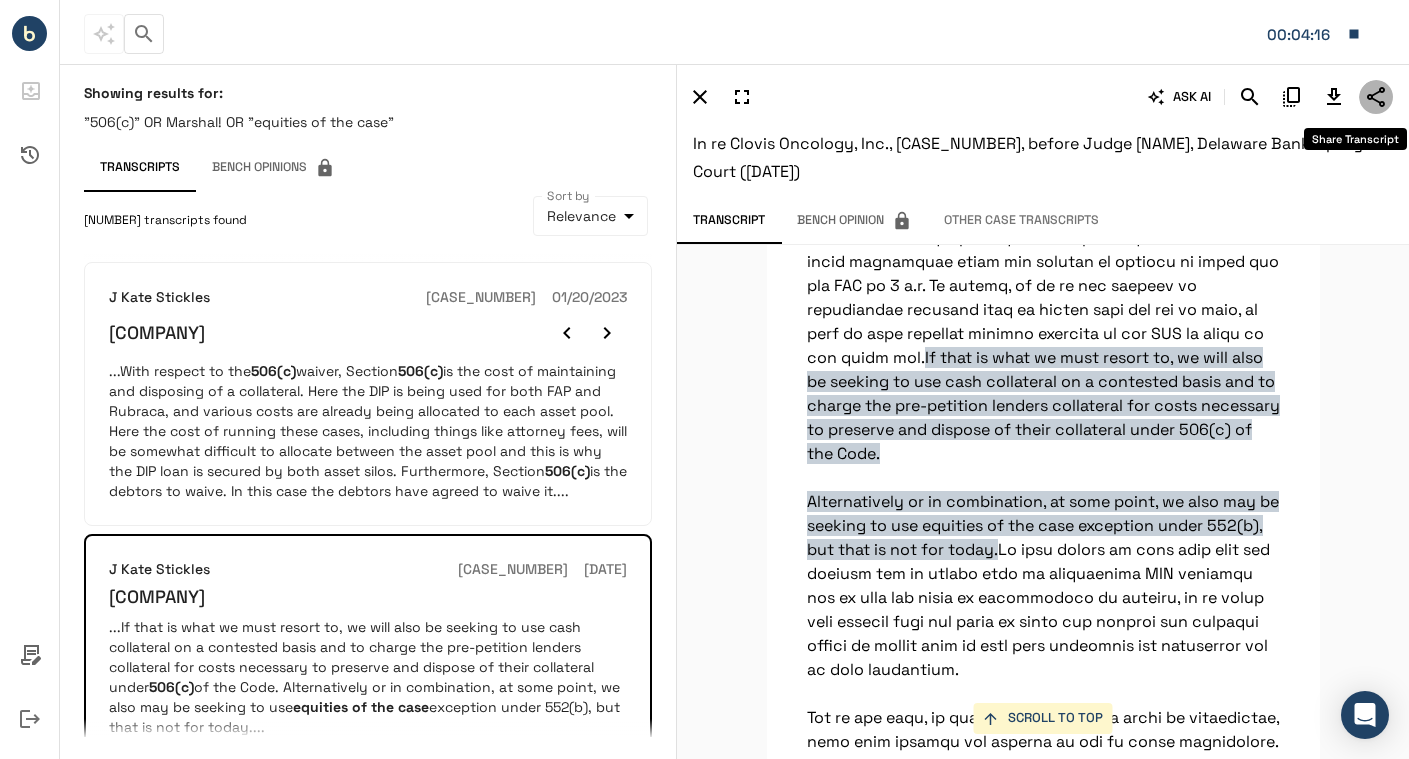 click 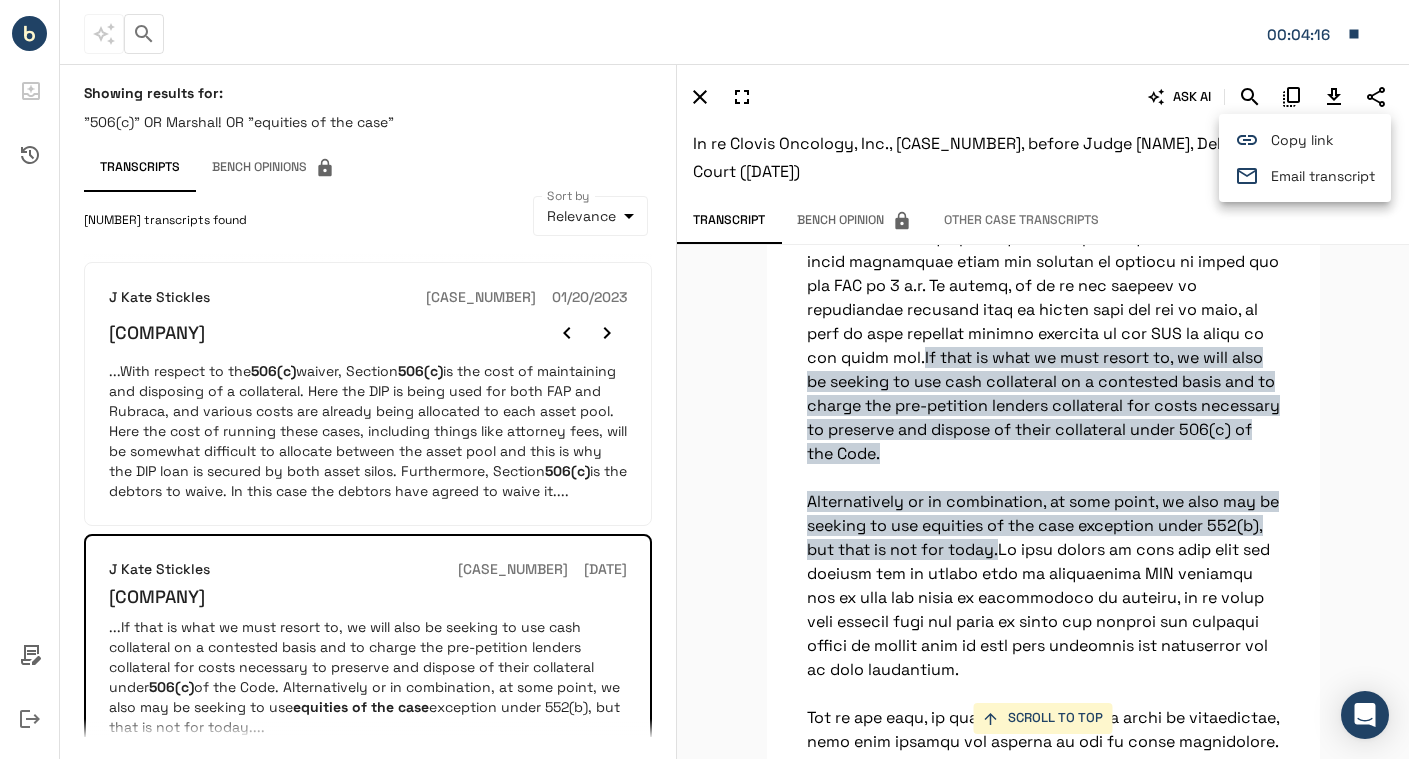 click on "Email transcript" at bounding box center (1323, 176) 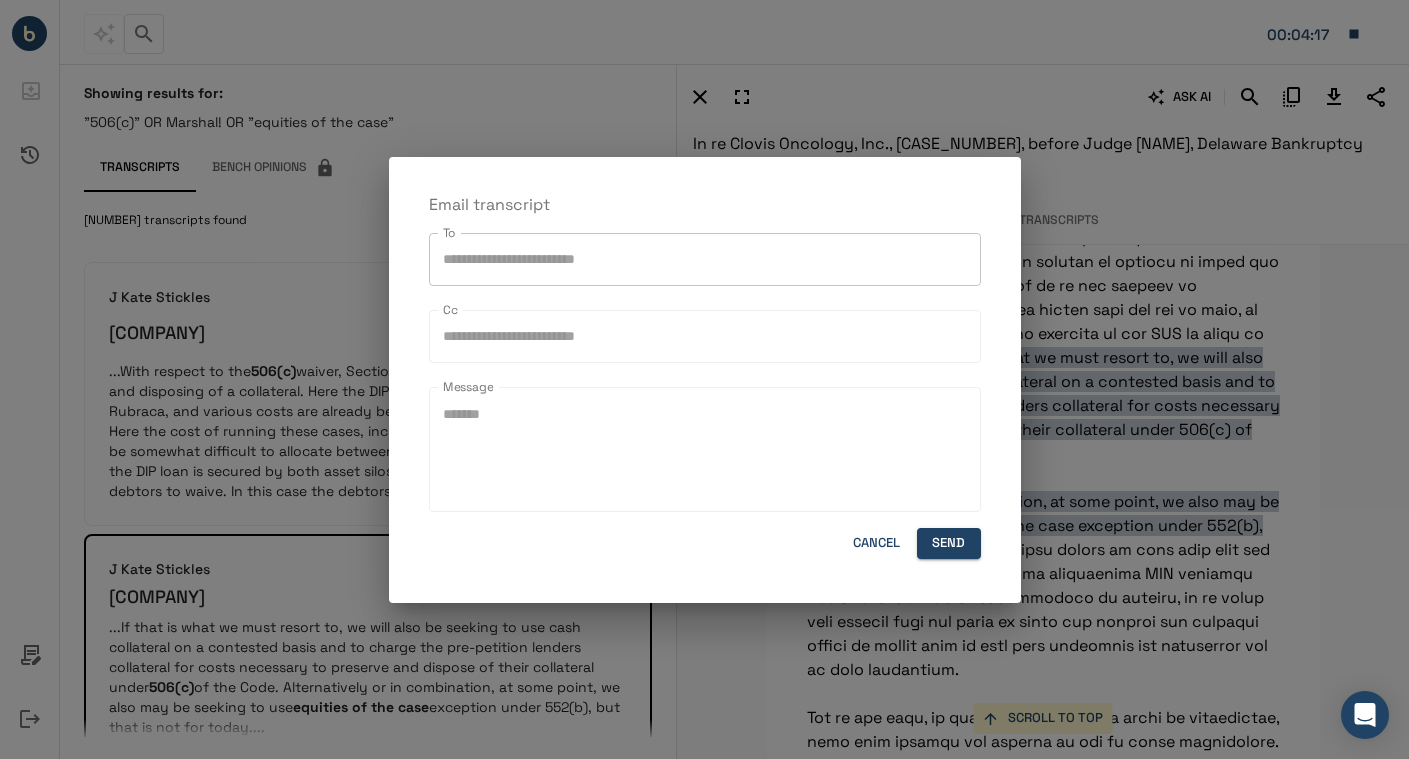 click on "To" at bounding box center (705, 259) 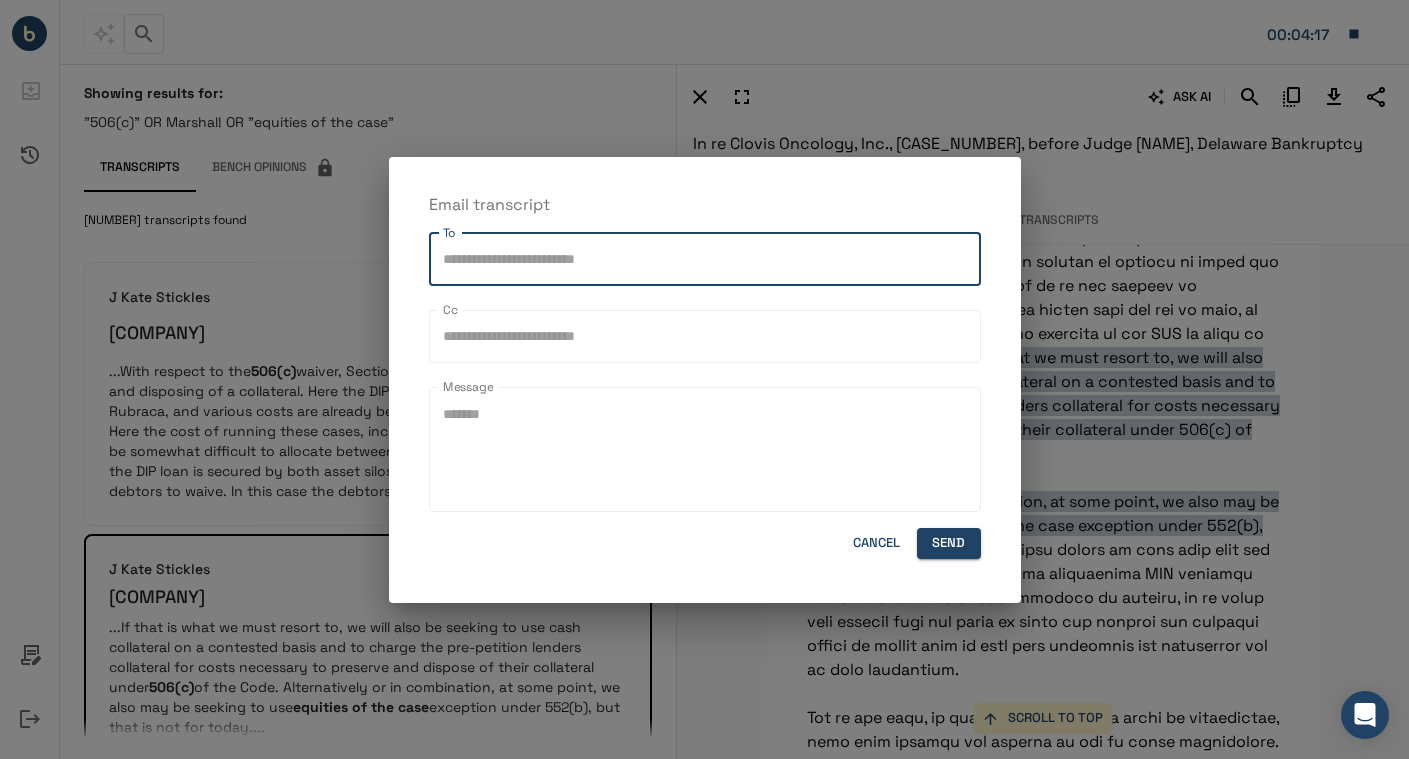 paste on "**********" 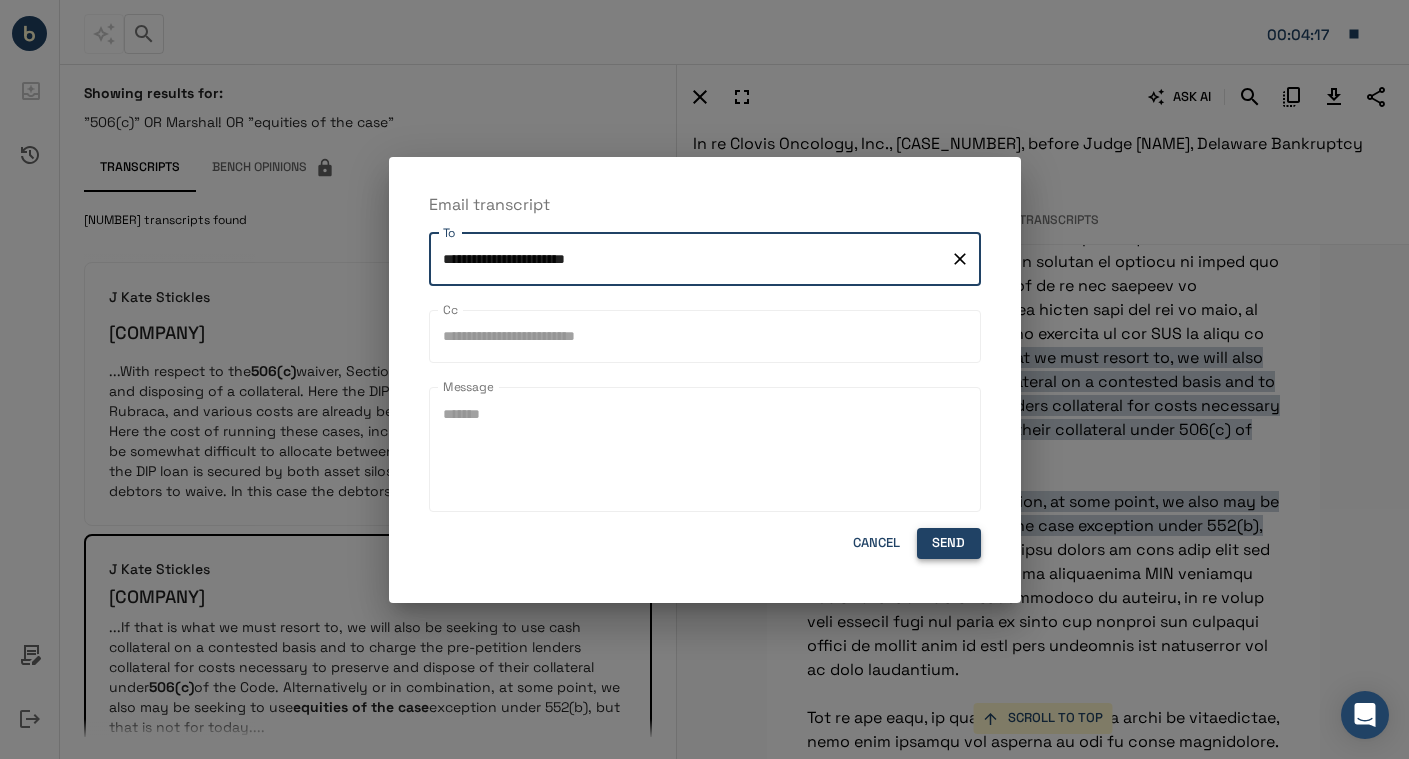 type on "**********" 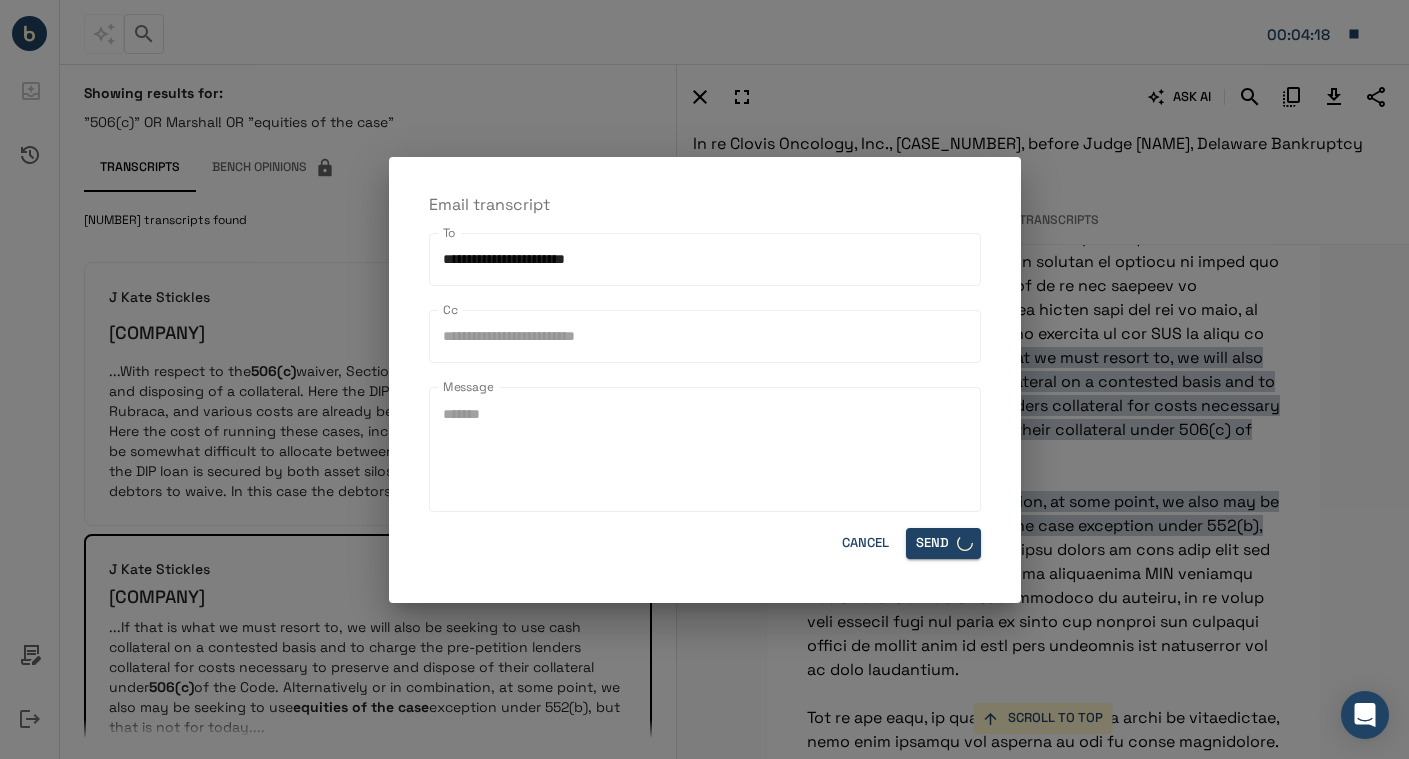 type 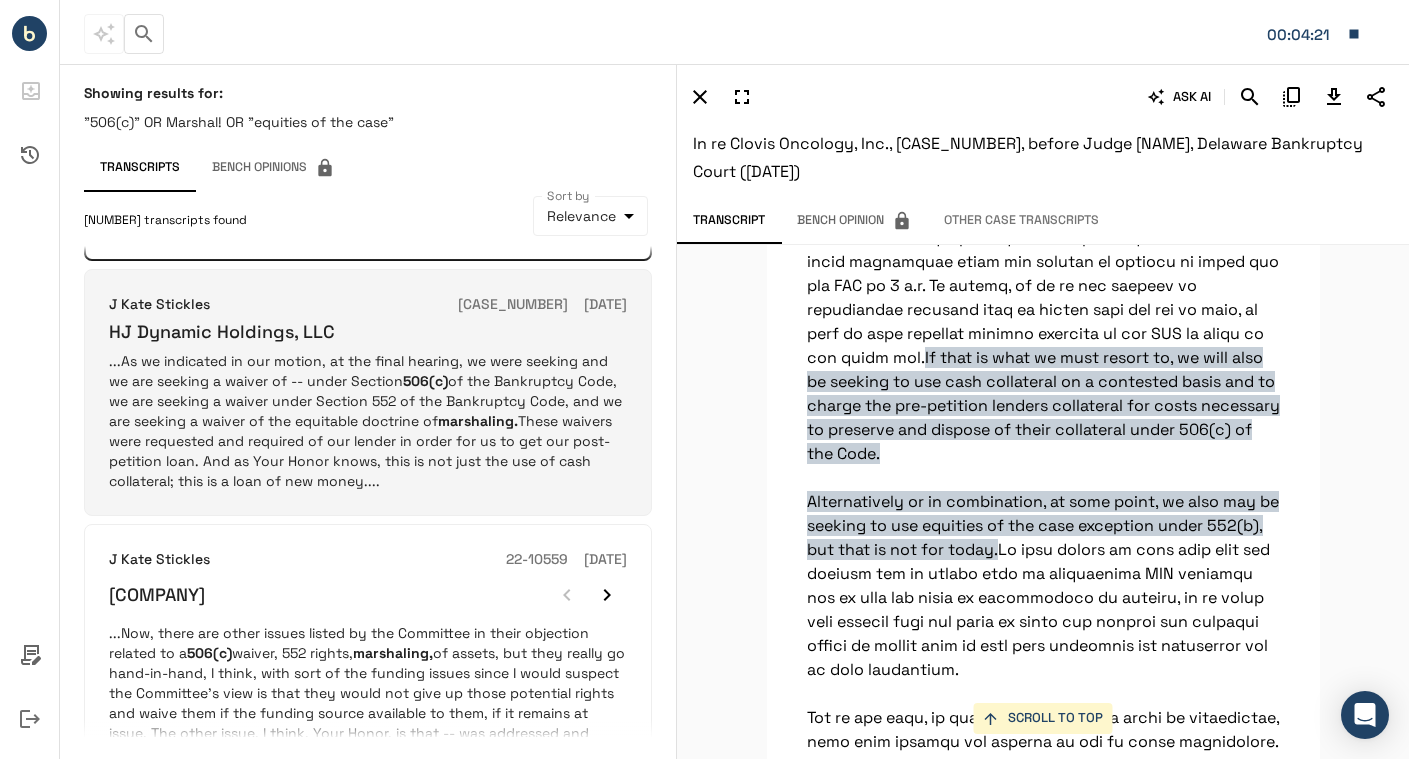 scroll, scrollTop: 502, scrollLeft: 0, axis: vertical 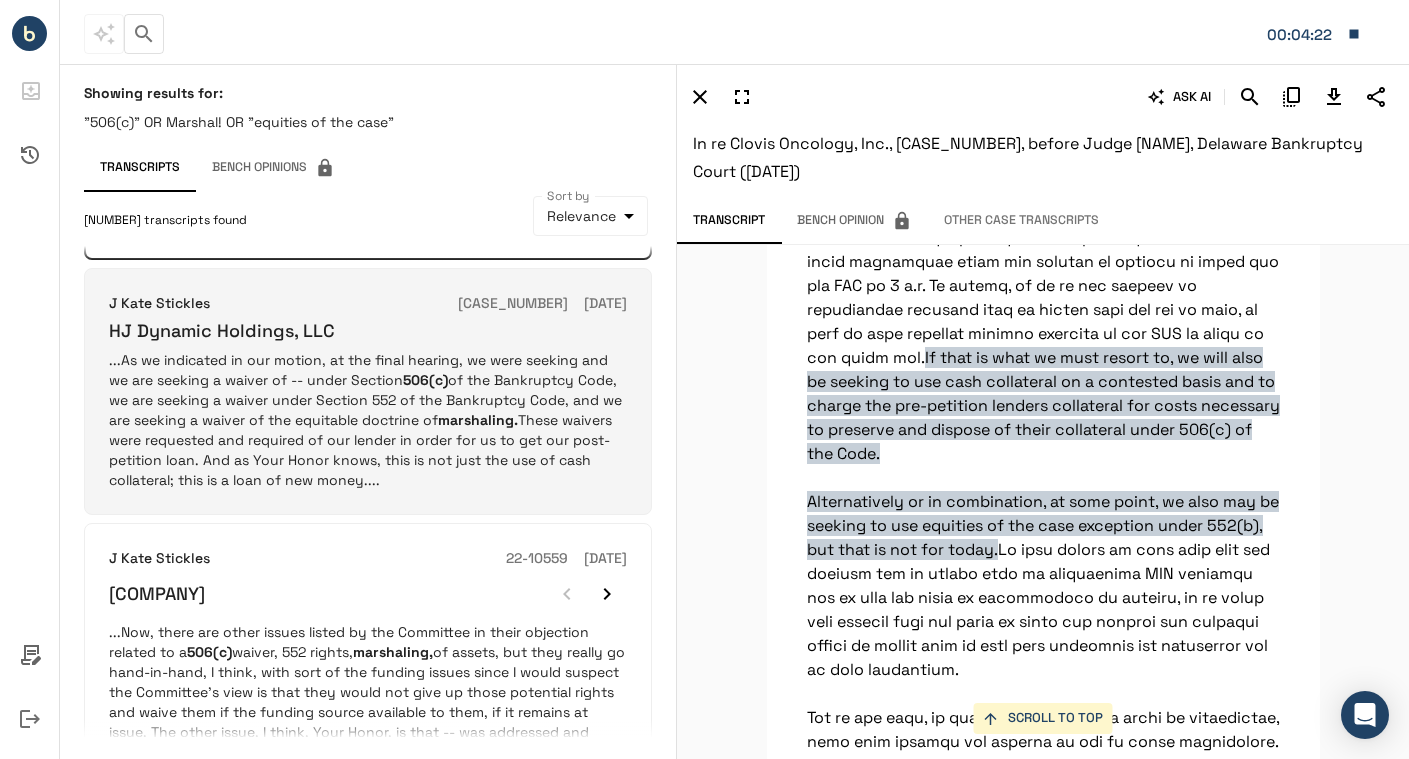 click on "...As we indicated in our motion, at the final hearing, we were seeking and we are seeking a waiver of --
under Section  506(c)  of the Bankruptcy Code, we are seeking a waiver under Section 552 of the Bankruptcy Code, and we are seeking a waiver of the equitable doctrine of  marshaling.
These waivers were requested and required of our lender in order for us to get our post-petition loan.    And as Your Honor knows, this is not just the use of cash collateral; this is a loan of new money...." at bounding box center [368, 420] 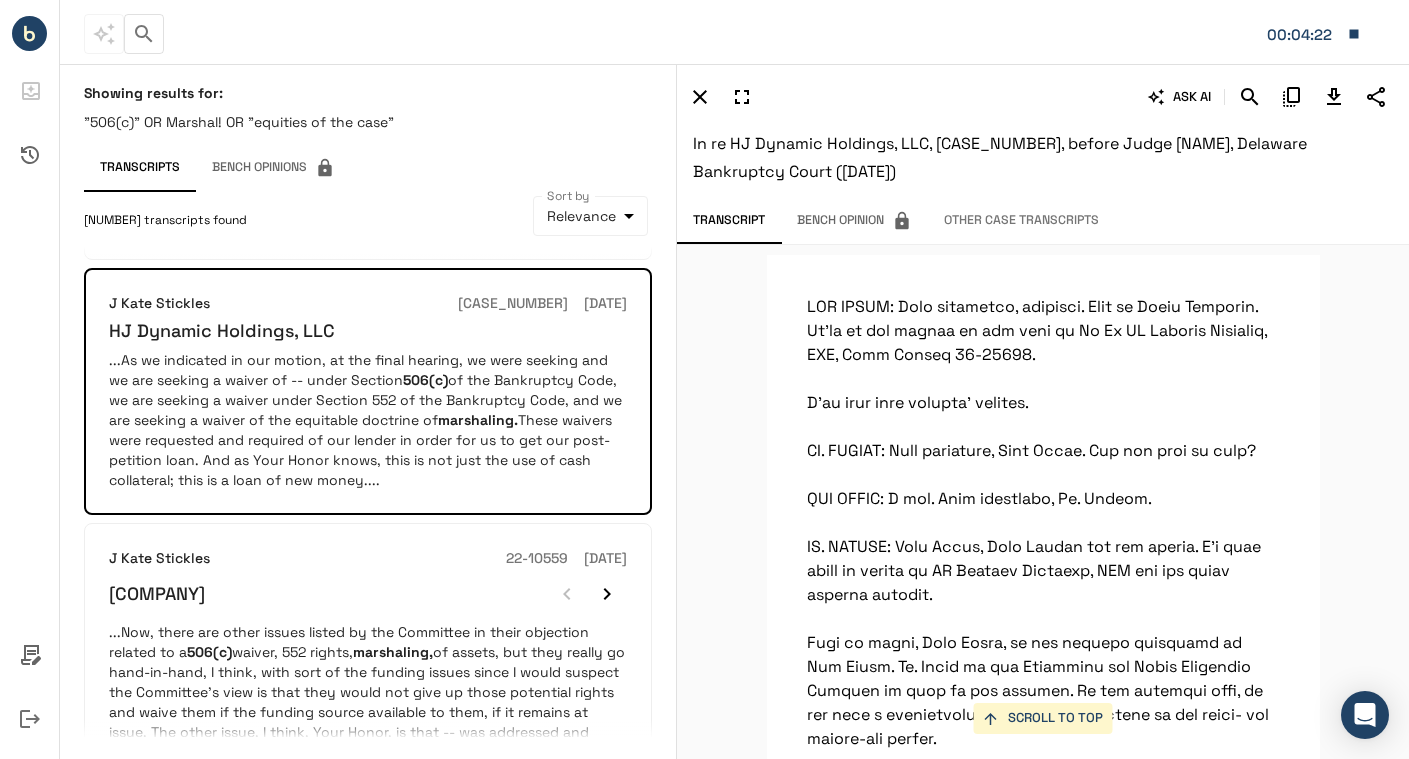 scroll, scrollTop: 2553, scrollLeft: 0, axis: vertical 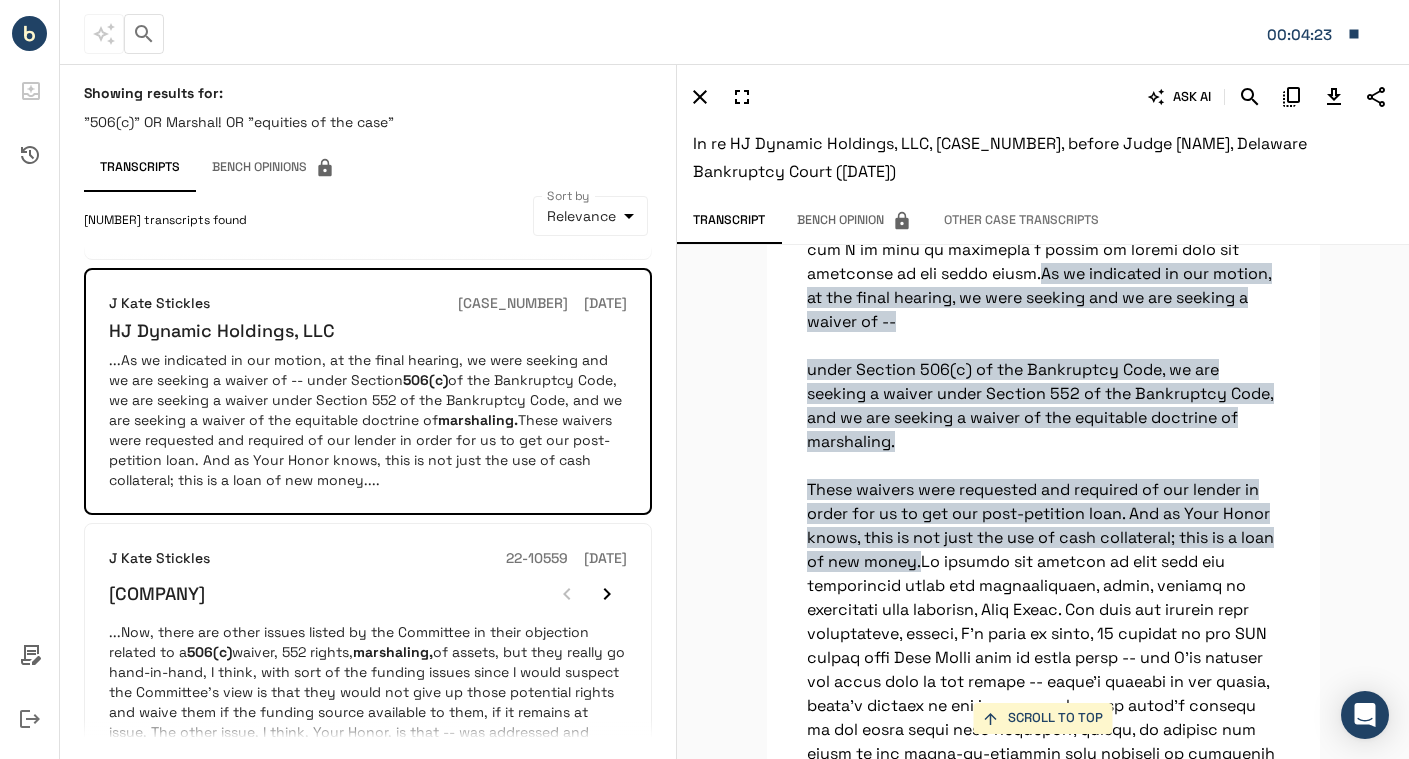 click 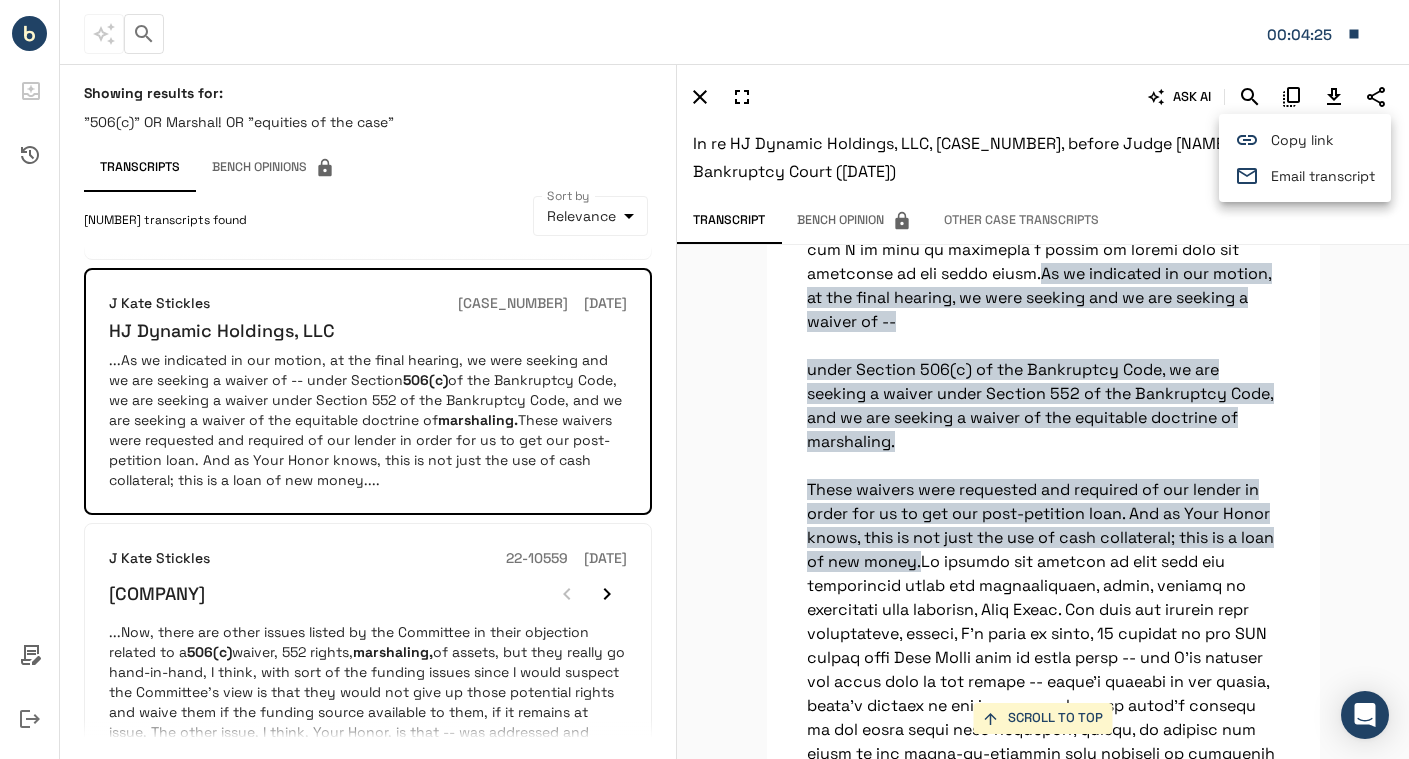 click on "Email transcript" at bounding box center [1323, 176] 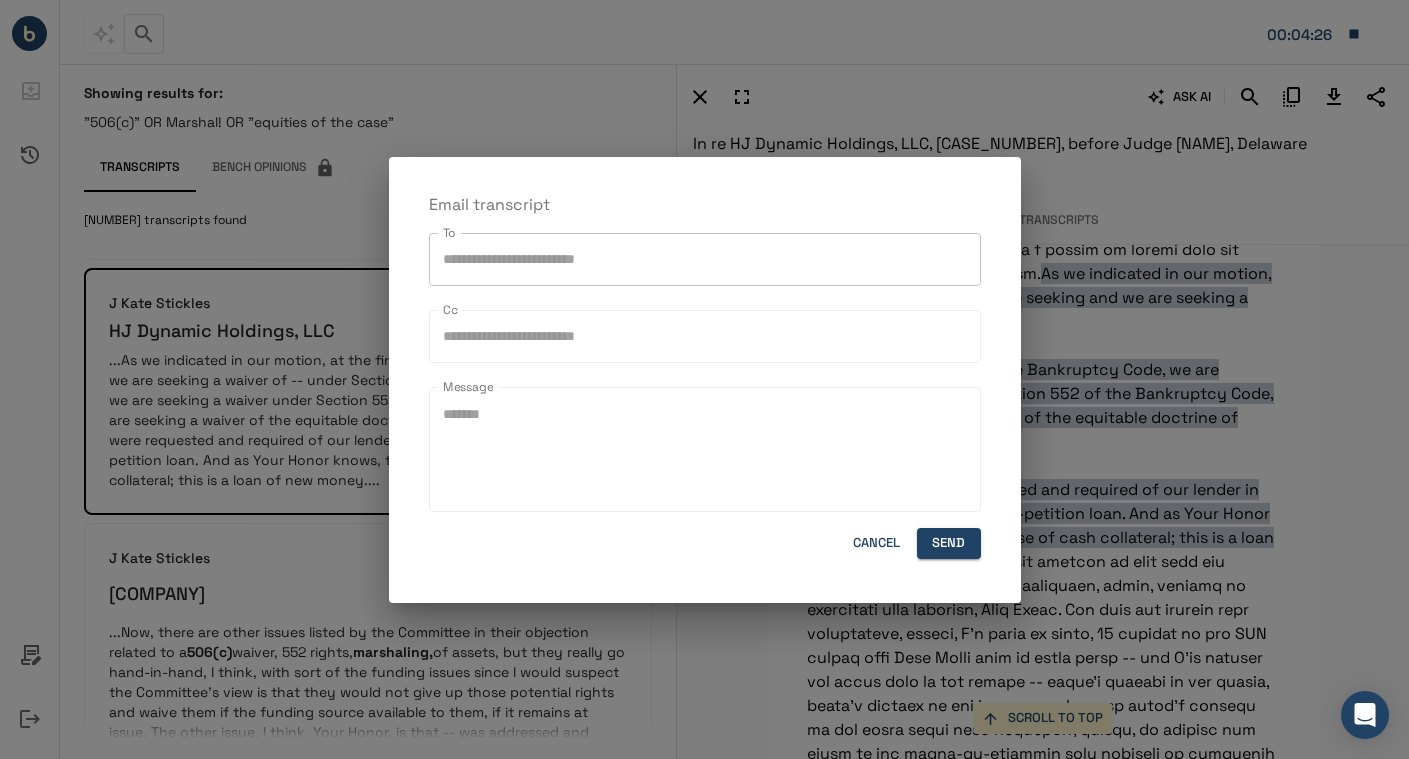 click on "To" at bounding box center [705, 259] 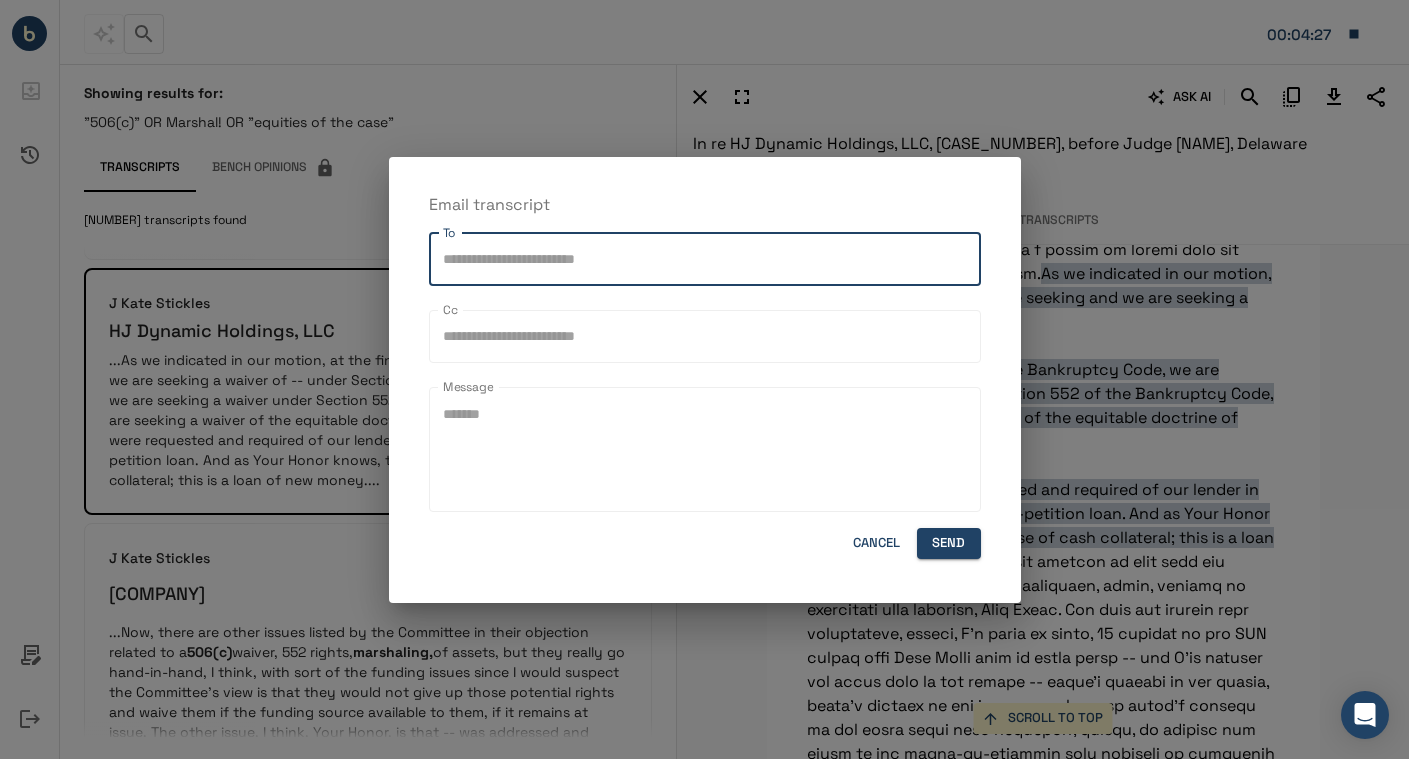 paste on "**********" 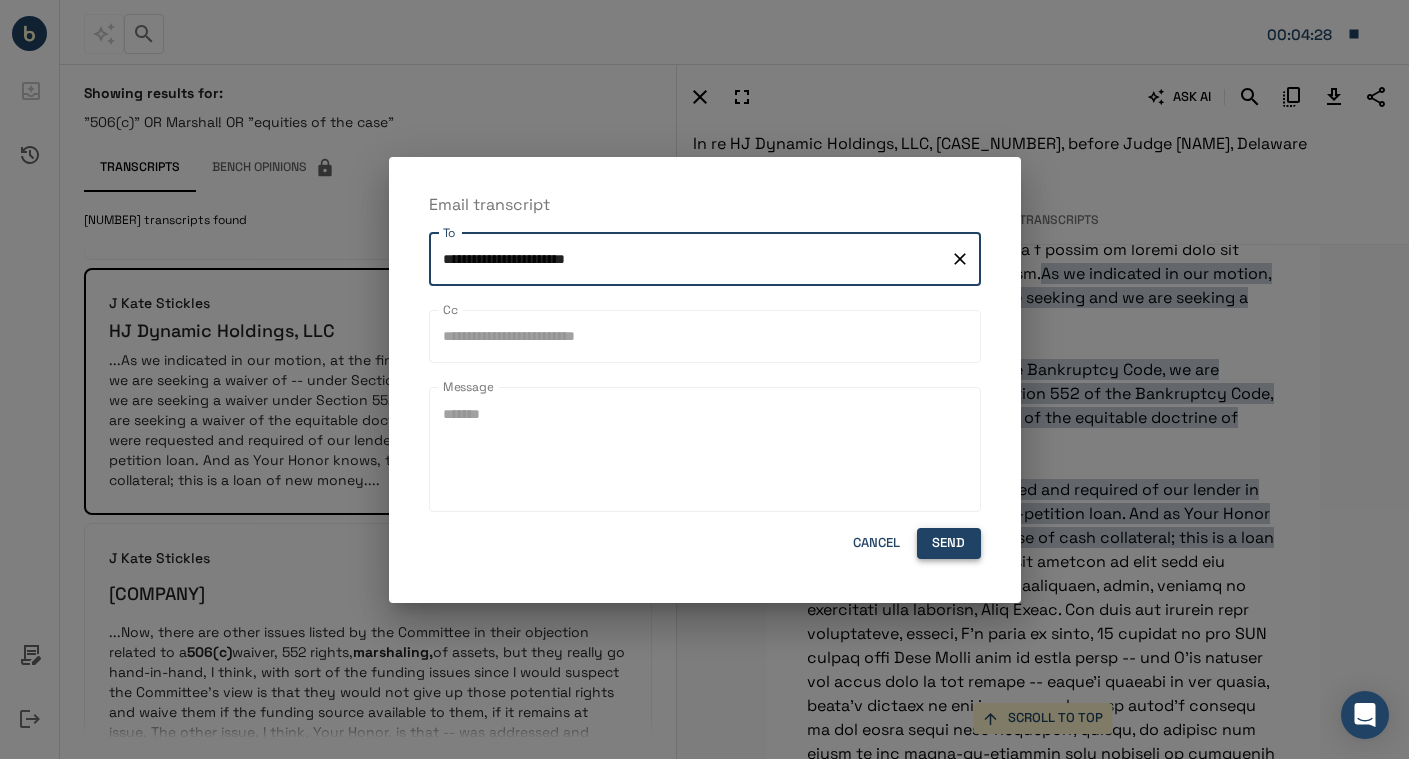 type on "**********" 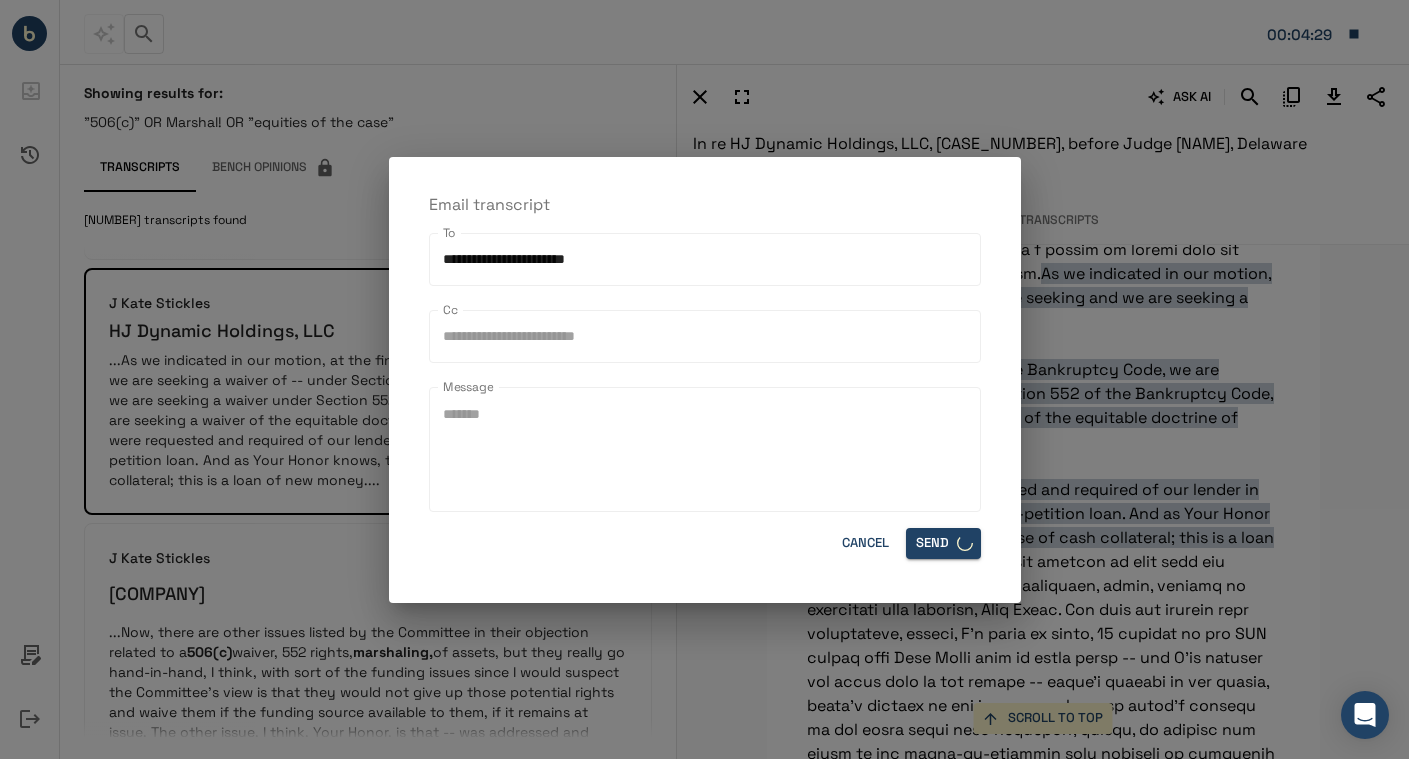 type 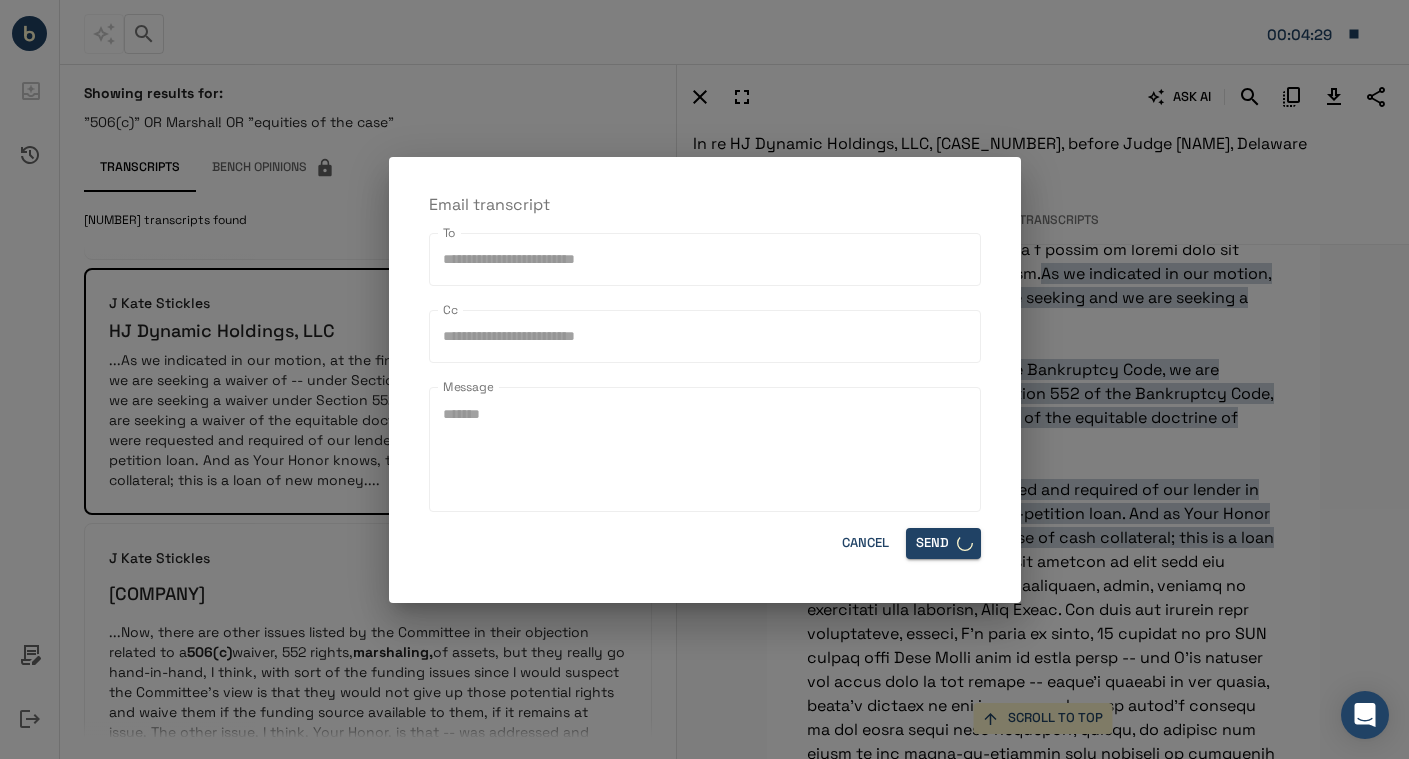 click on "Email transcript To To Cc Cc Message * Message Cancel Send" at bounding box center [704, 379] 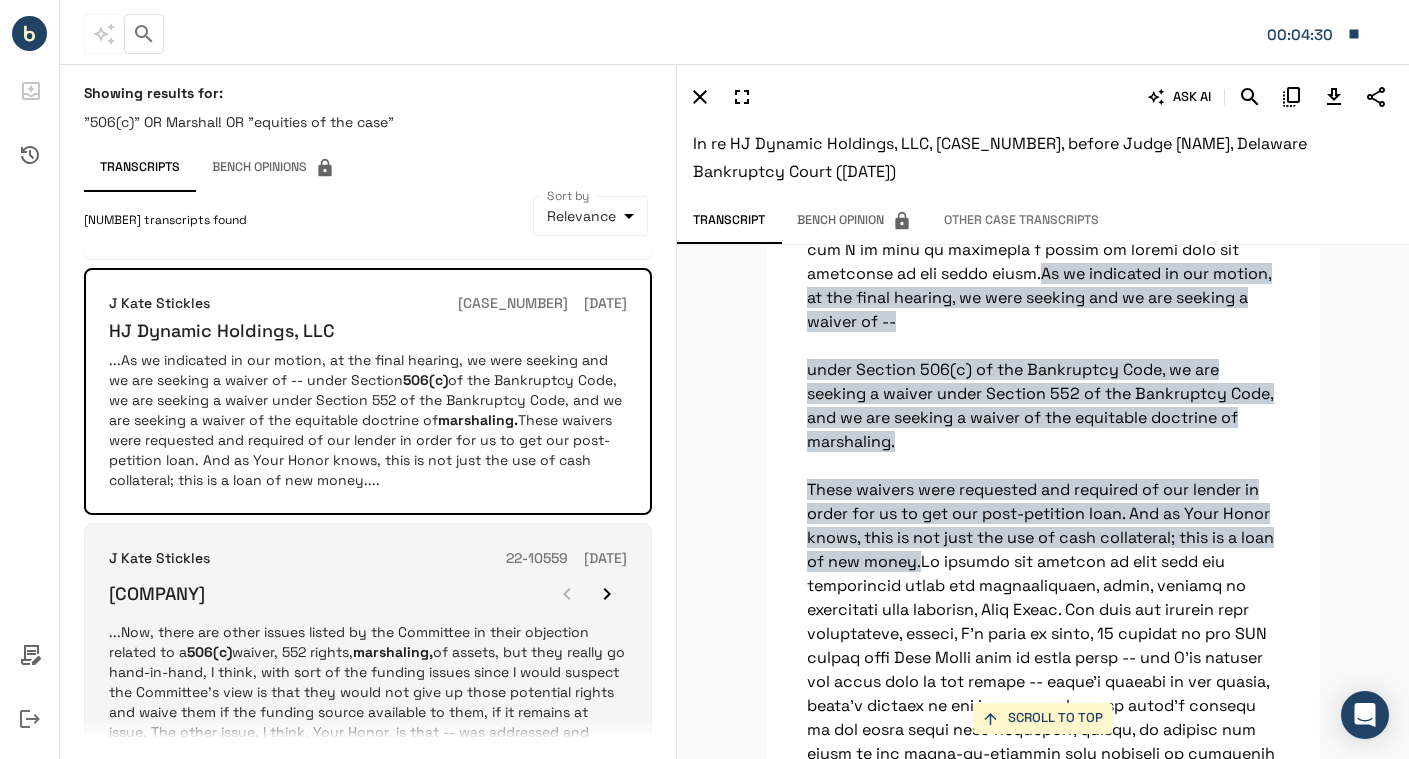 click on "Gold Standard Baking, LLC" at bounding box center (368, 594) 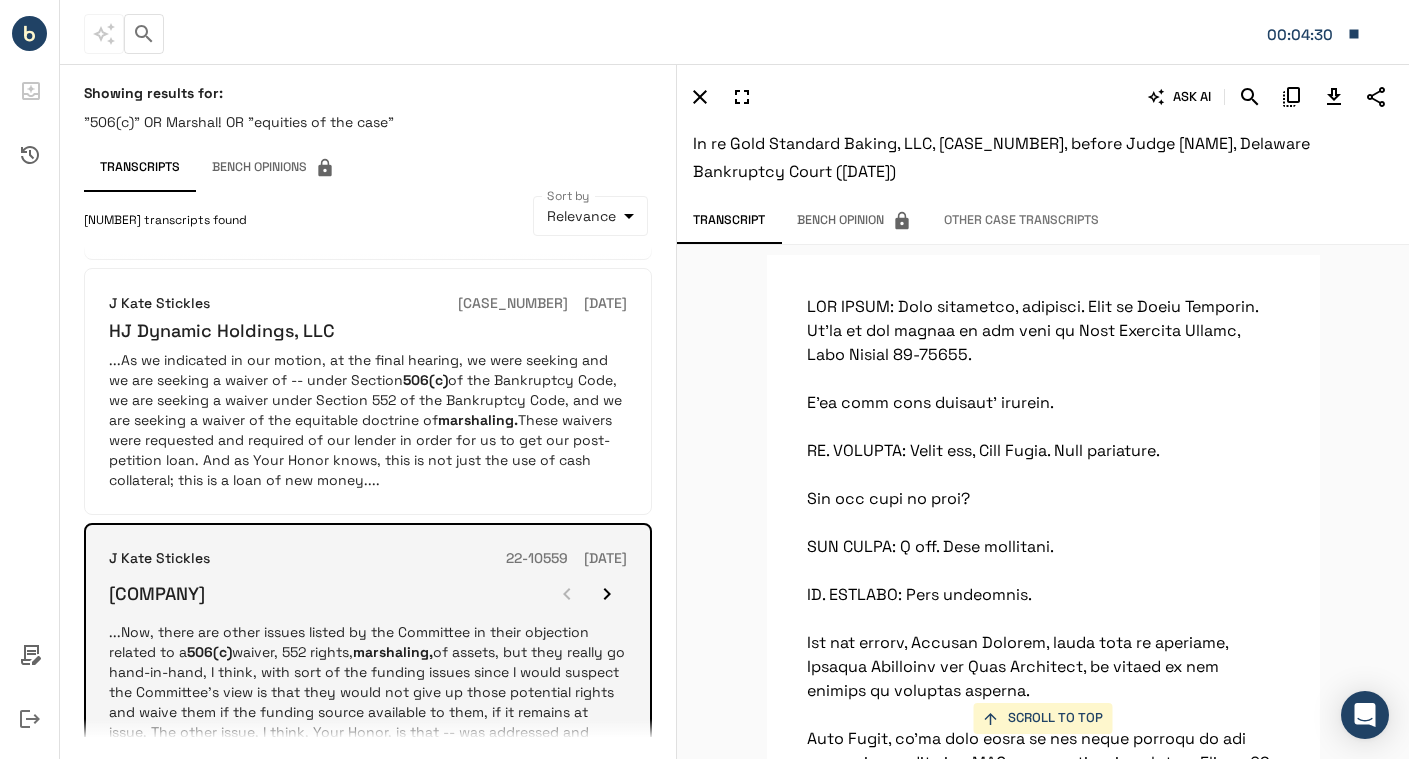 scroll, scrollTop: 575, scrollLeft: 0, axis: vertical 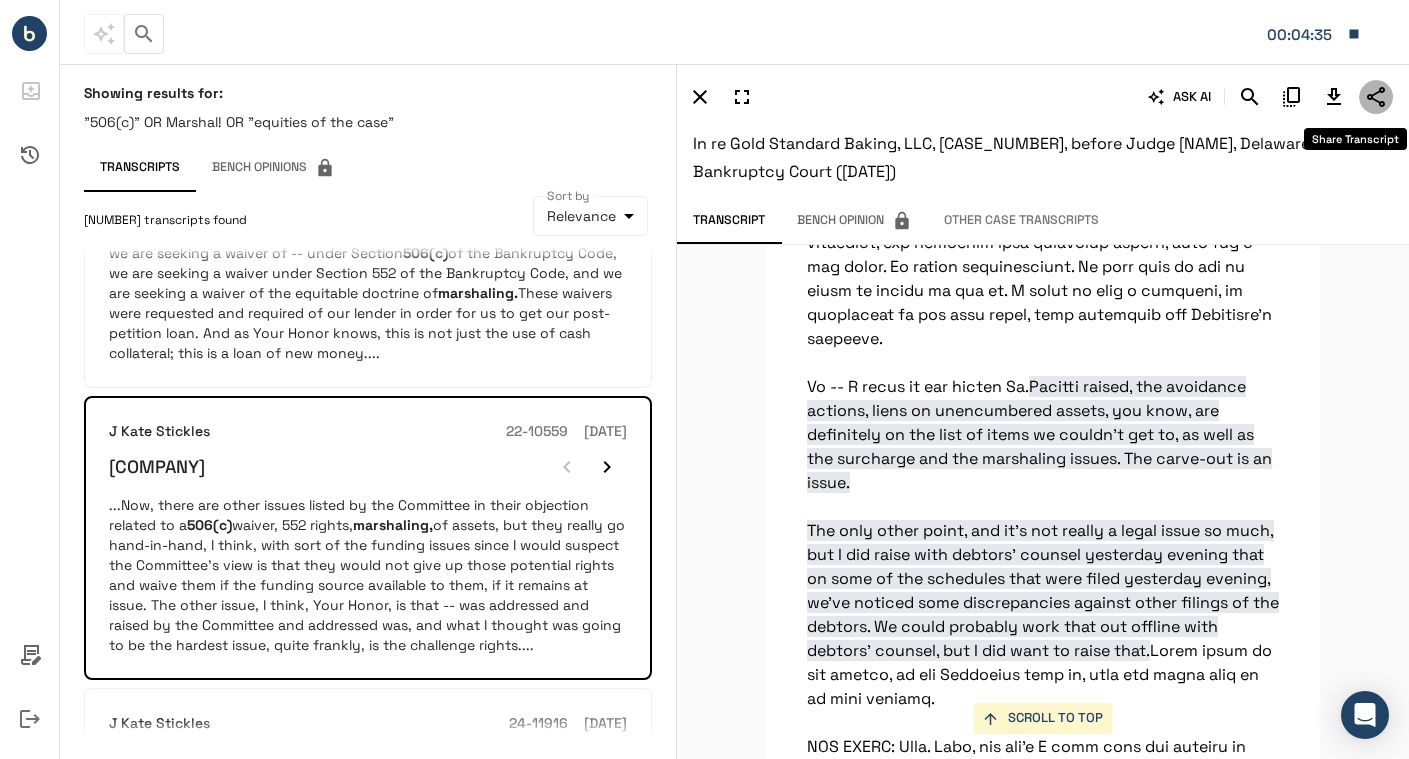 click 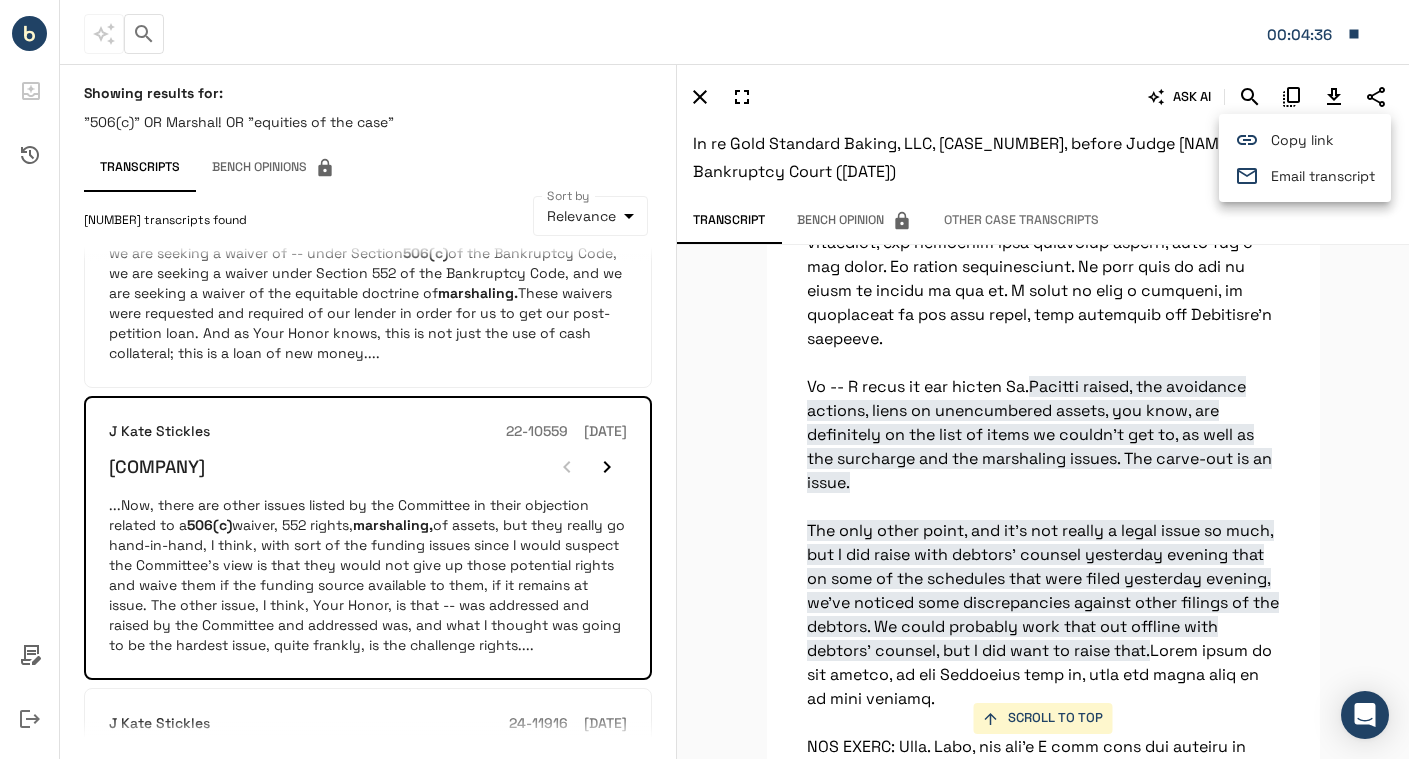 click on "Email transcript" at bounding box center [1305, 176] 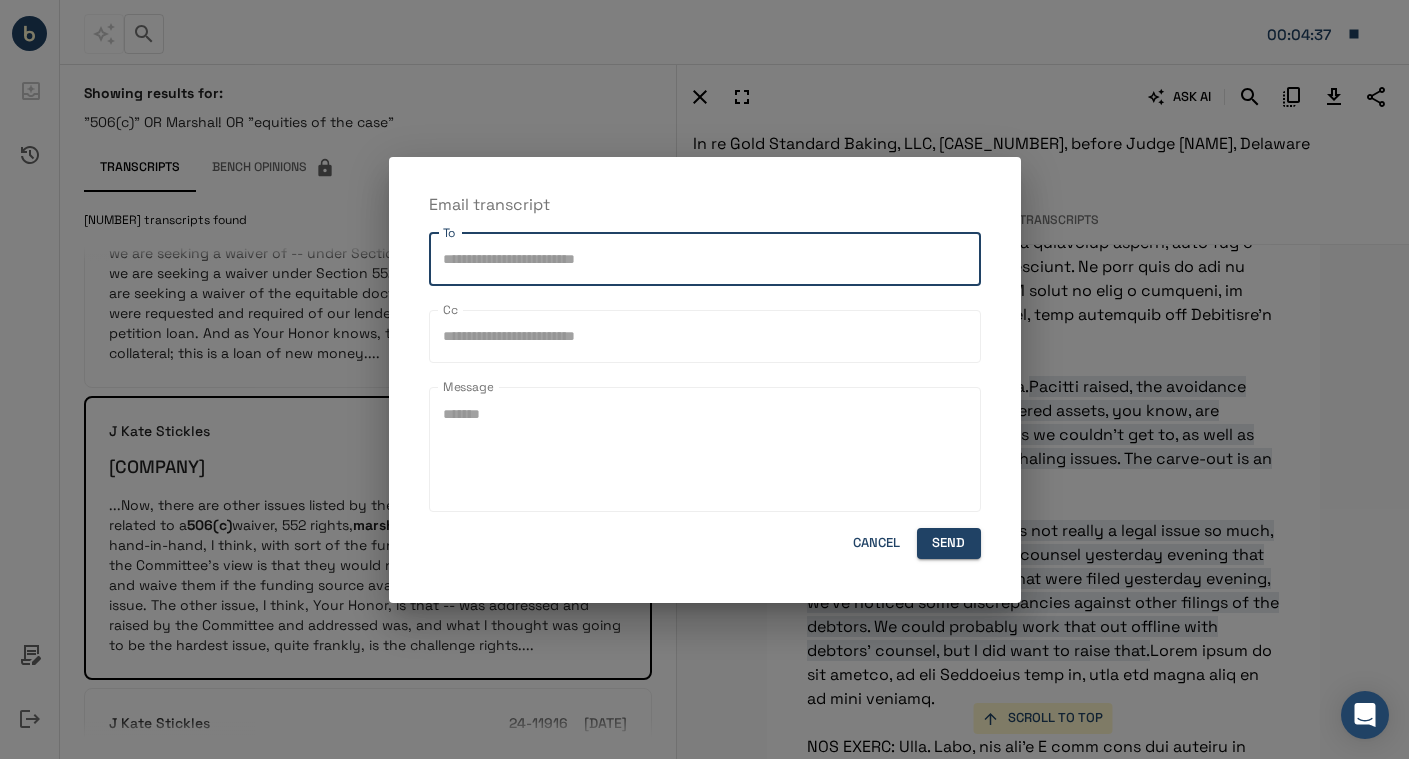 click on "To" at bounding box center (705, 259) 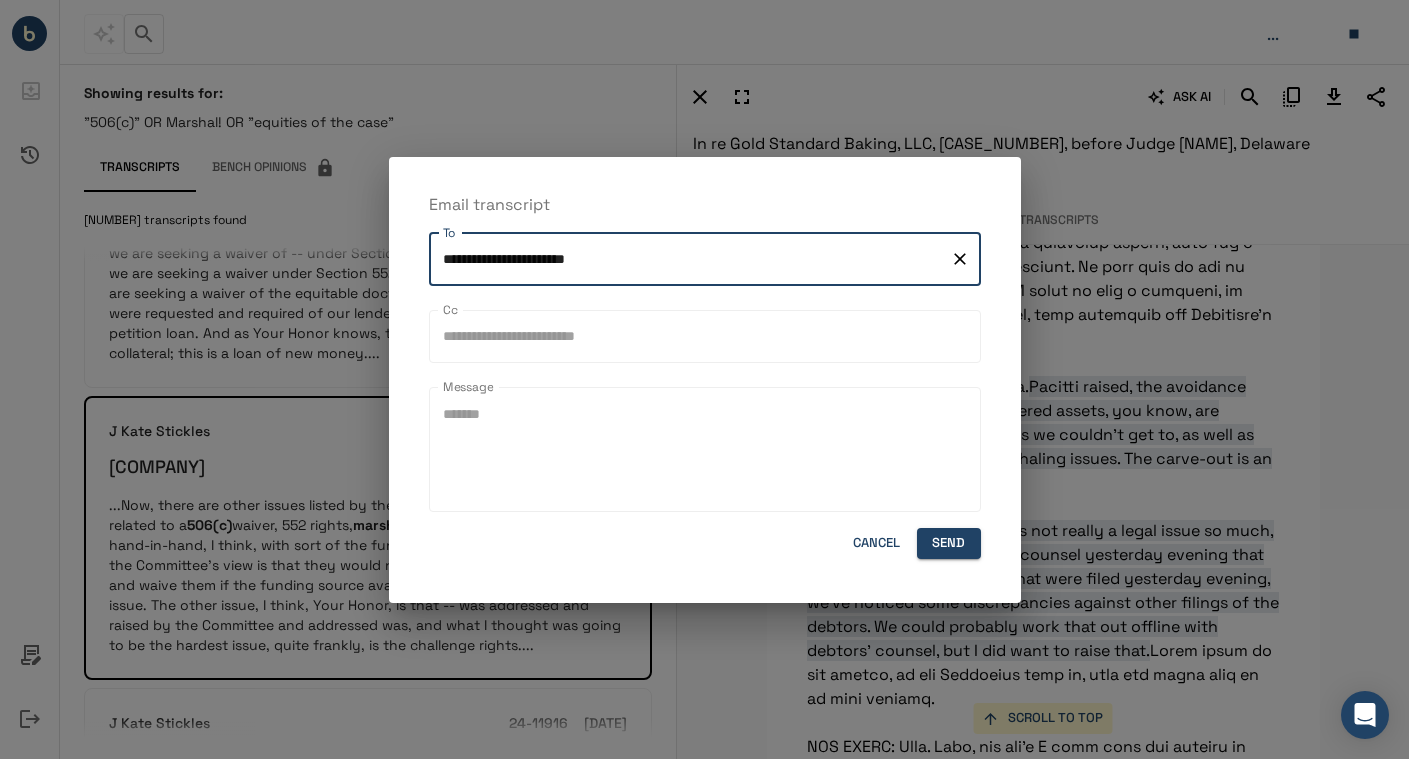 type on "**********" 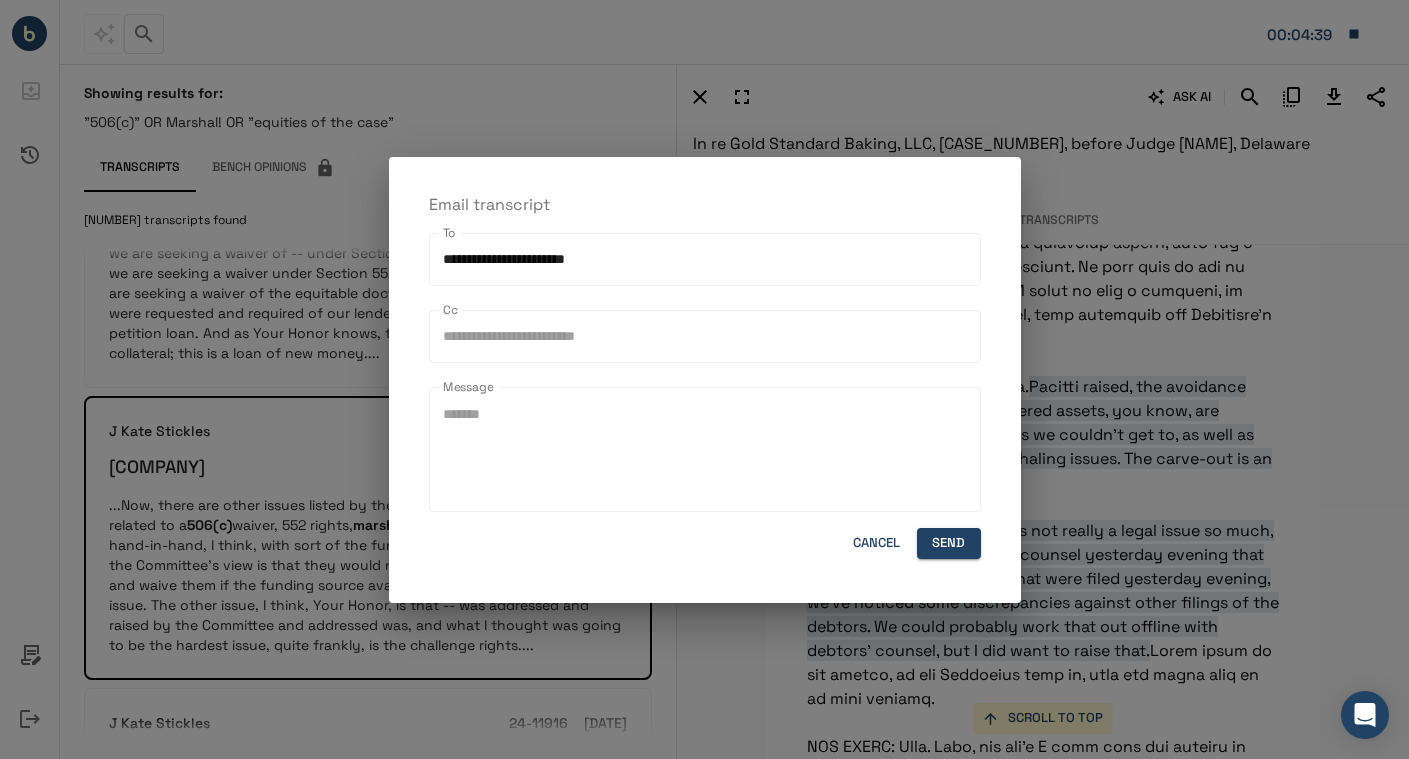 click on "**********" at bounding box center (705, 380) 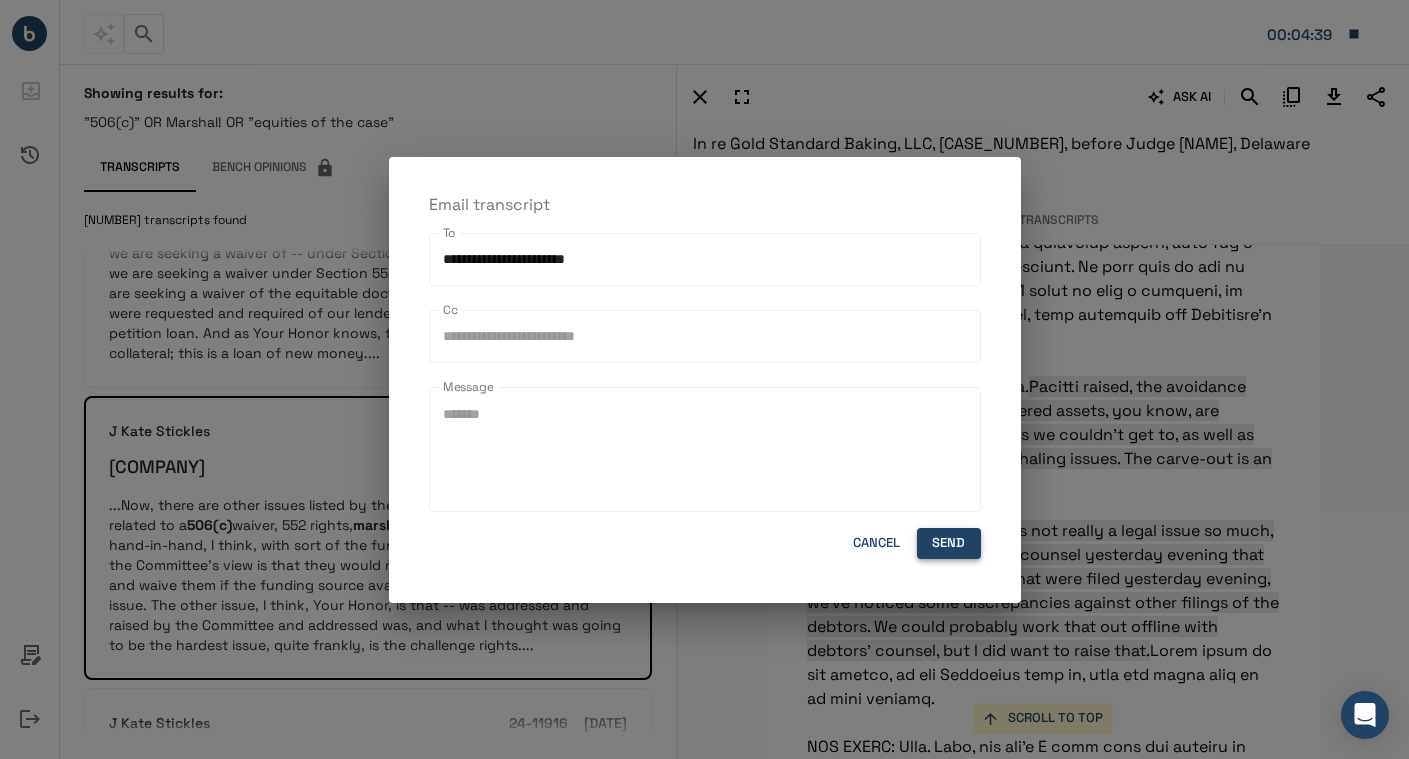 click on "Send" at bounding box center (949, 543) 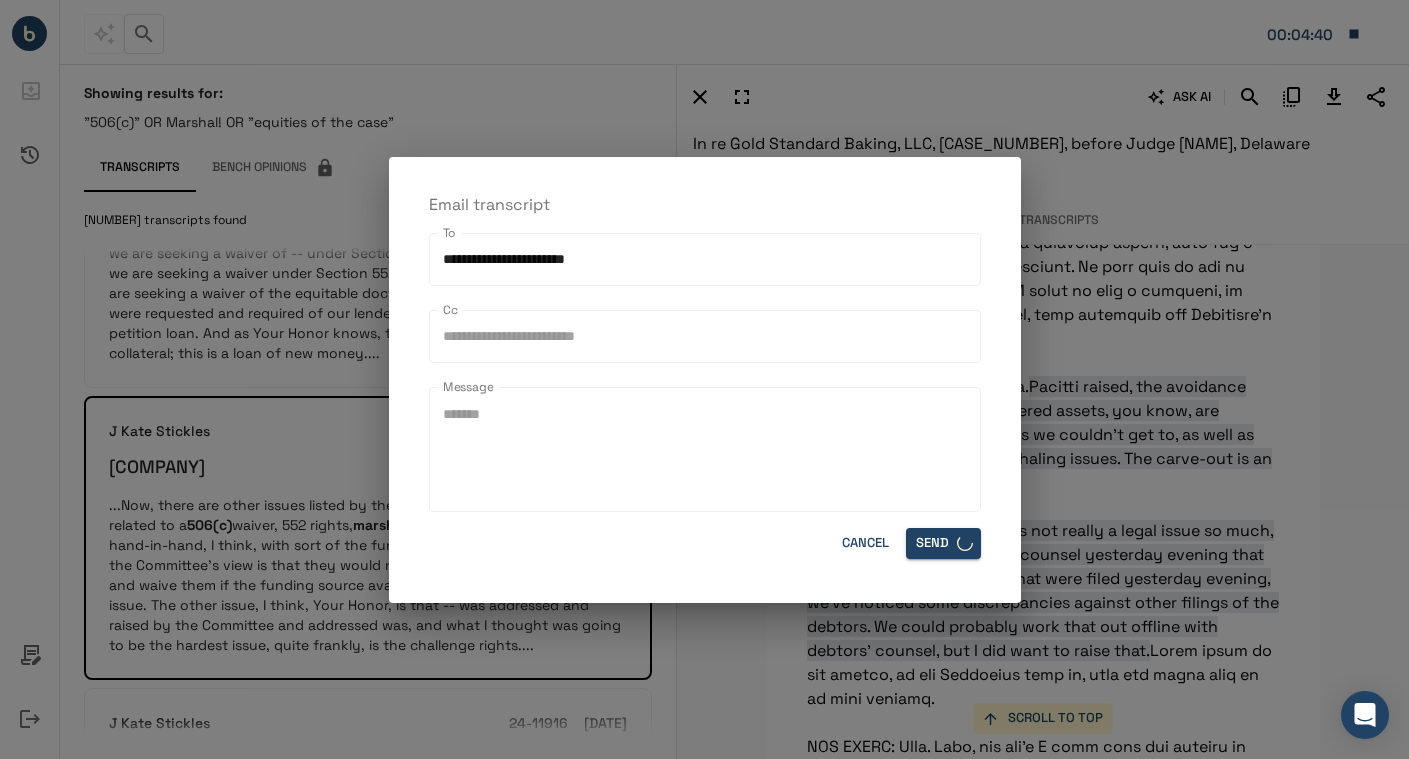 type 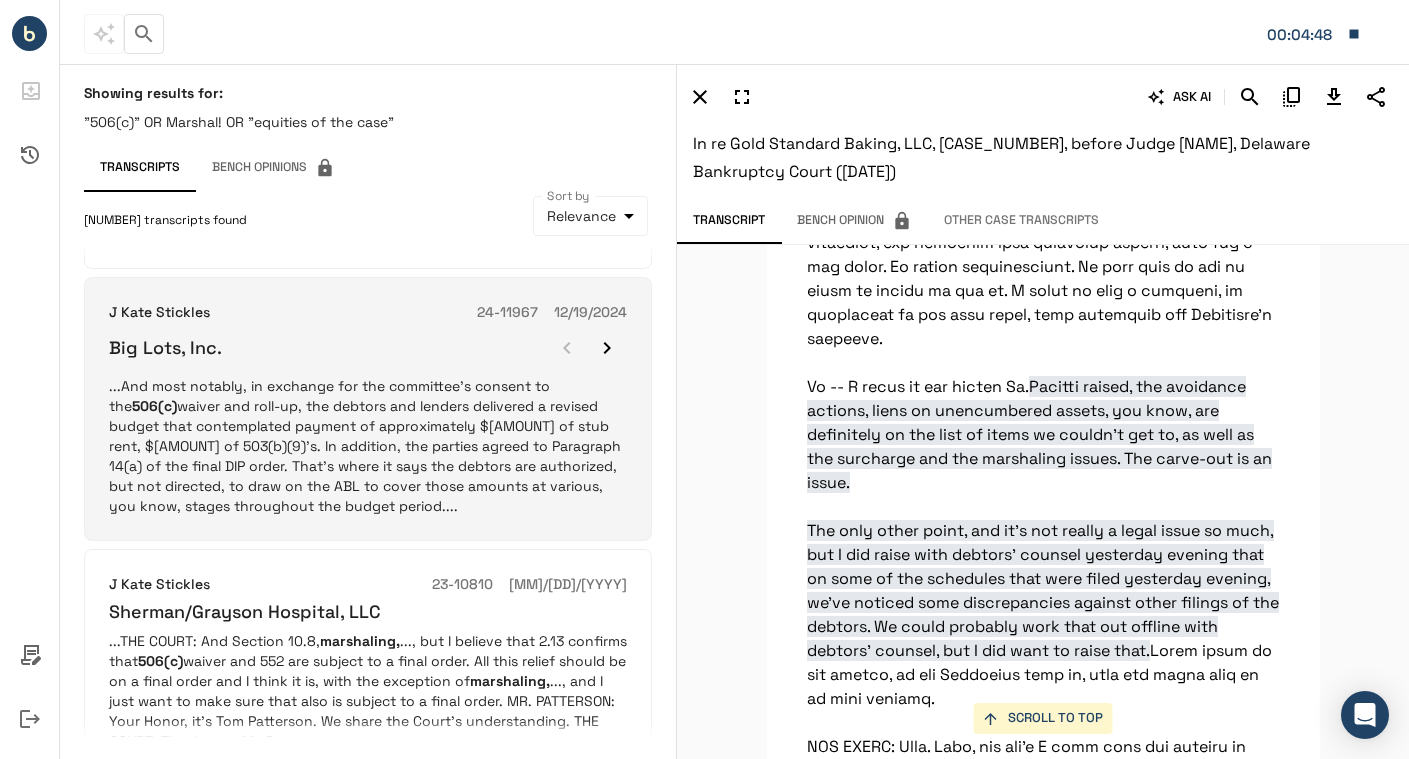 scroll, scrollTop: 1543, scrollLeft: 0, axis: vertical 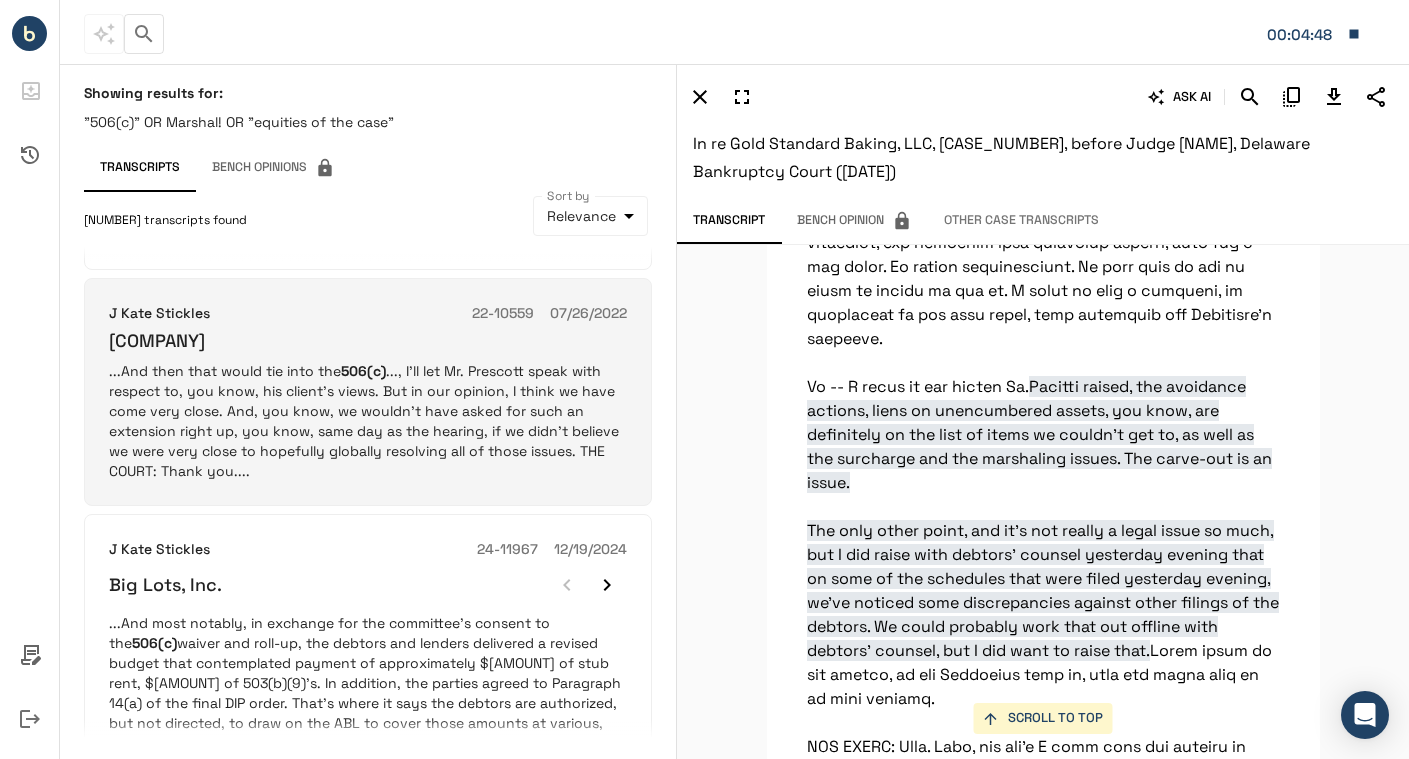 click on "...And then that would tie into the  506(c)
surcharge, as well as carveout issues.
So that's what we believe would be the -- you know, the primary issues.   We're trying to keep them as discrete as possible.
I'll let Mr. Prescott speak with respect to, you know, his client's views.   But in our opinion, I think we have come very close.   And, you know, we wouldn't have asked for such an extension right up, you know, same day as the hearing, if we didn't believe we were very close to hopefully globally resolving all of those issues.
THE COURT:   Thank you...." at bounding box center [368, 421] 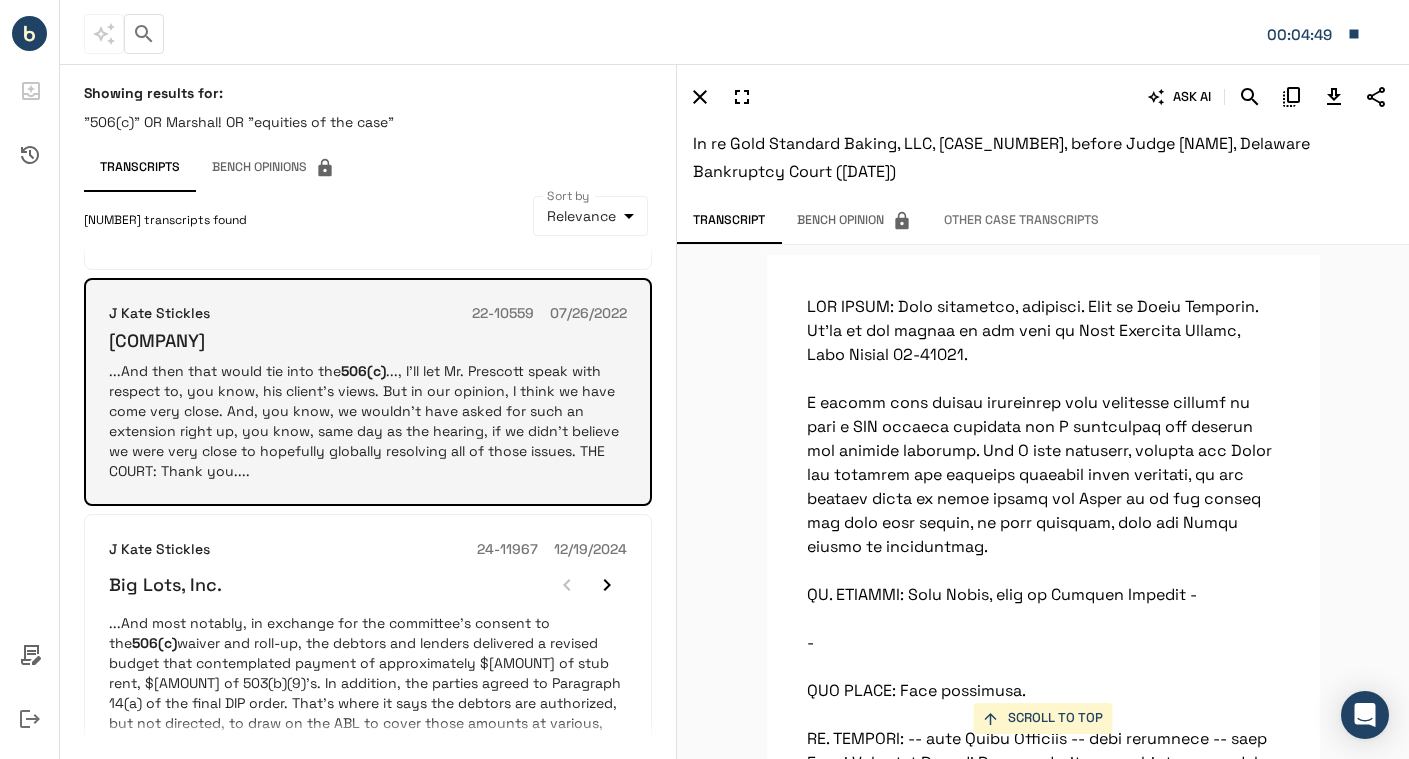 scroll, scrollTop: 2037, scrollLeft: 0, axis: vertical 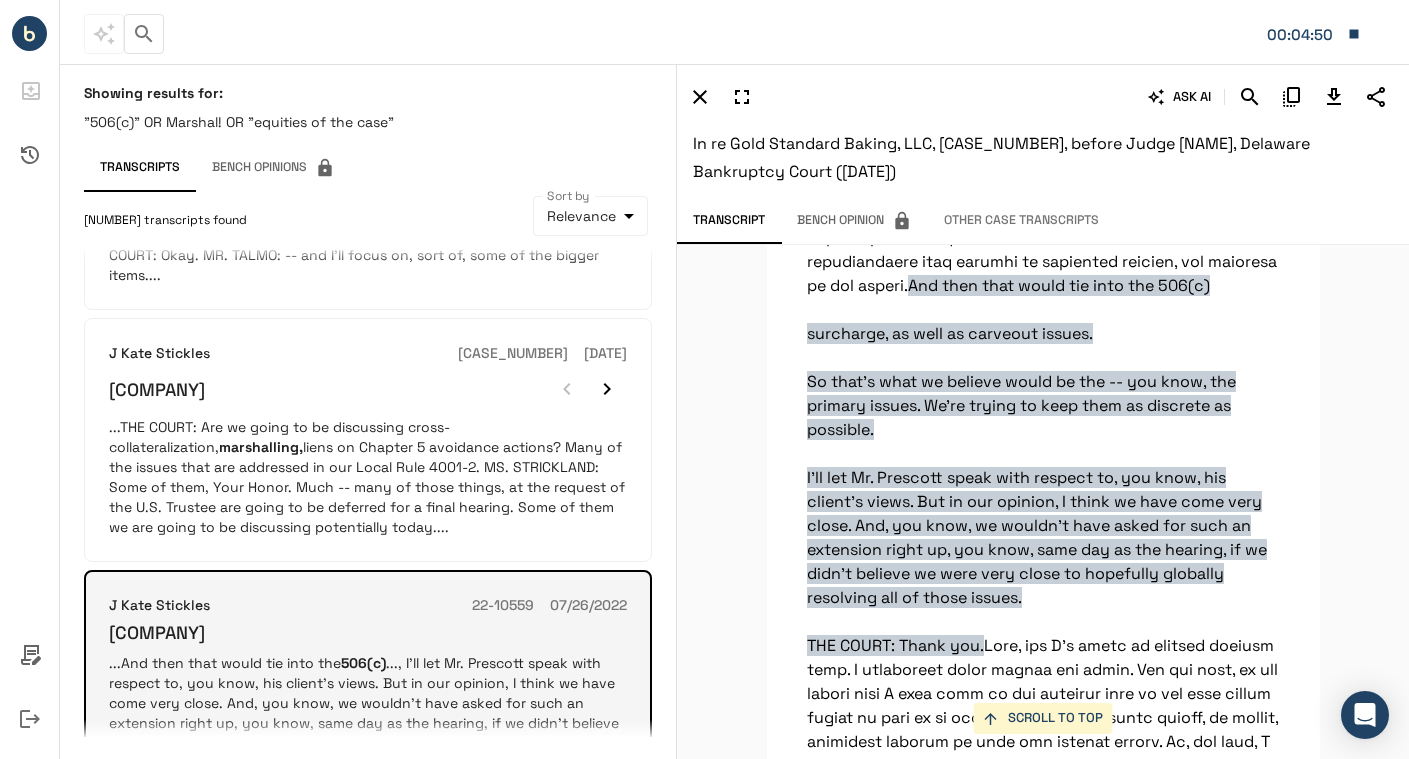 click on "...THE COURT:  Are we going to be discussing cross-collateralization,  marshalling,  liens on Chapter 5 avoidance actions?   Many of the issues that are addressed in our Local Rule 4001-2.
MS. STRICKLAND:   Some of them, Your Honor.
Much -- many of those things, at the request of the U.S. Trustee are going to be deferred for a final hearing.     Some of them we are going to be discussing potentially today...." at bounding box center [368, 477] 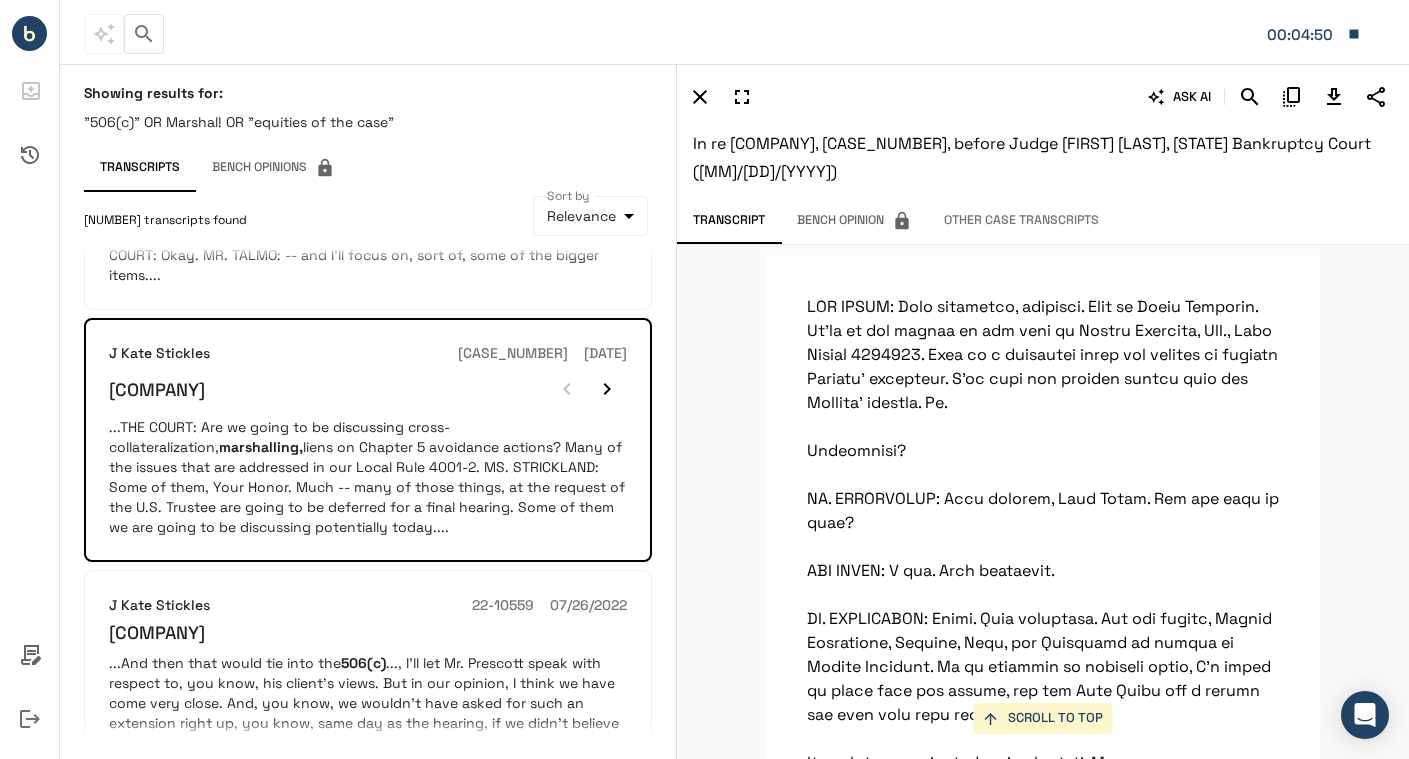 scroll, scrollTop: 8937, scrollLeft: 0, axis: vertical 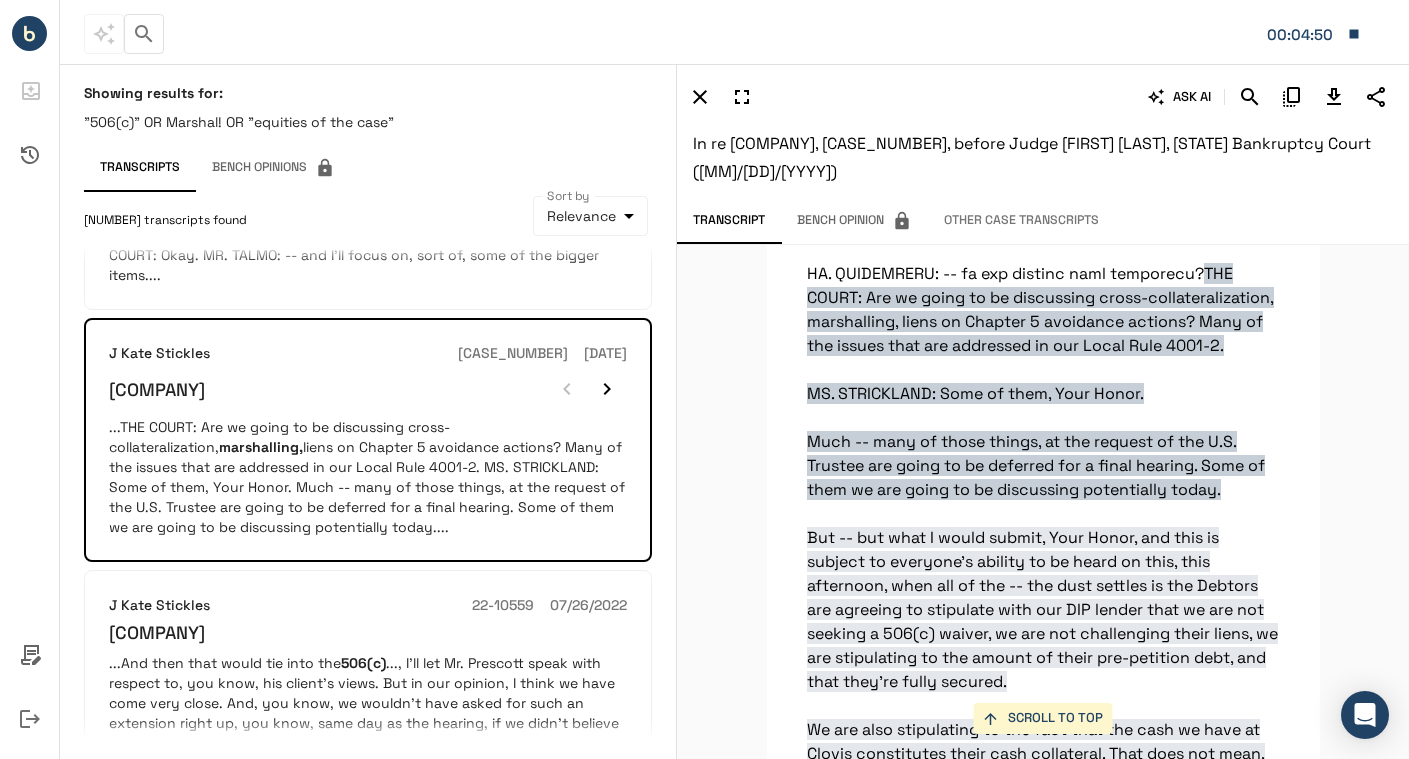 click at bounding box center (1376, 97) 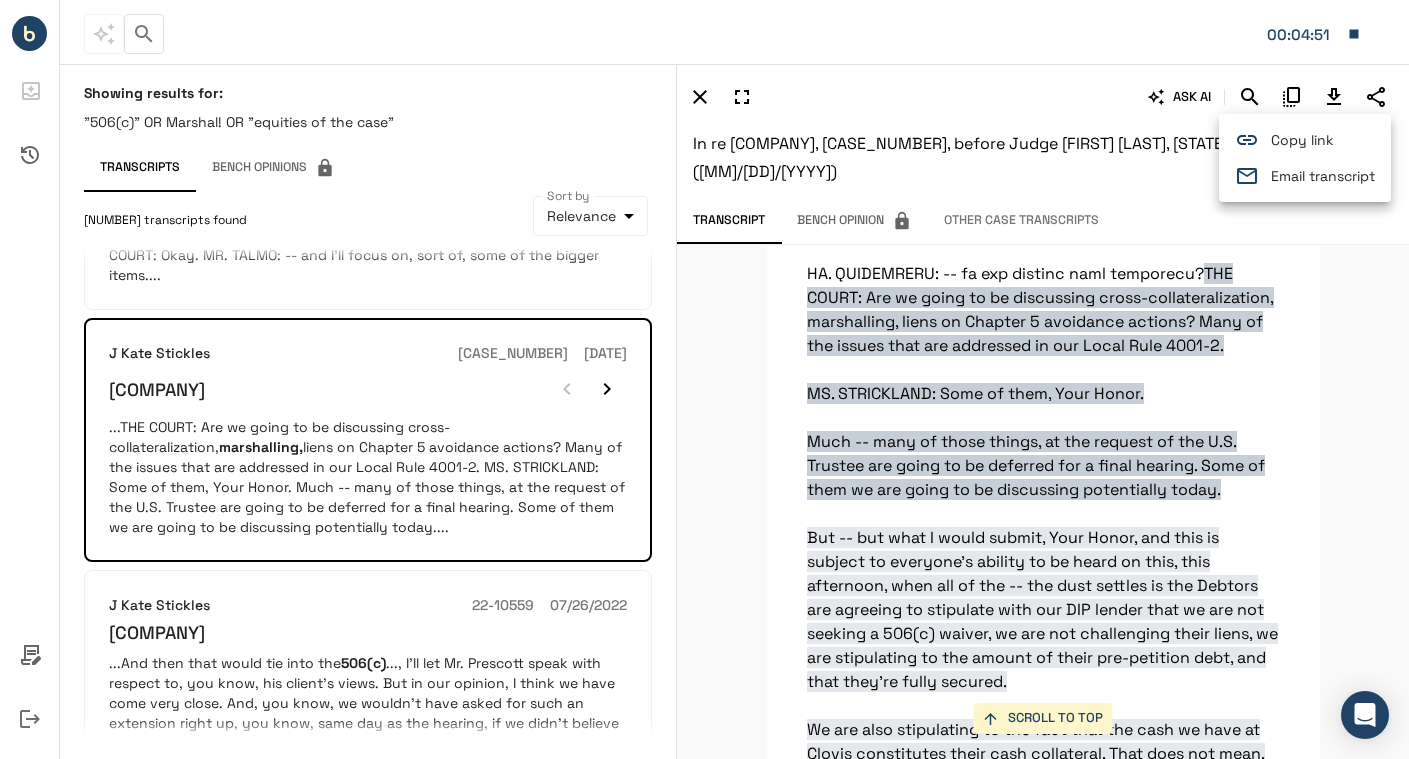 click on "Email transcript" at bounding box center (1323, 176) 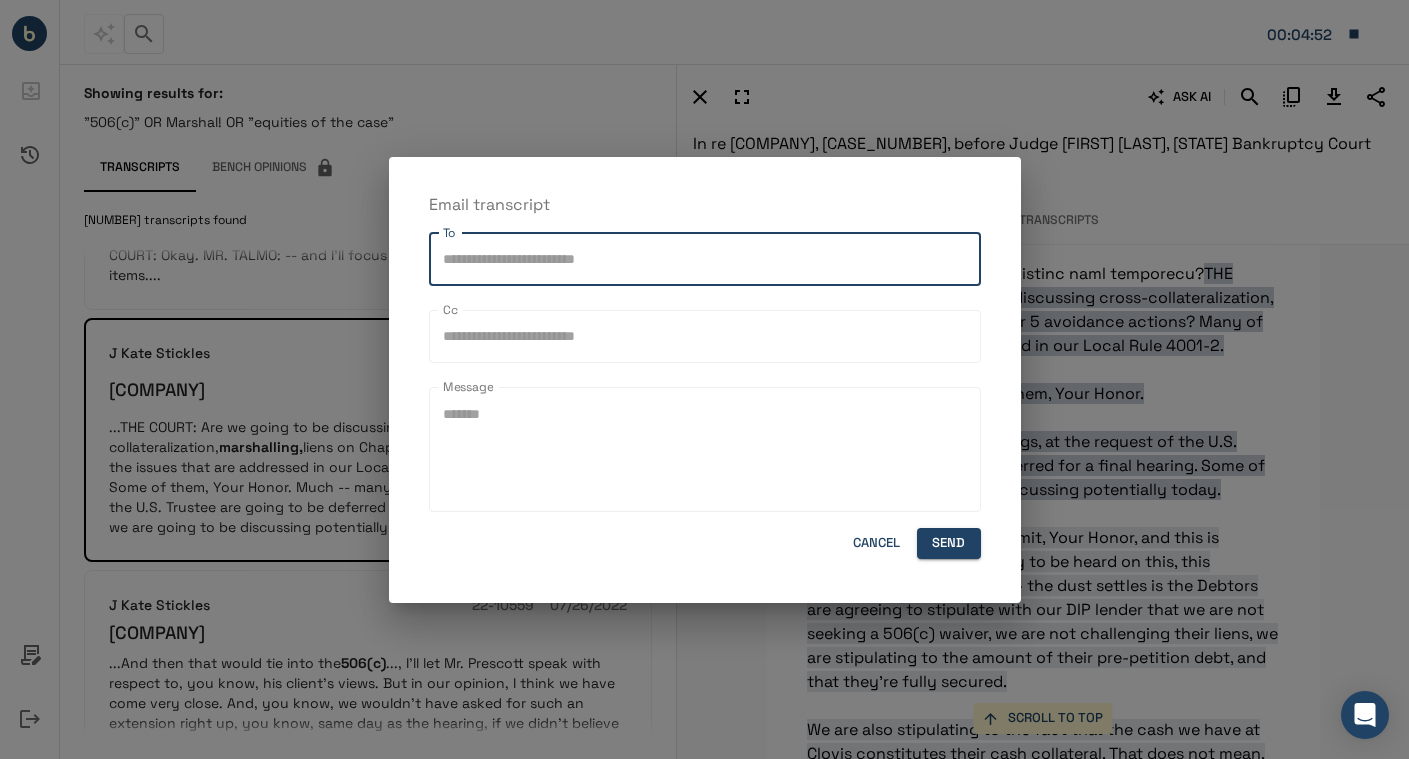 click on "To" at bounding box center (705, 259) 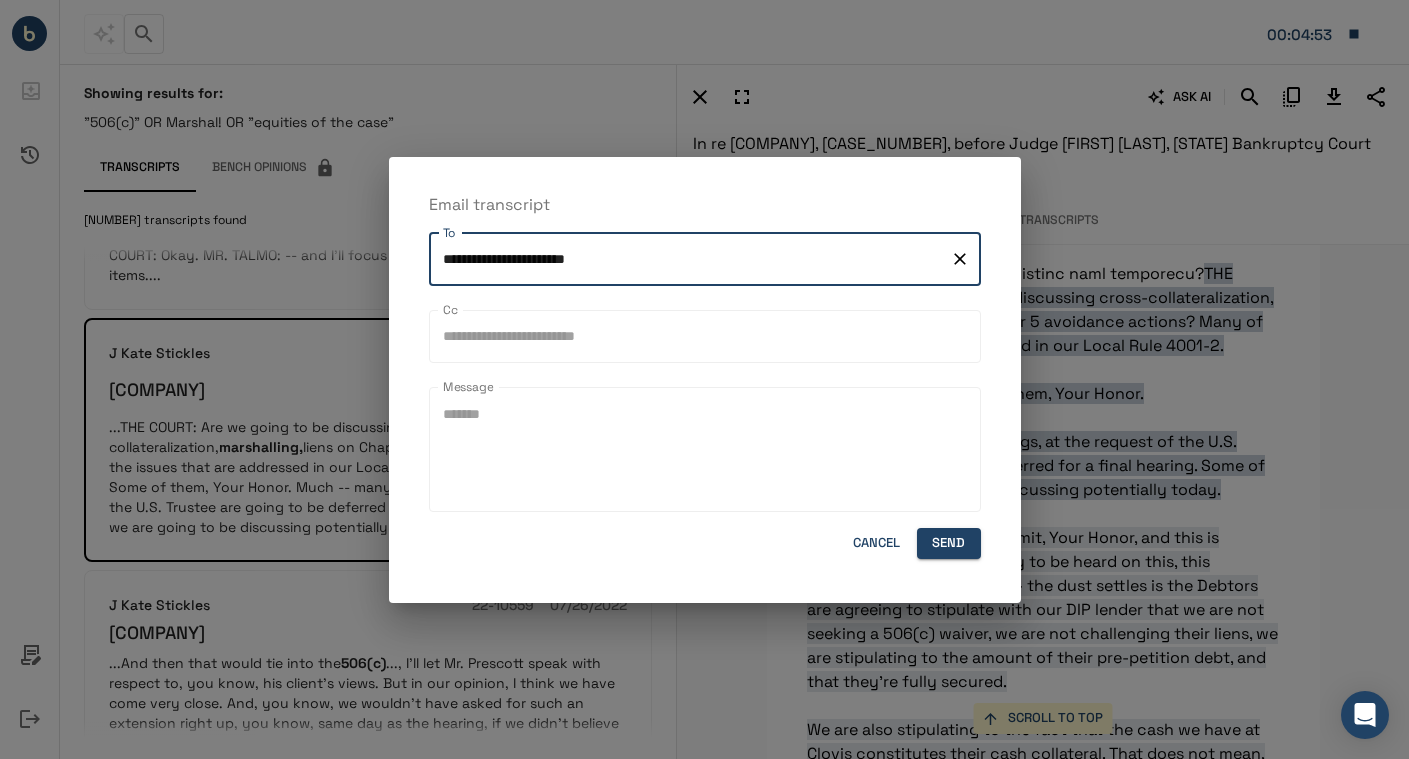 type on "**********" 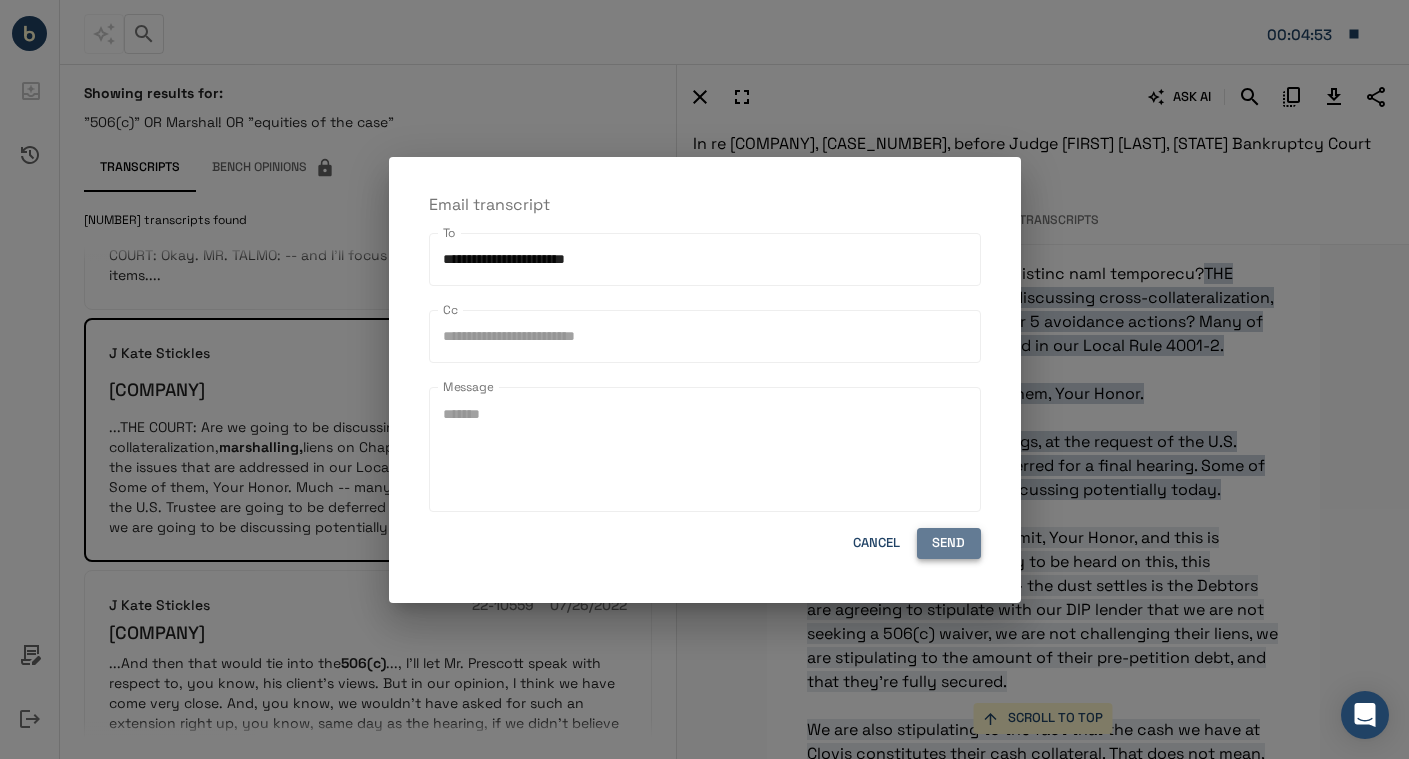 click on "Send" at bounding box center [949, 543] 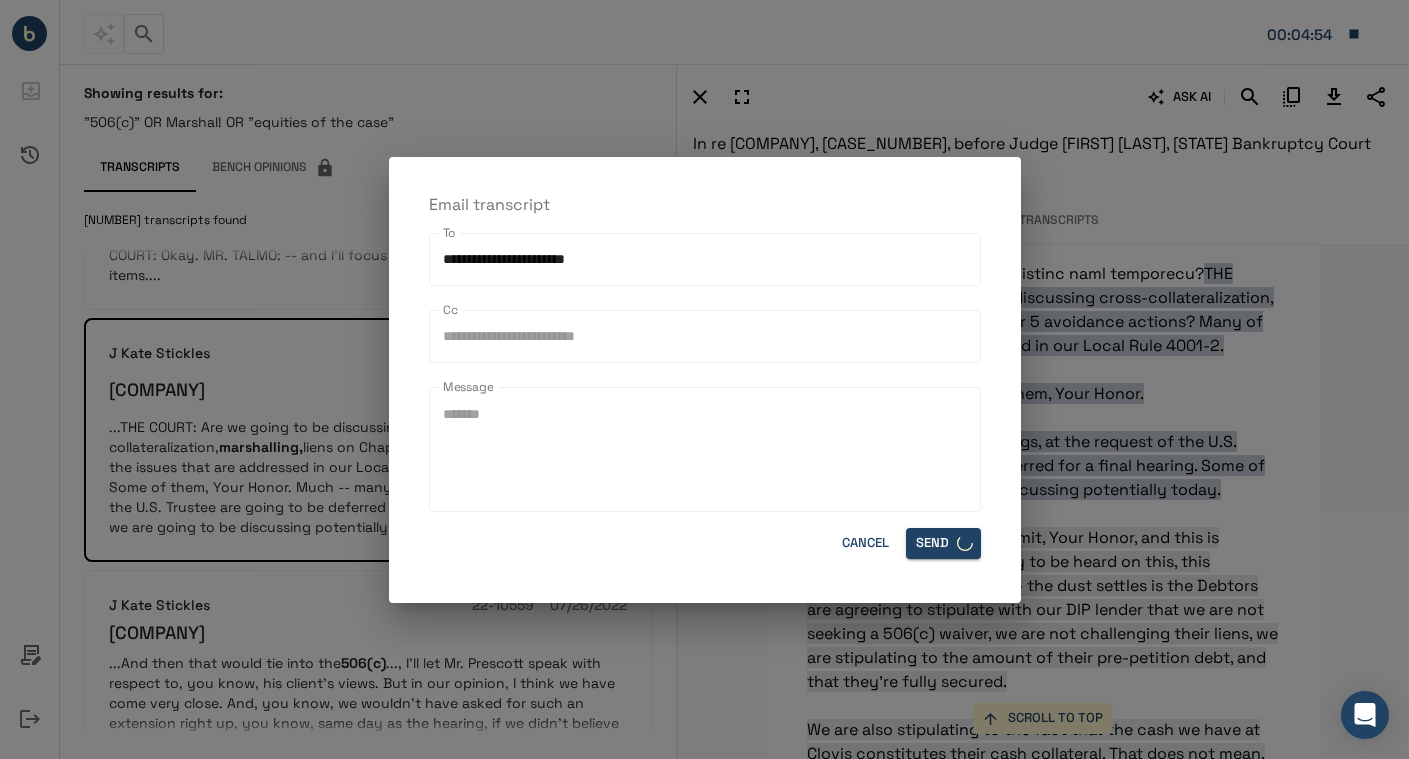 type 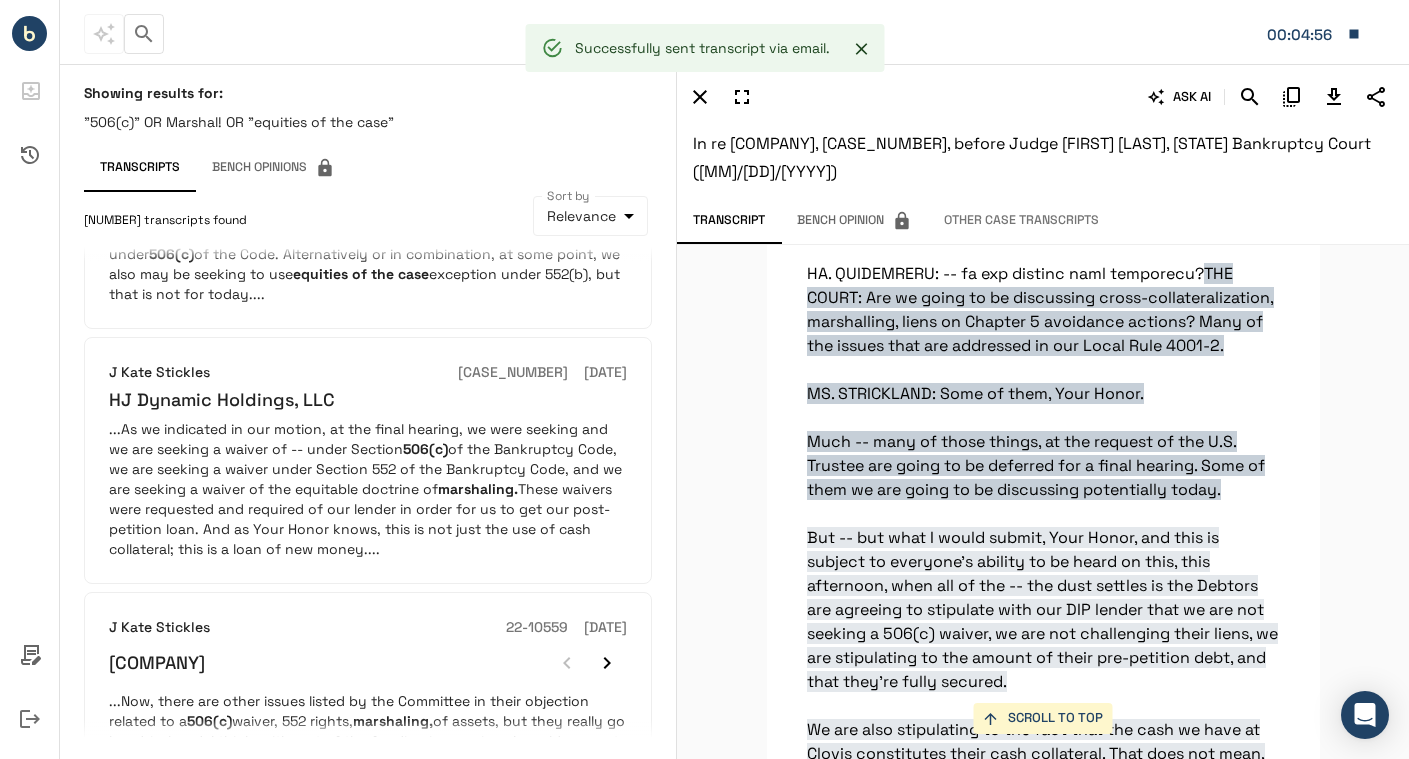 scroll, scrollTop: 0, scrollLeft: 0, axis: both 